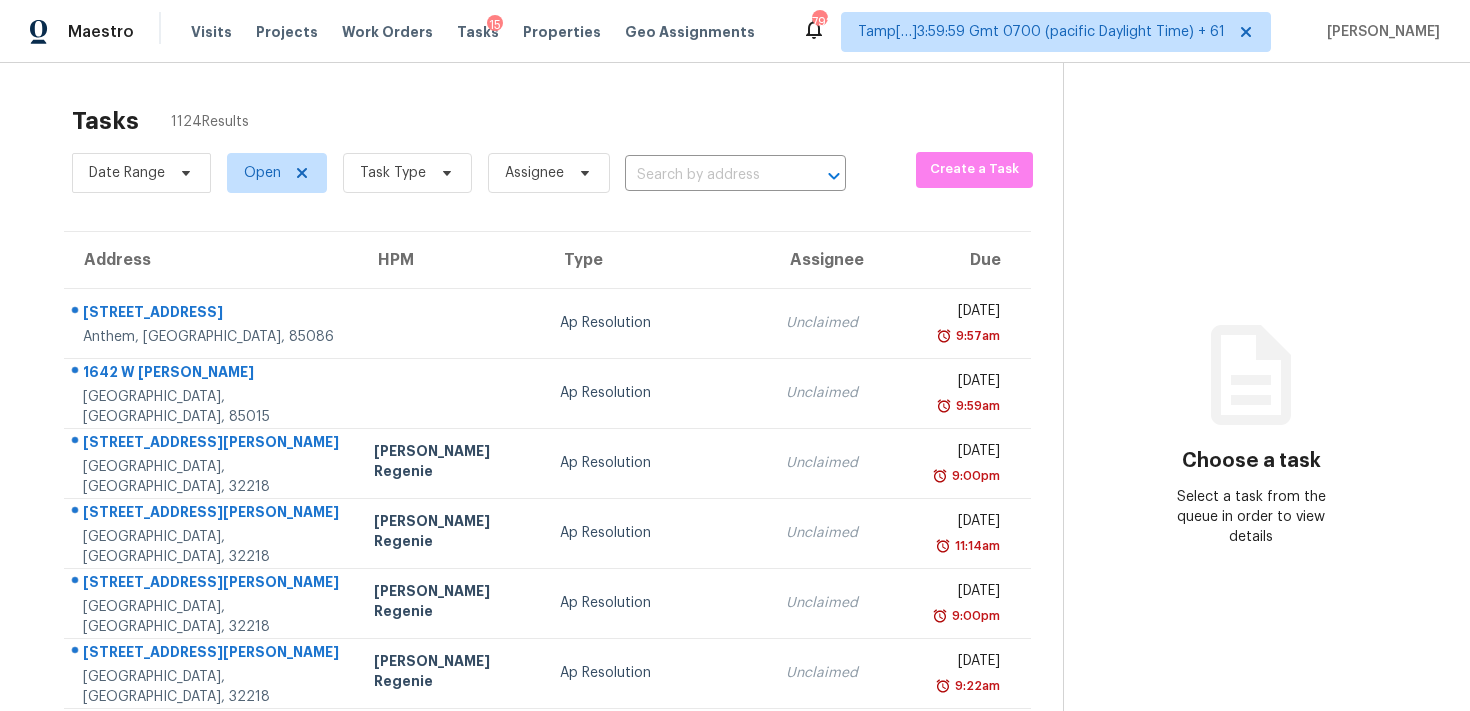 scroll, scrollTop: 0, scrollLeft: 0, axis: both 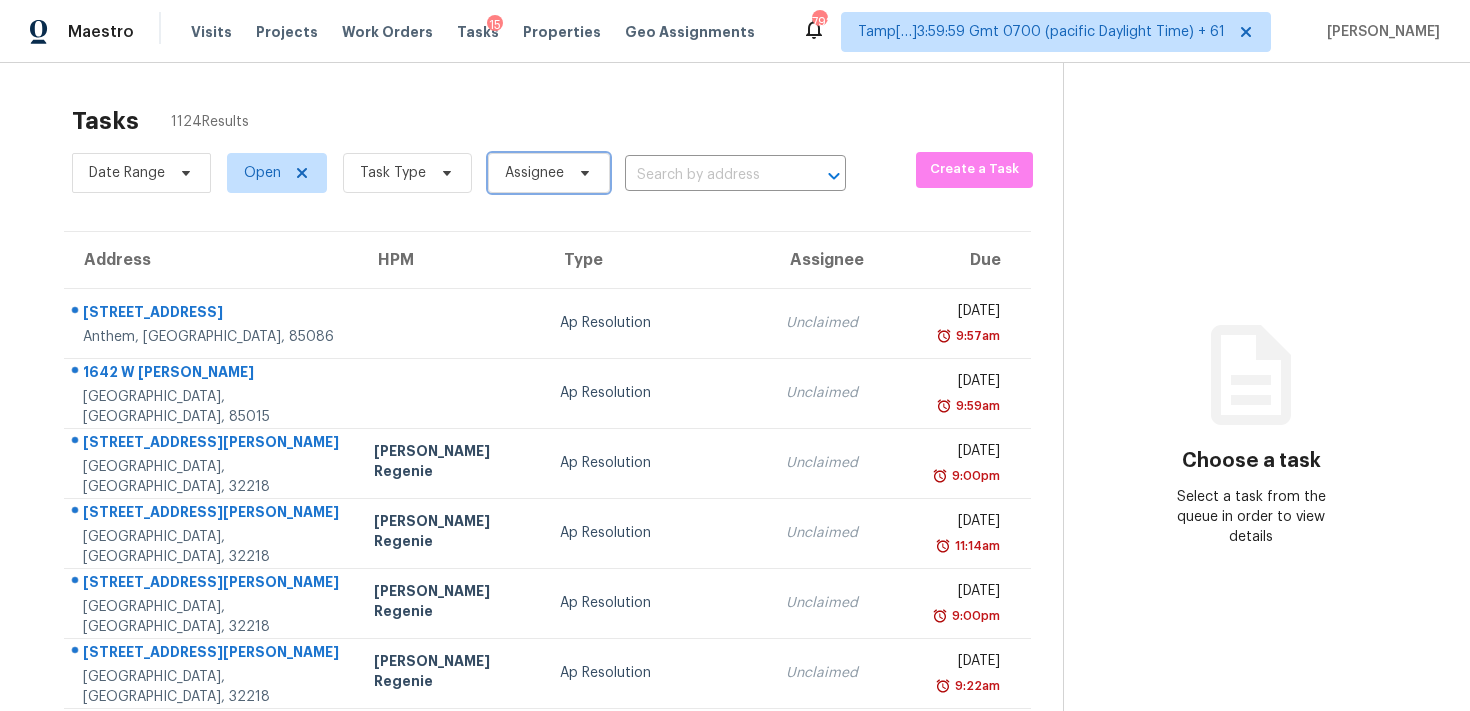 click on "Assignee" at bounding box center (549, 173) 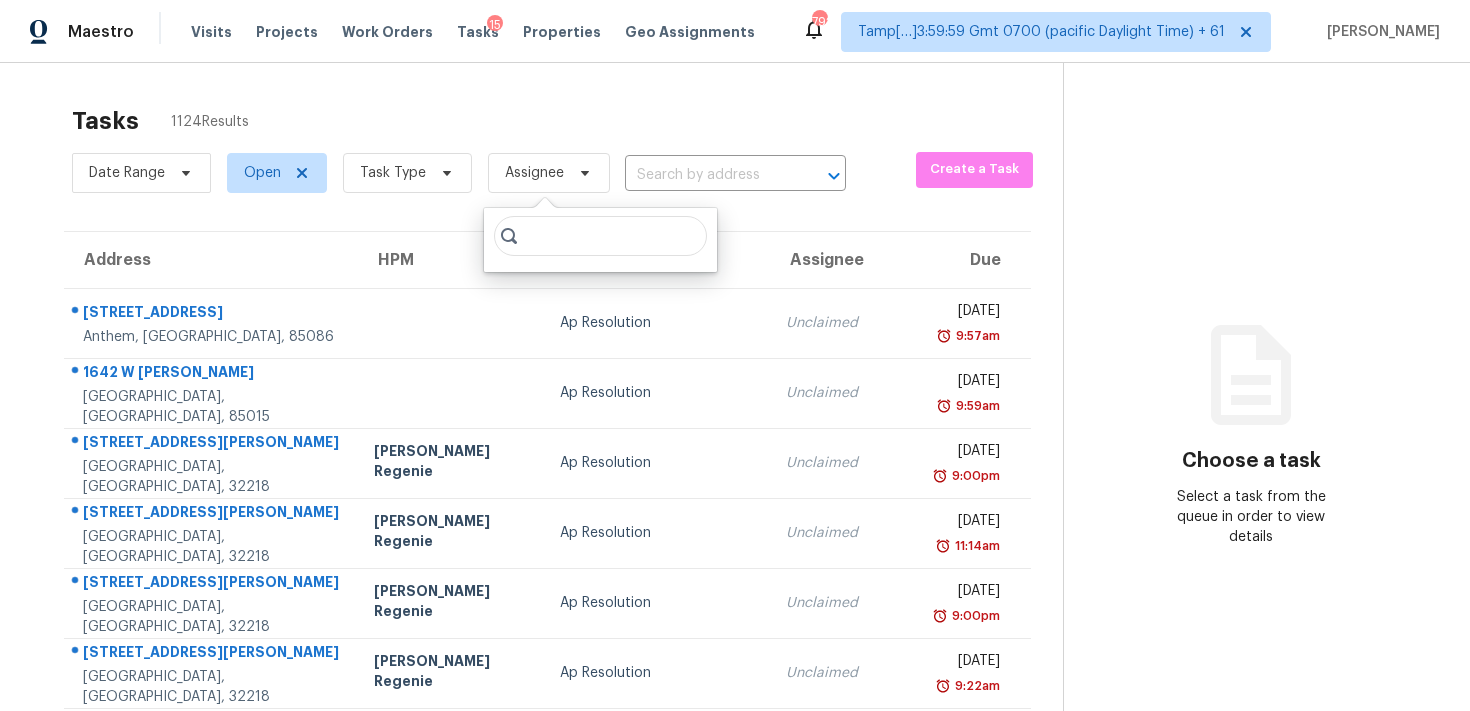 click on "Date Range Open Task Type Assignee ​" at bounding box center [459, 173] 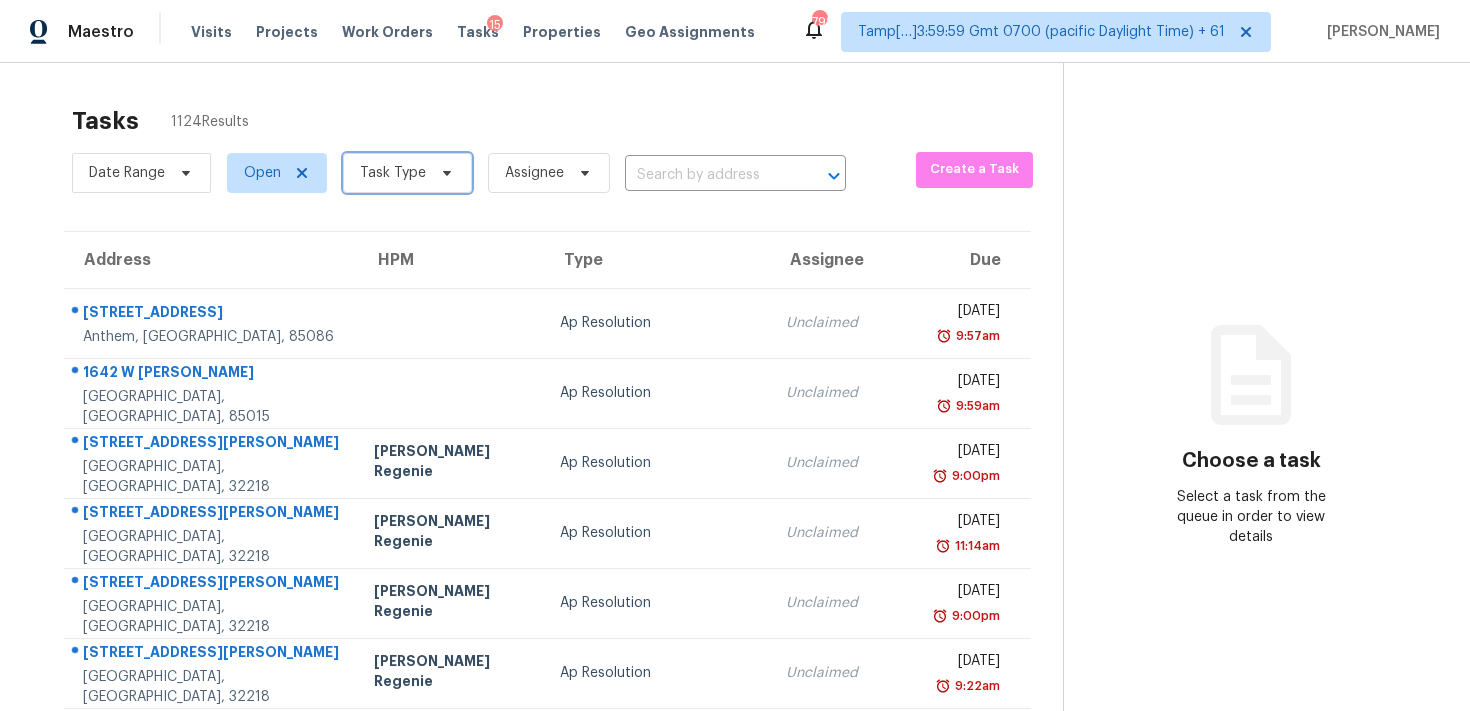 click at bounding box center [444, 173] 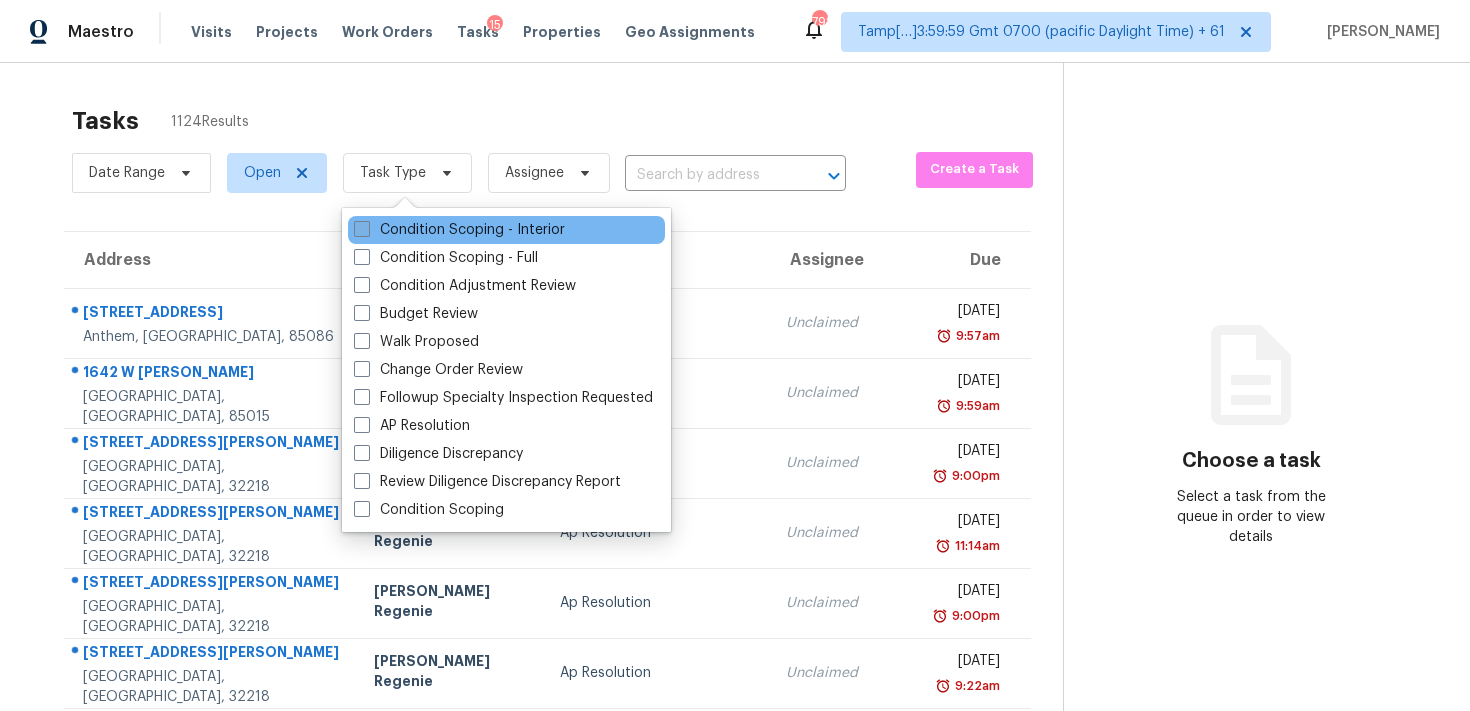 click on "Condition Scoping - Interior" at bounding box center (459, 230) 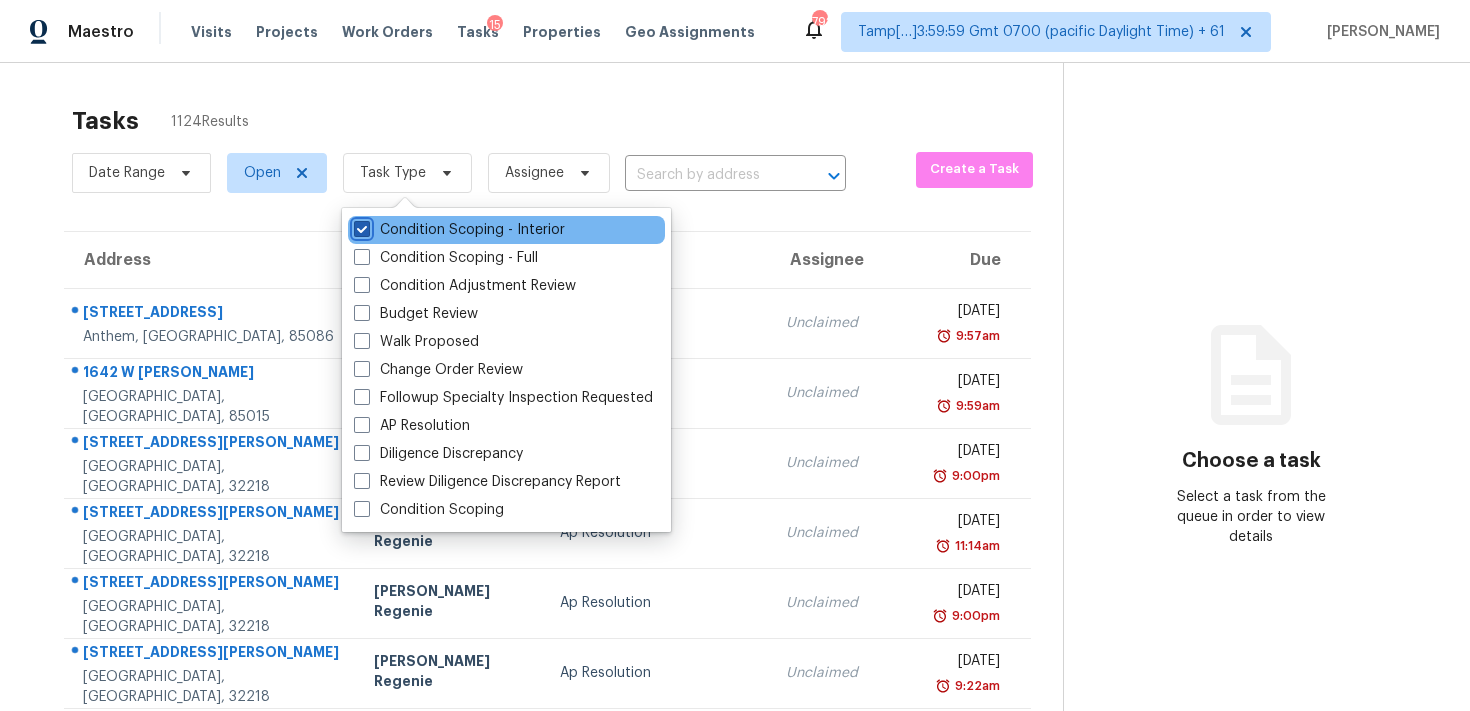 checkbox on "true" 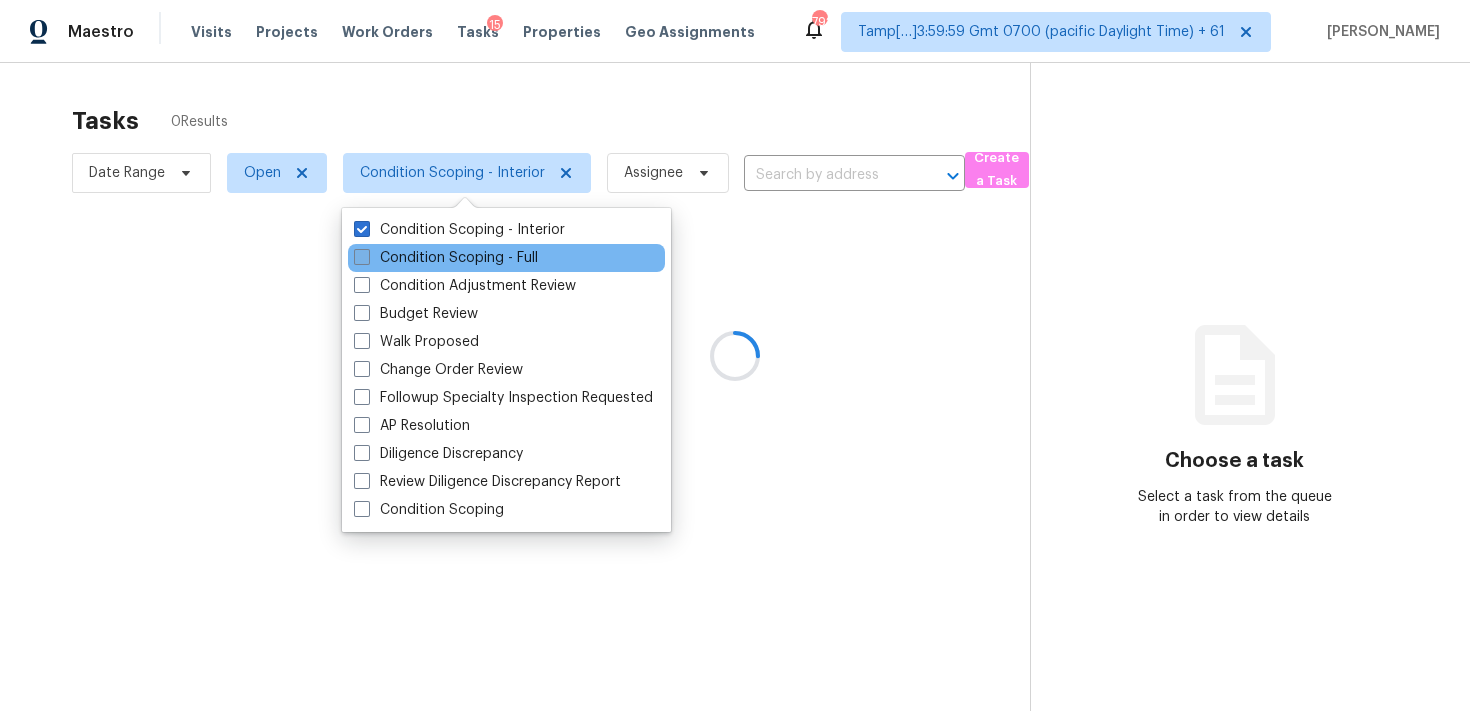 click on "Condition Scoping - Full" at bounding box center [446, 258] 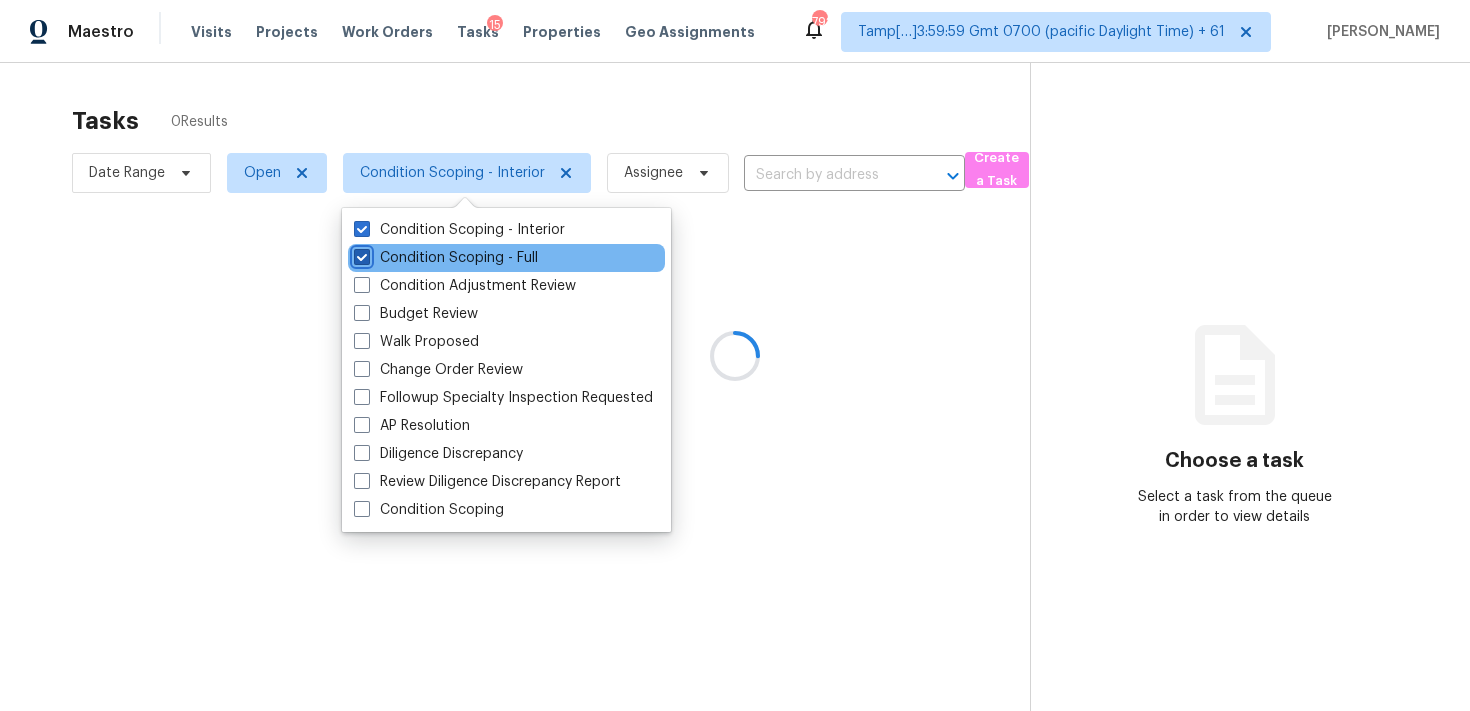 checkbox on "true" 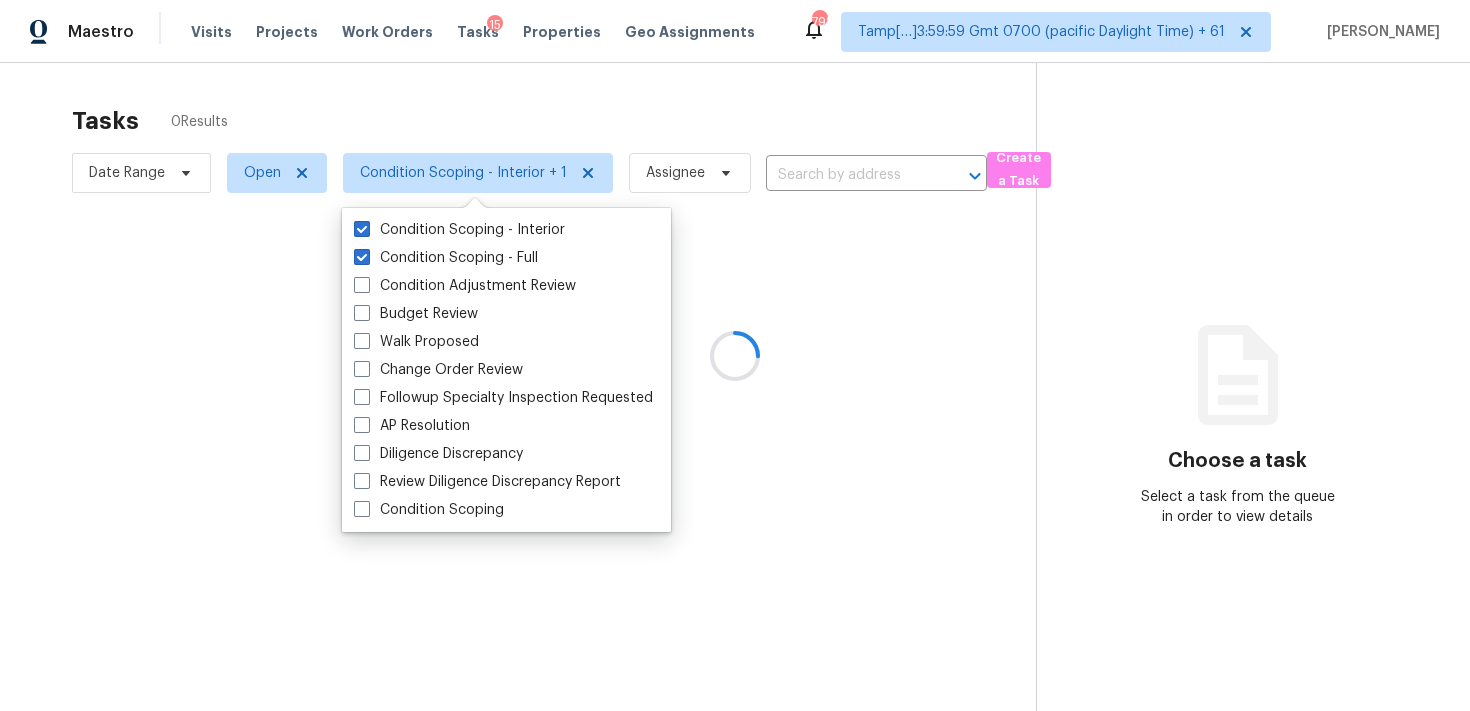 click at bounding box center [735, 355] 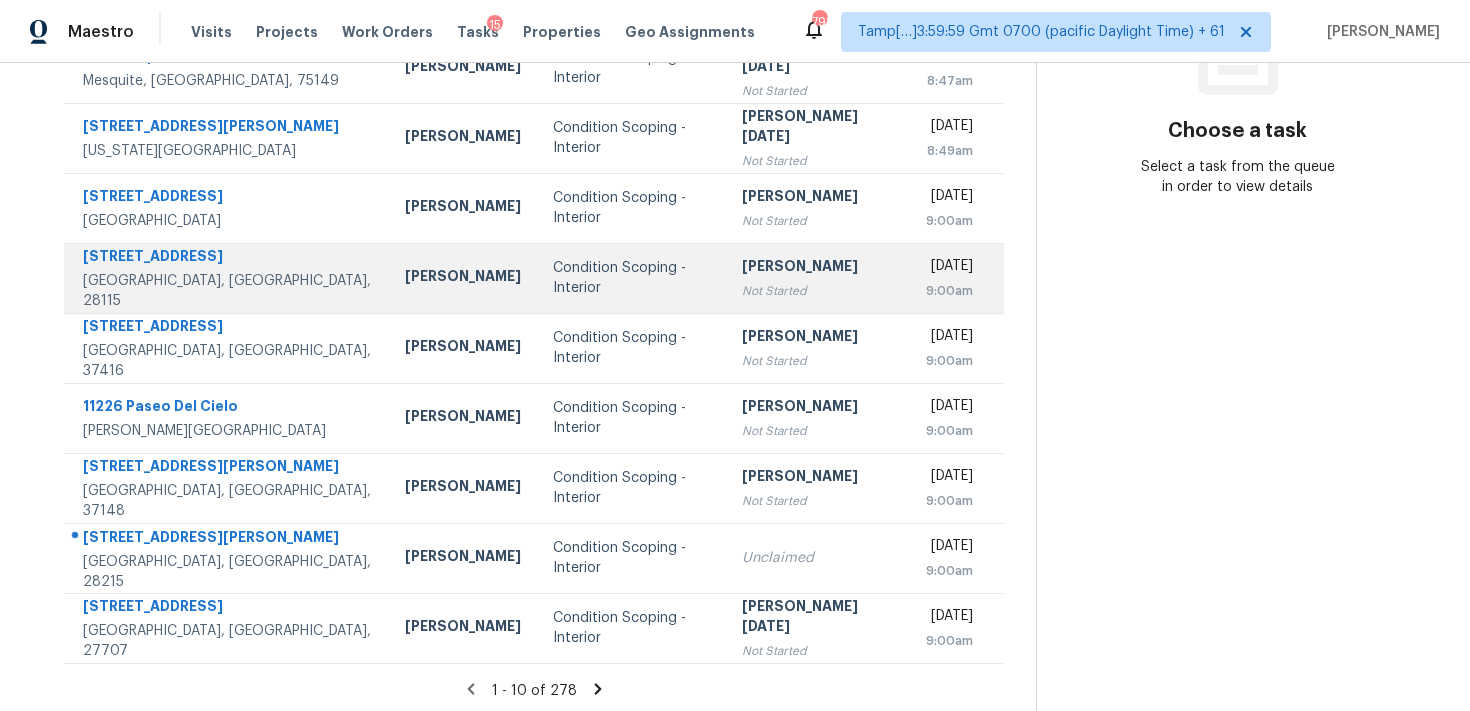 scroll, scrollTop: 0, scrollLeft: 0, axis: both 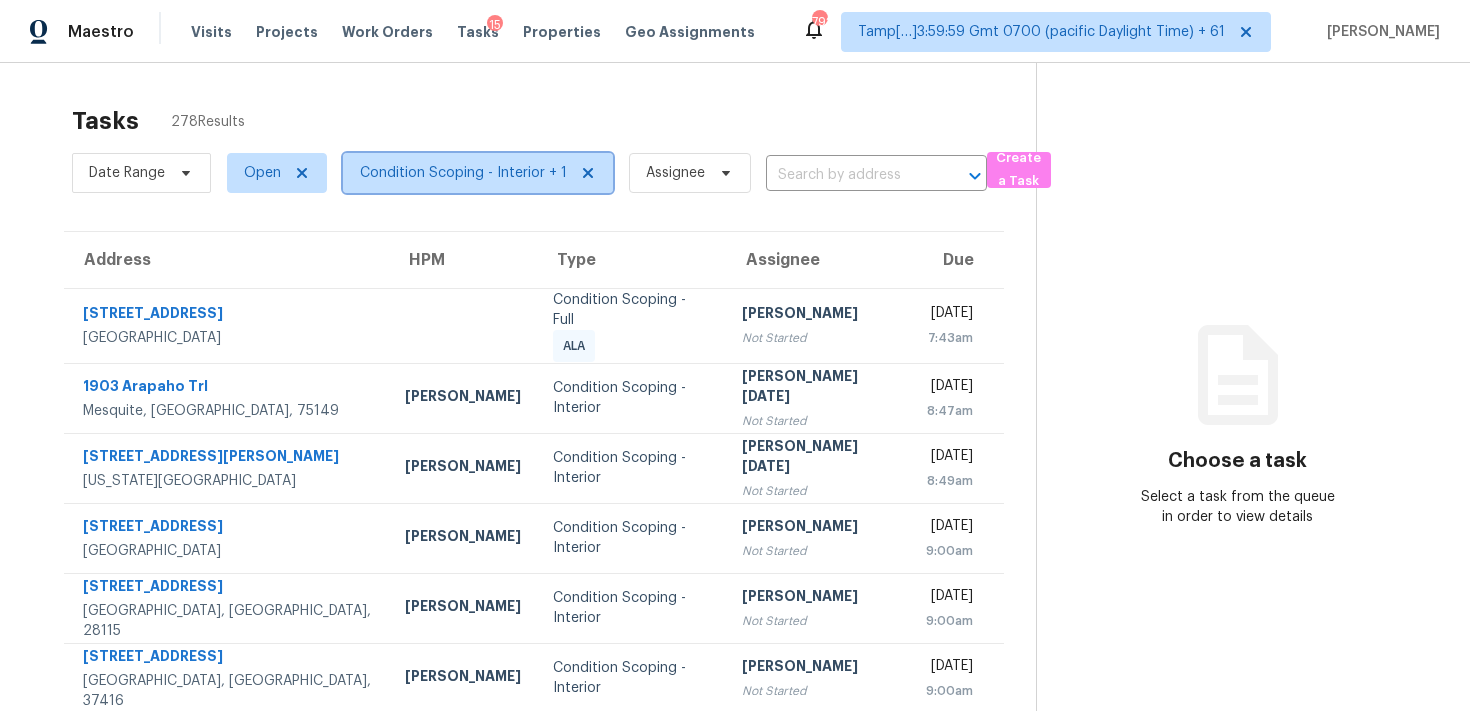 click on "Condition Scoping - Interior + 1" at bounding box center [463, 173] 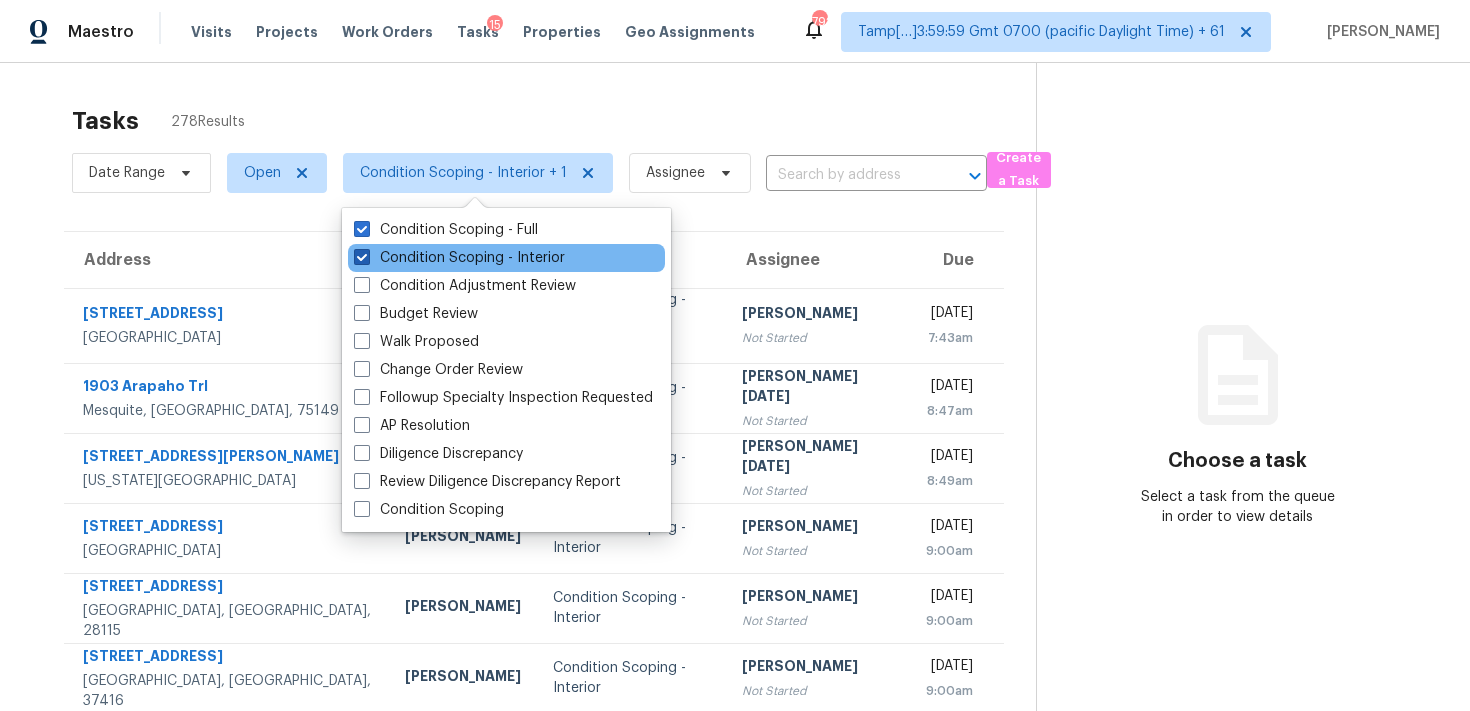 click on "Condition Scoping - Interior" at bounding box center [459, 258] 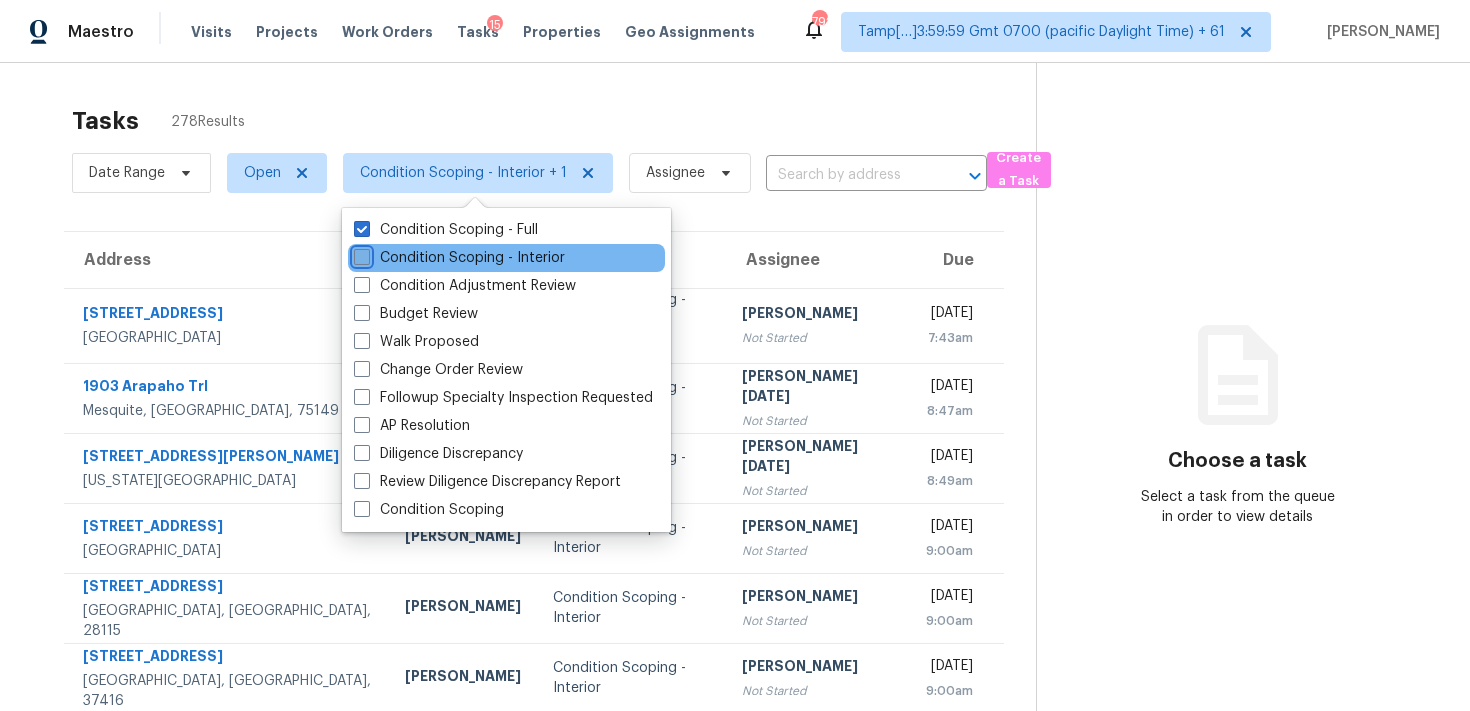 checkbox on "false" 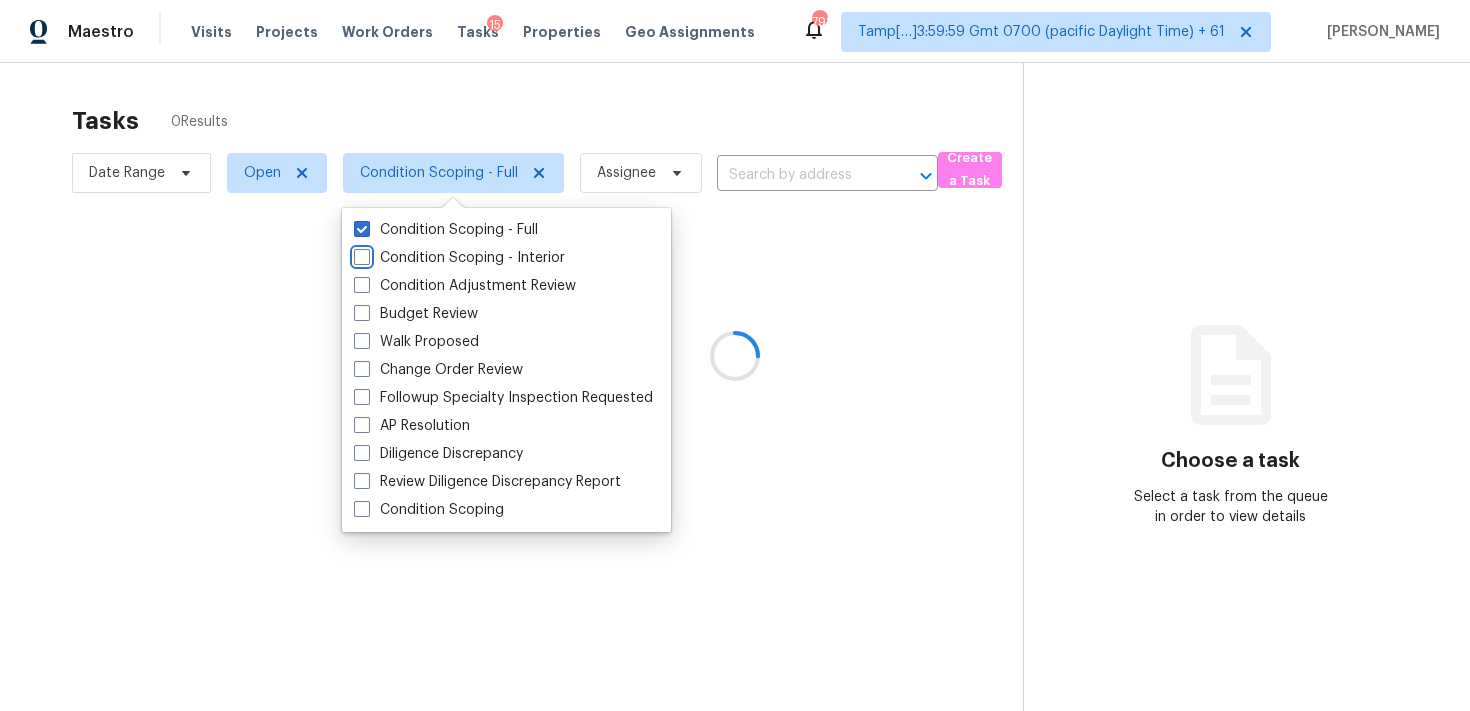 click at bounding box center [735, 355] 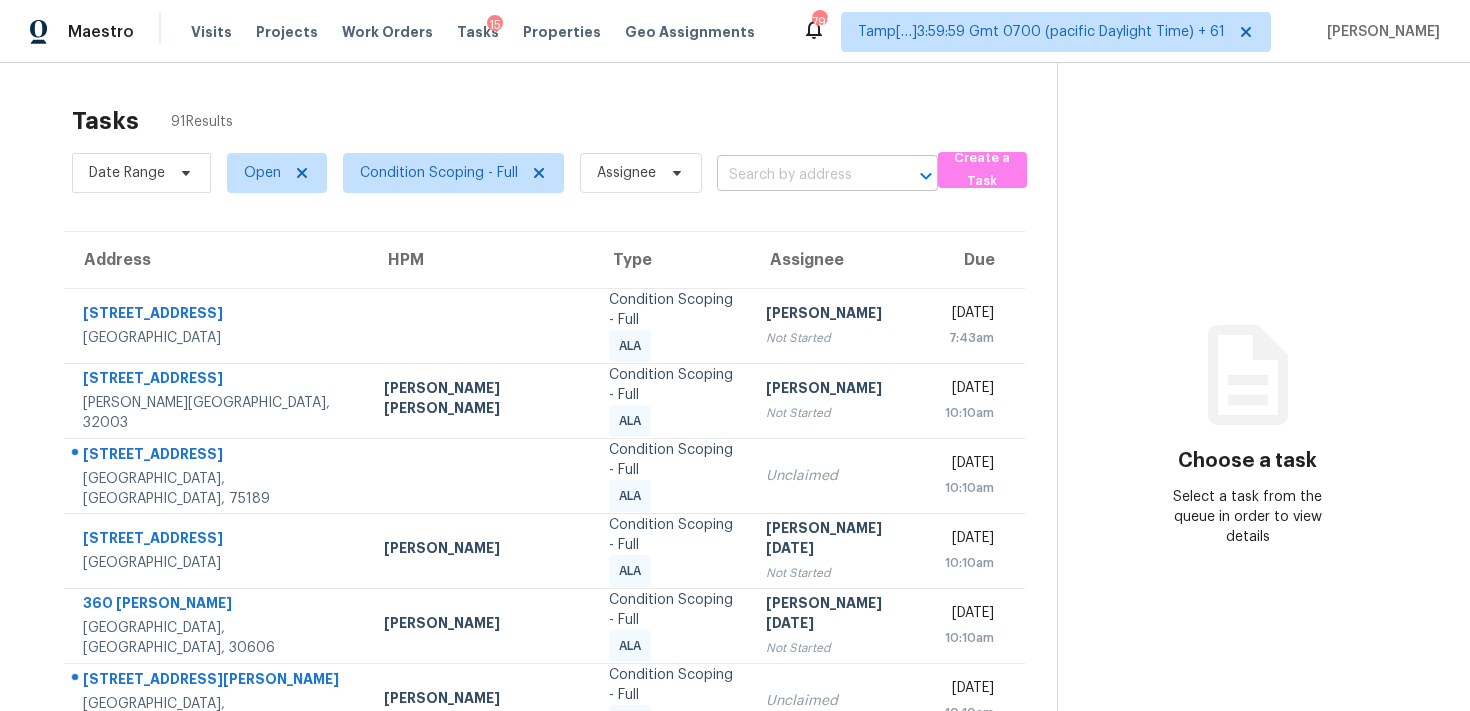 click at bounding box center [799, 175] 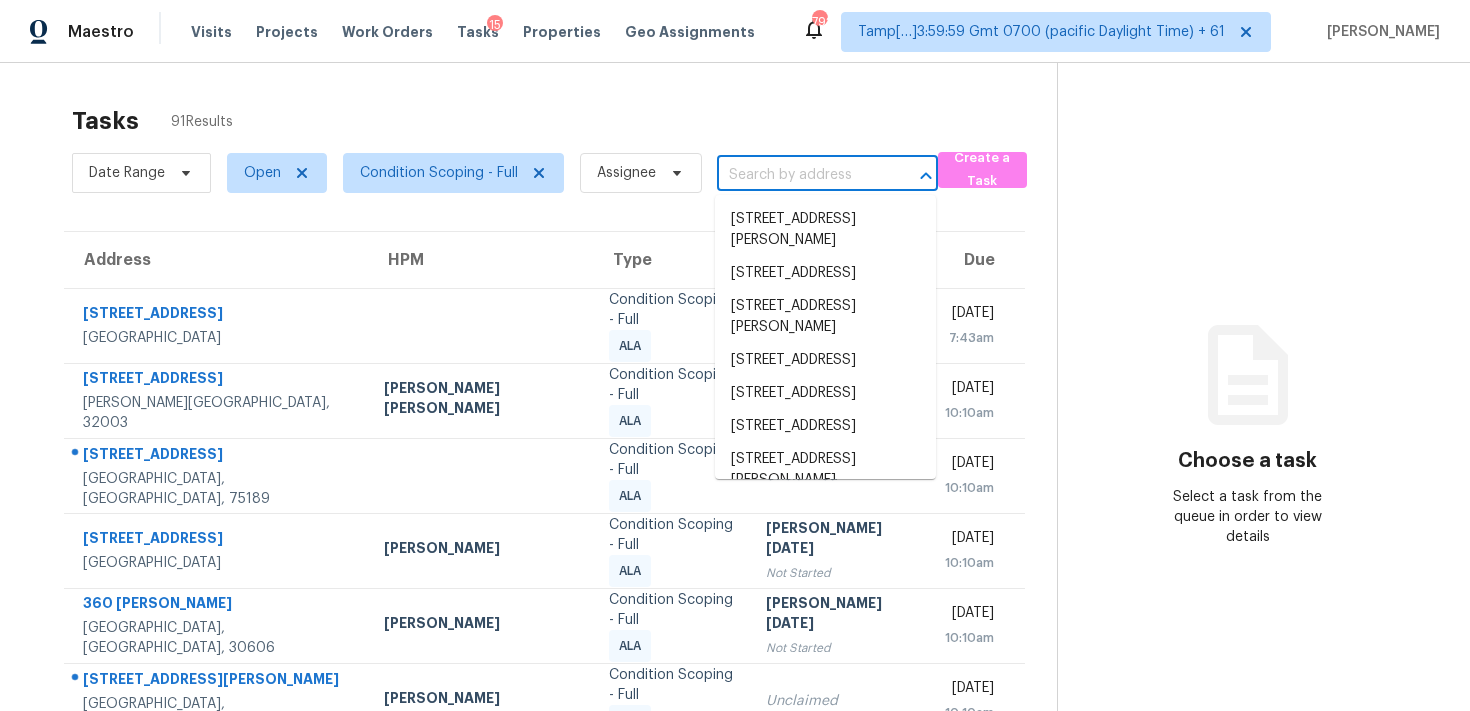 paste on "[STREET_ADDRESS][PERSON_NAME]" 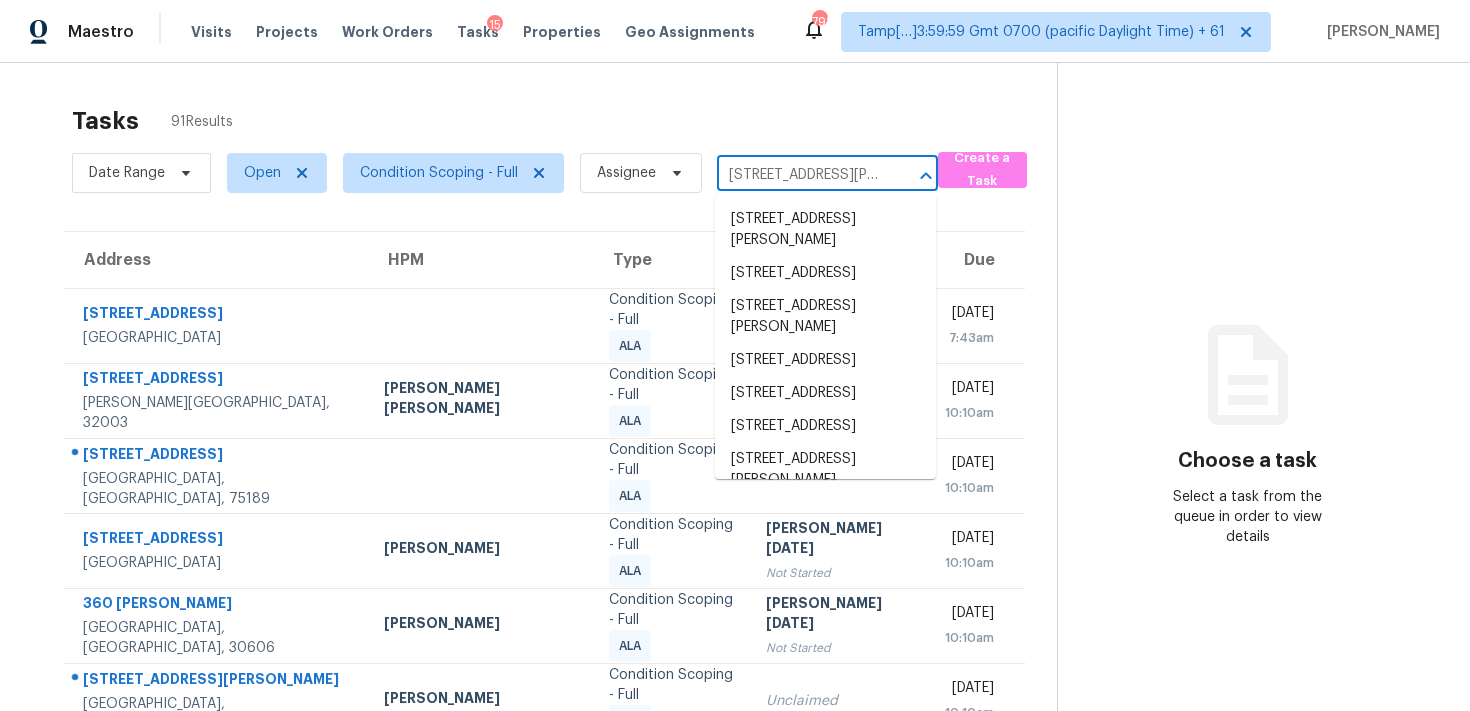 scroll, scrollTop: 0, scrollLeft: 56, axis: horizontal 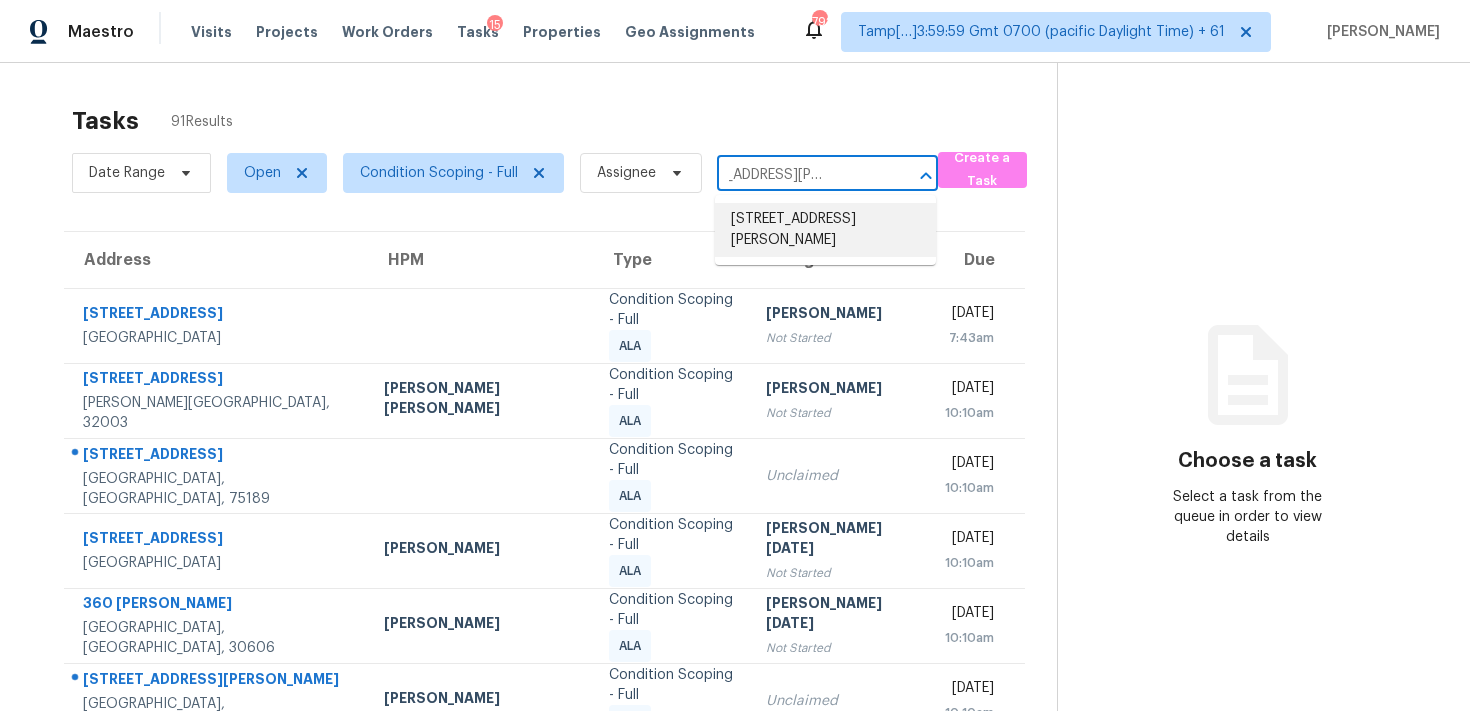click on "[STREET_ADDRESS][PERSON_NAME]" at bounding box center [825, 230] 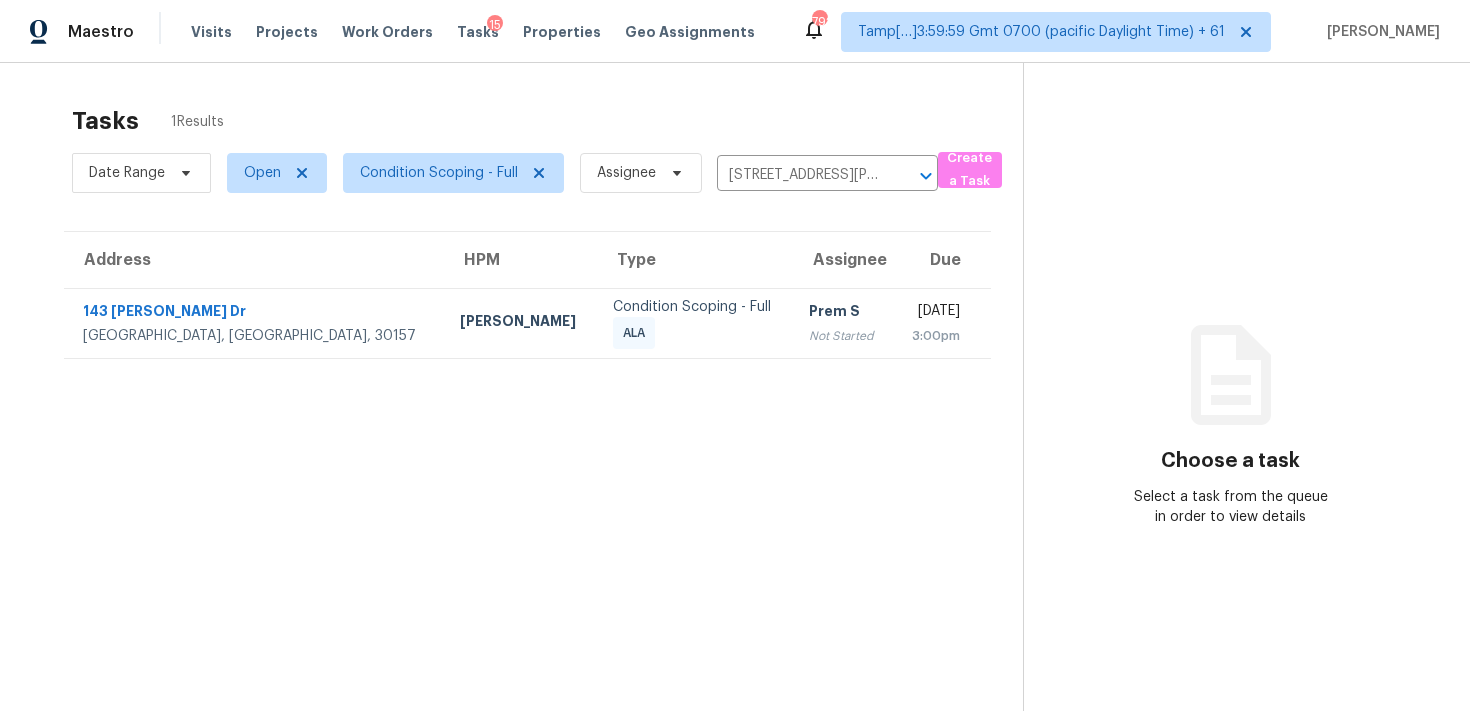 click on "Due" at bounding box center [942, 260] 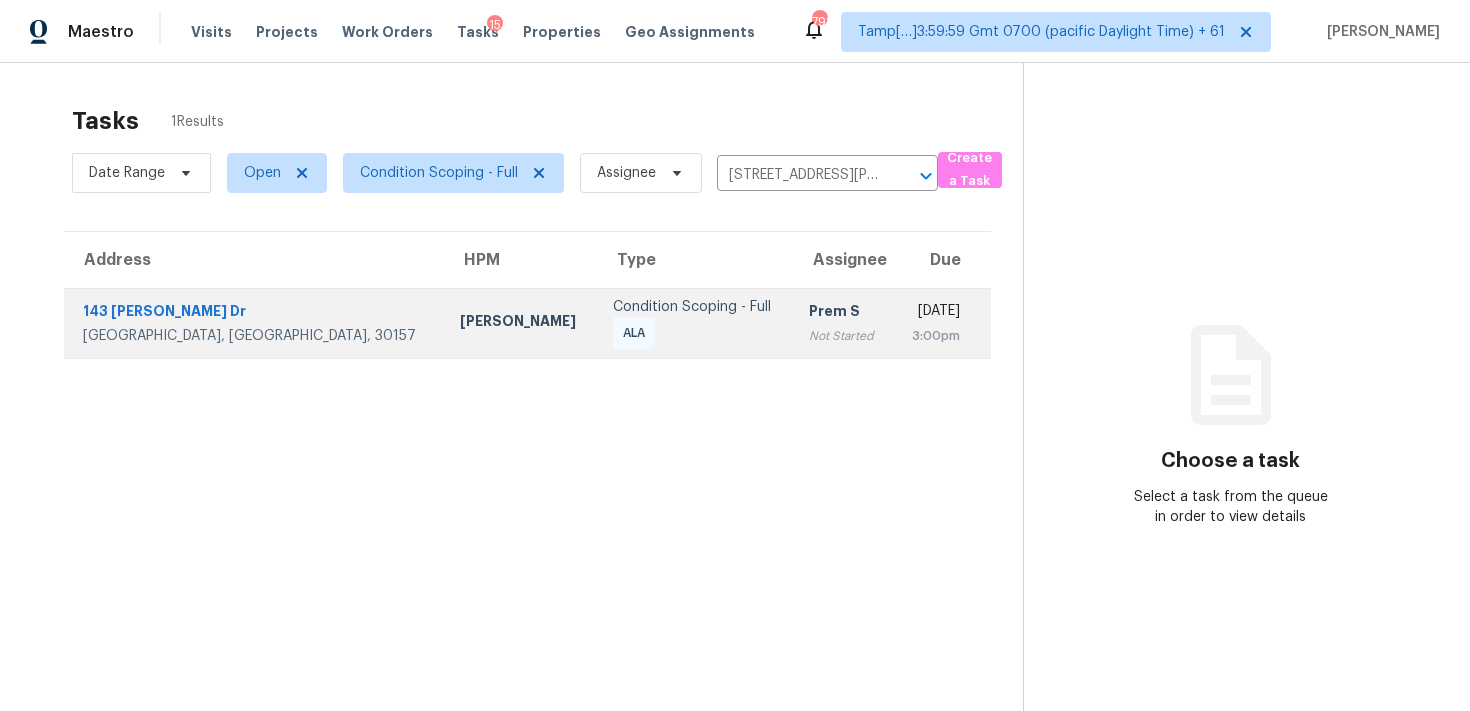 click on "[DATE] 3:00pm" at bounding box center (942, 323) 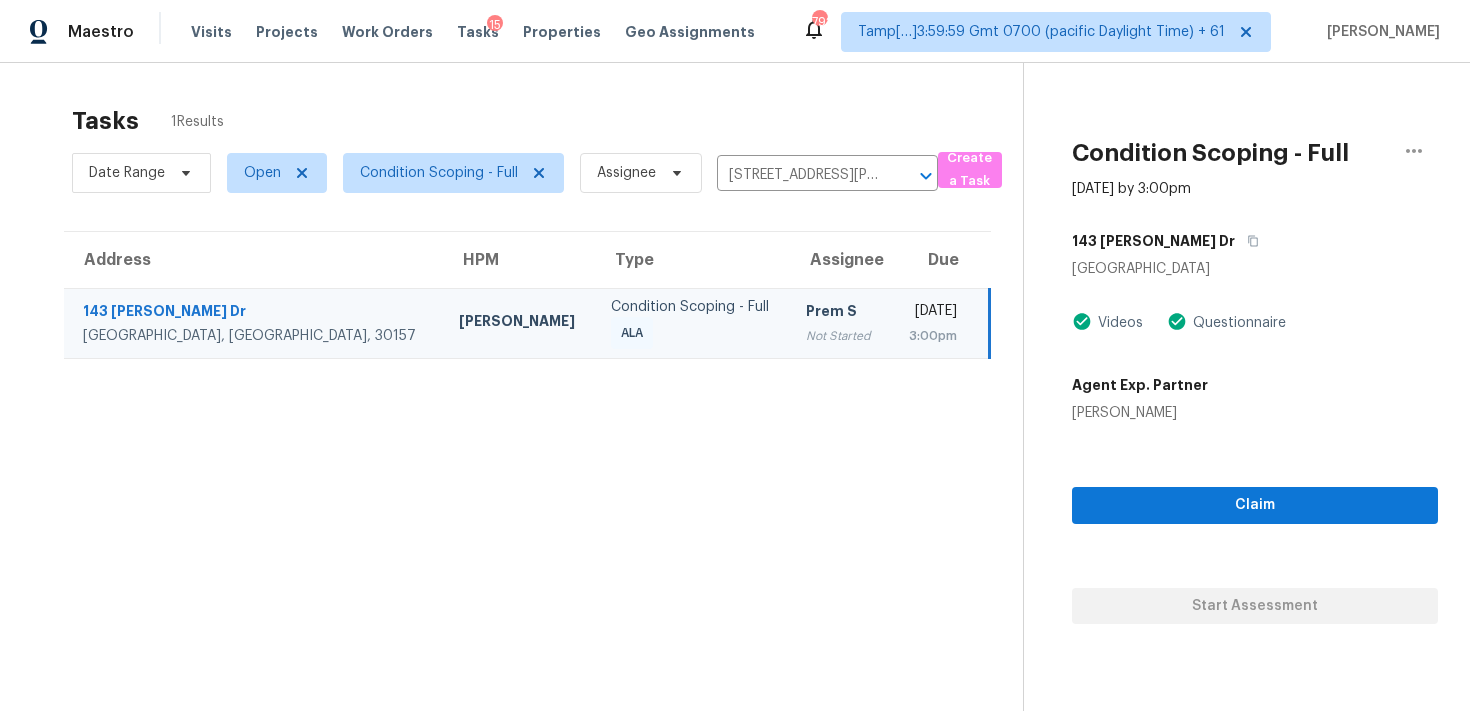 click on "Claim Start Assessment" at bounding box center (1255, 523) 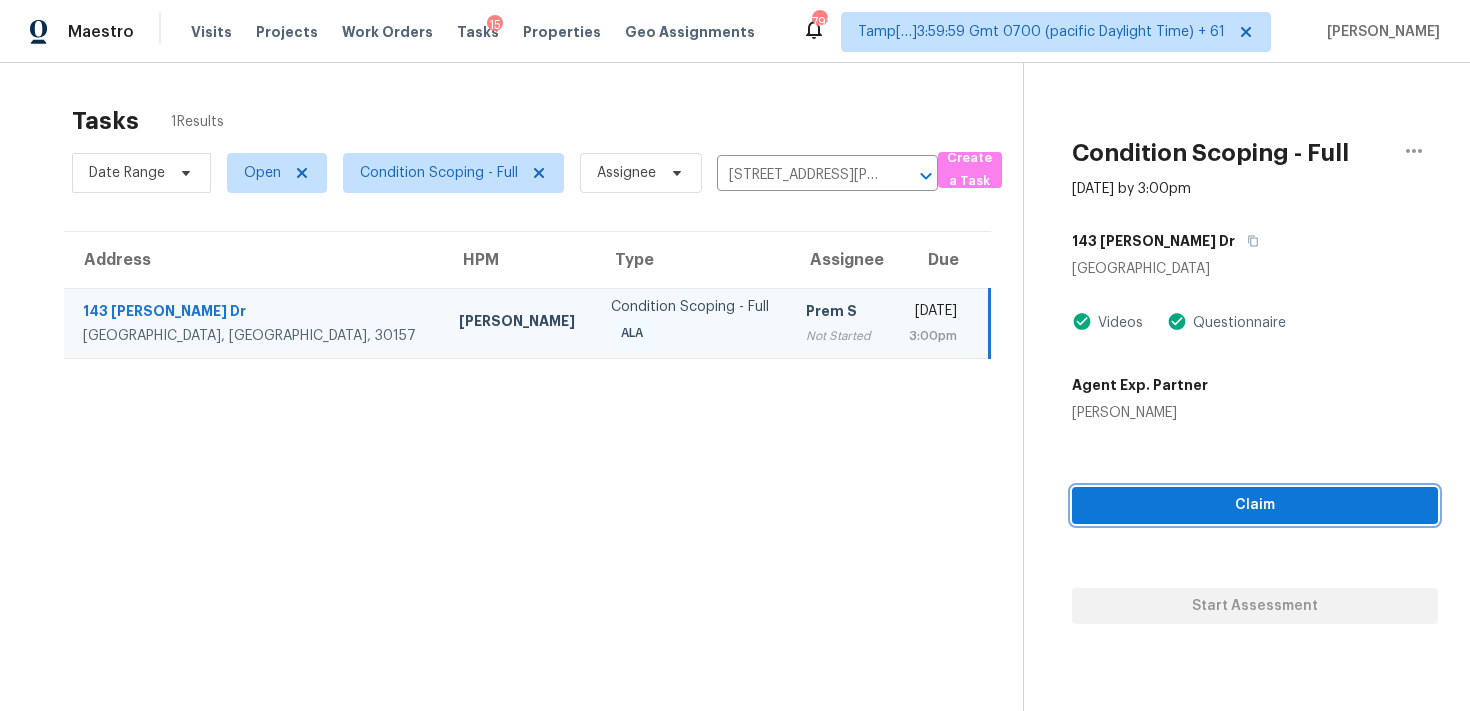 click on "Claim" at bounding box center (1255, 505) 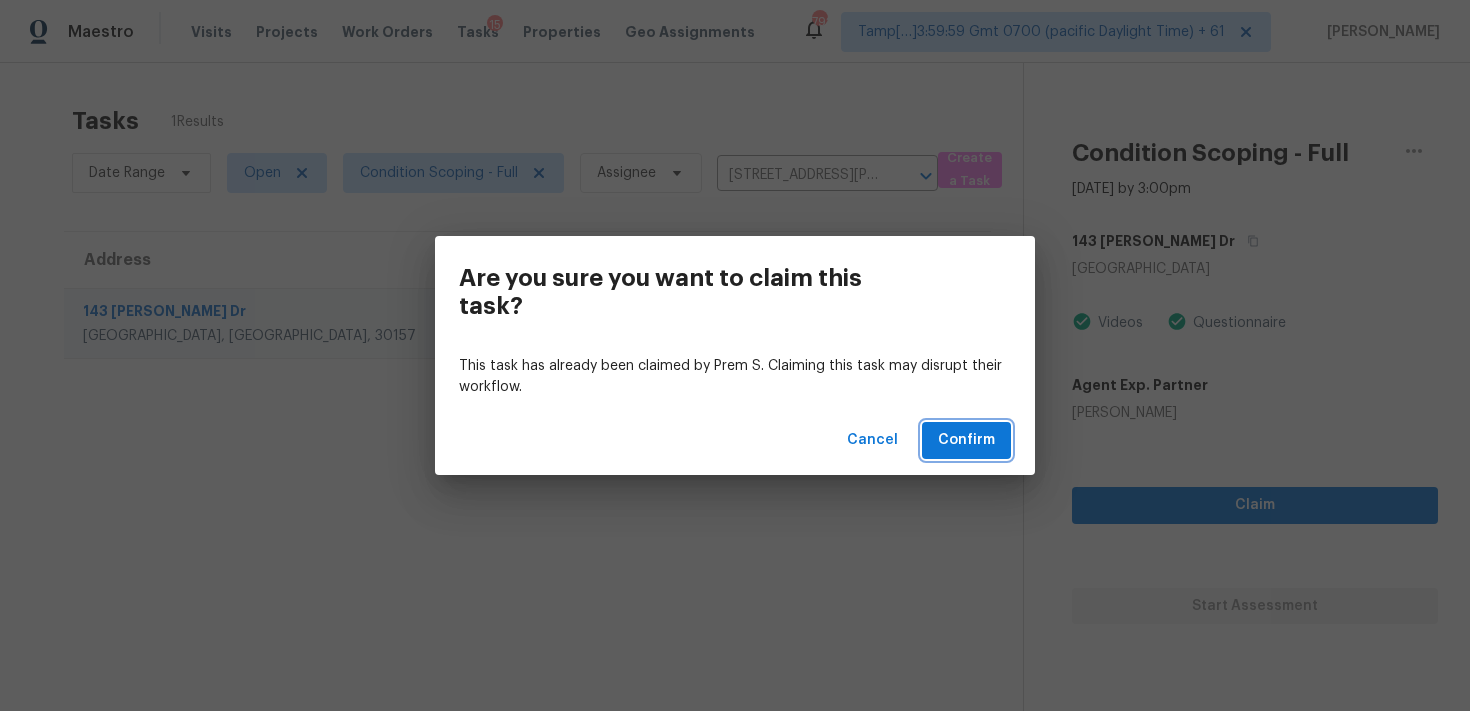 click on "Confirm" at bounding box center [966, 440] 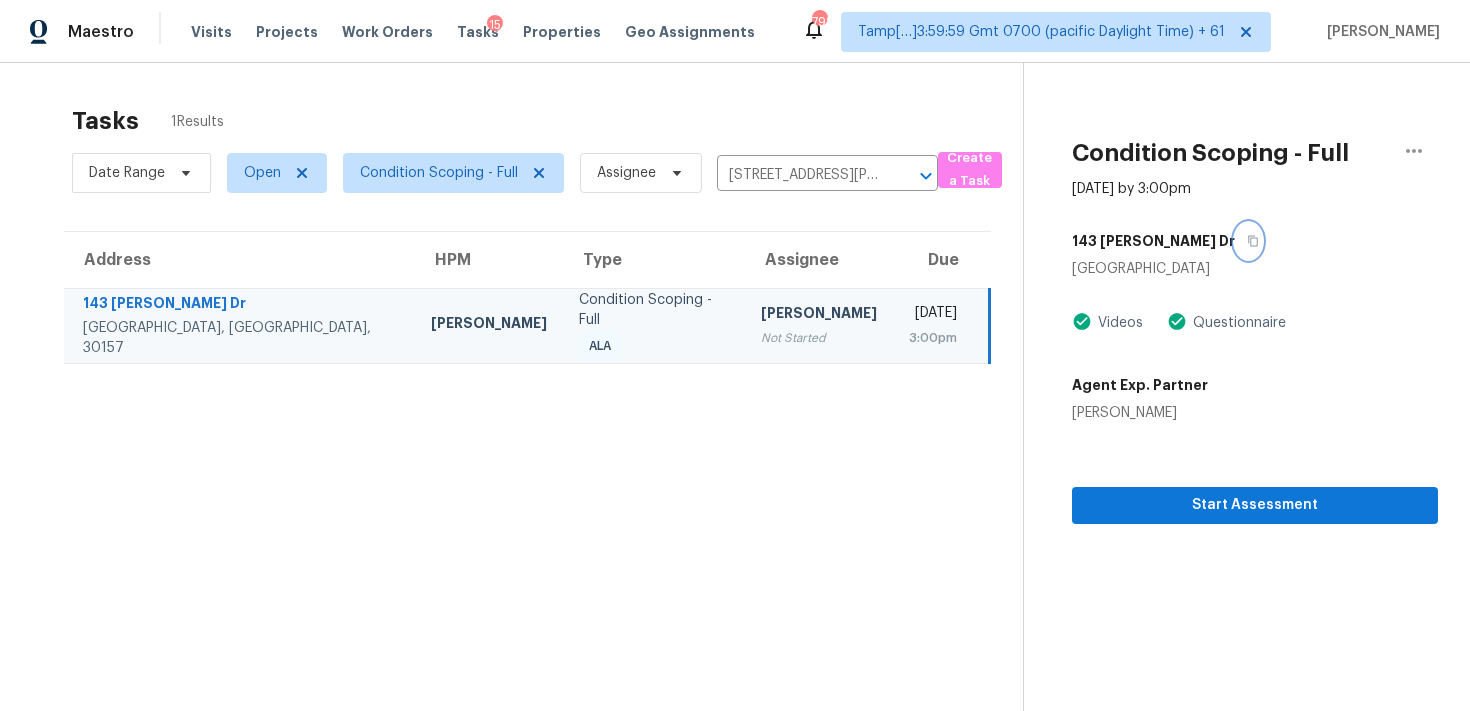 click 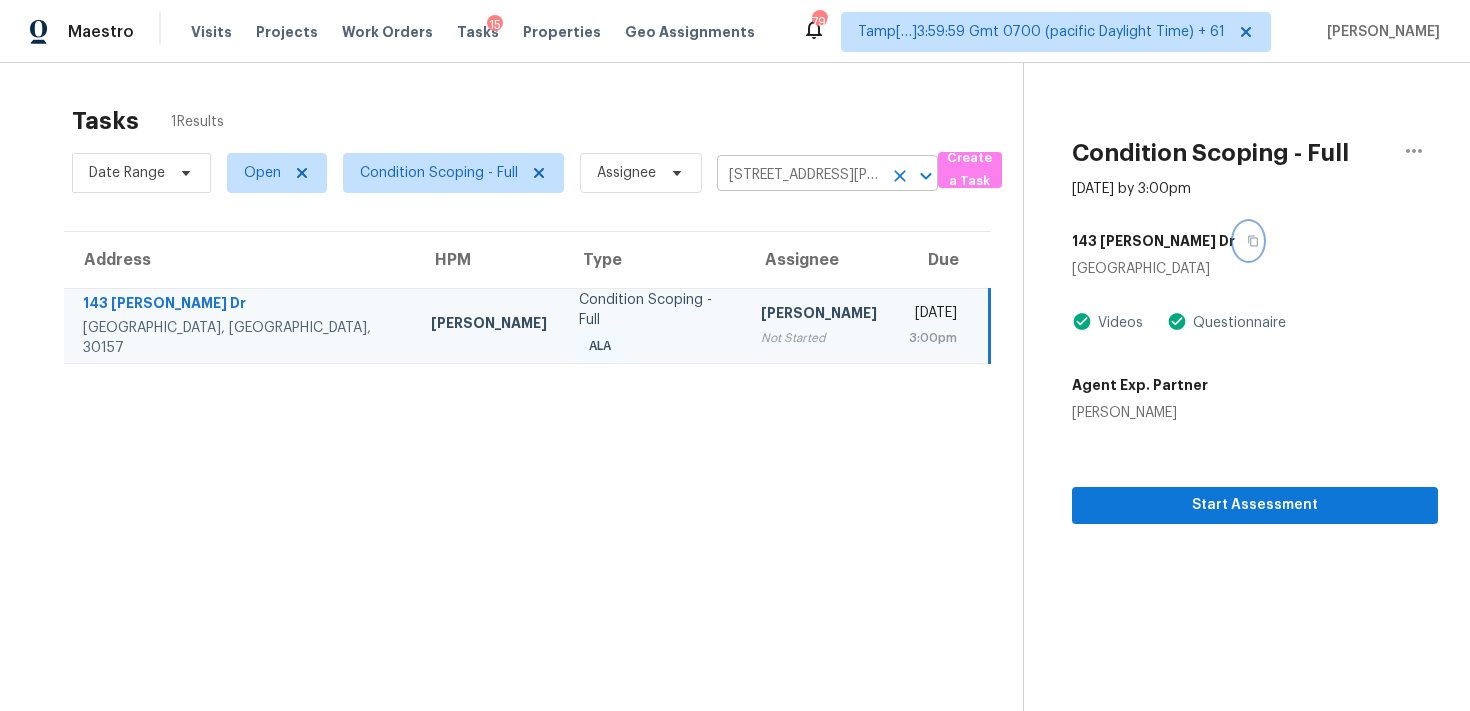 click on "[STREET_ADDRESS][PERSON_NAME] ​" at bounding box center [827, 175] 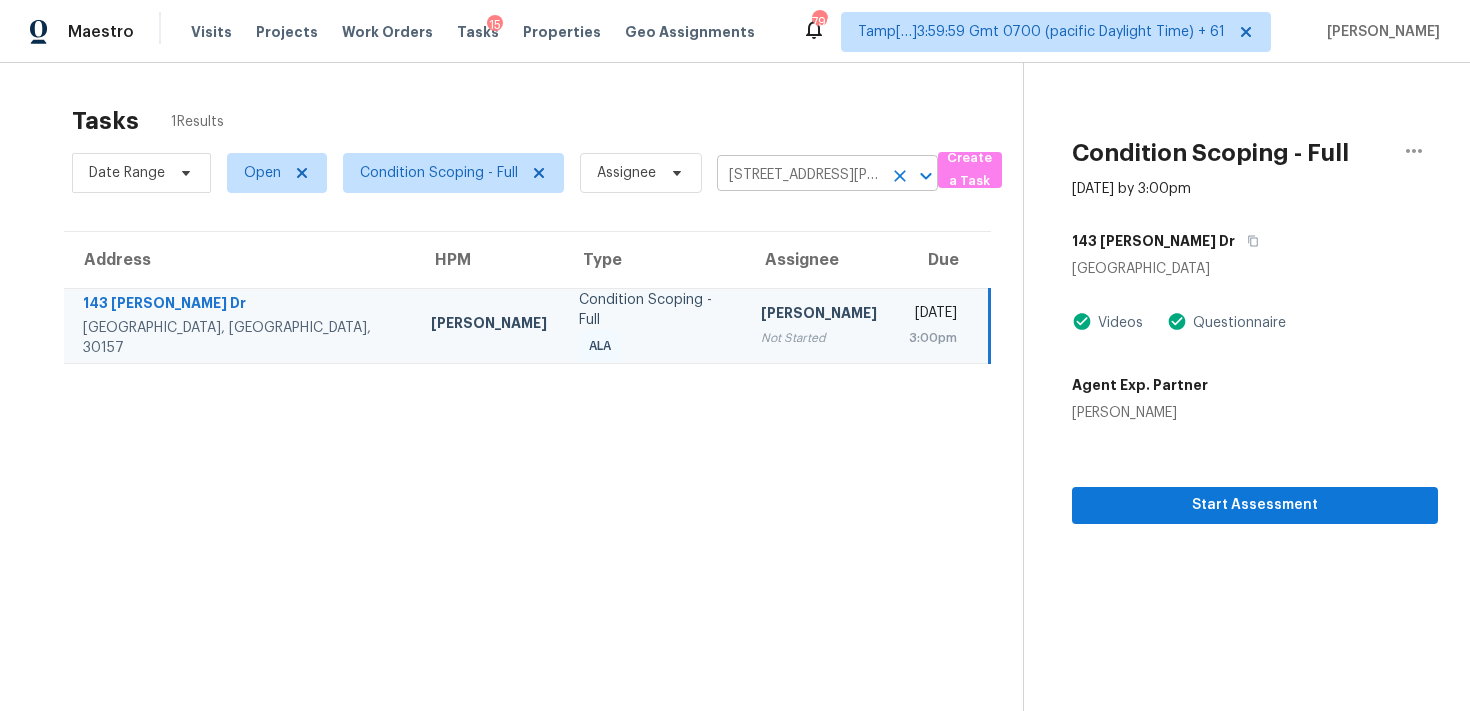scroll, scrollTop: 0, scrollLeft: 52, axis: horizontal 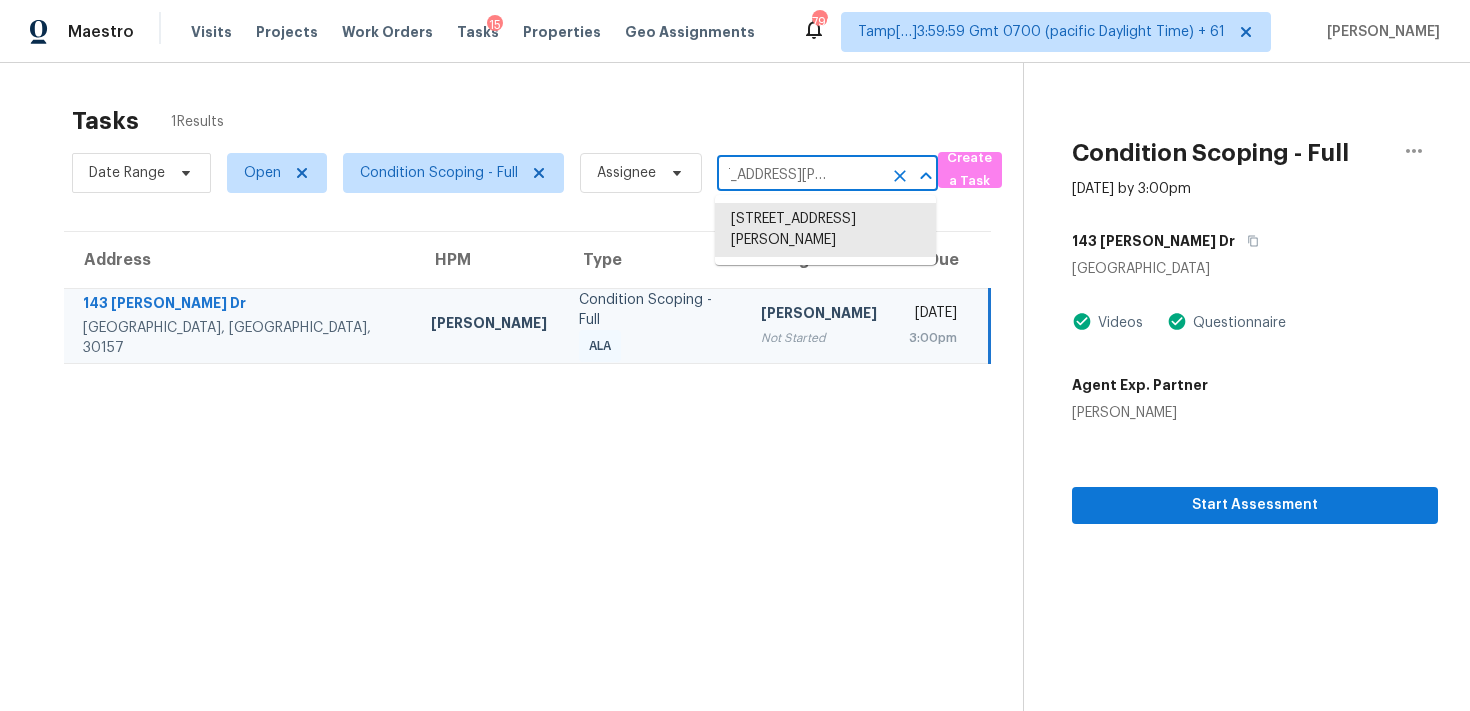 click 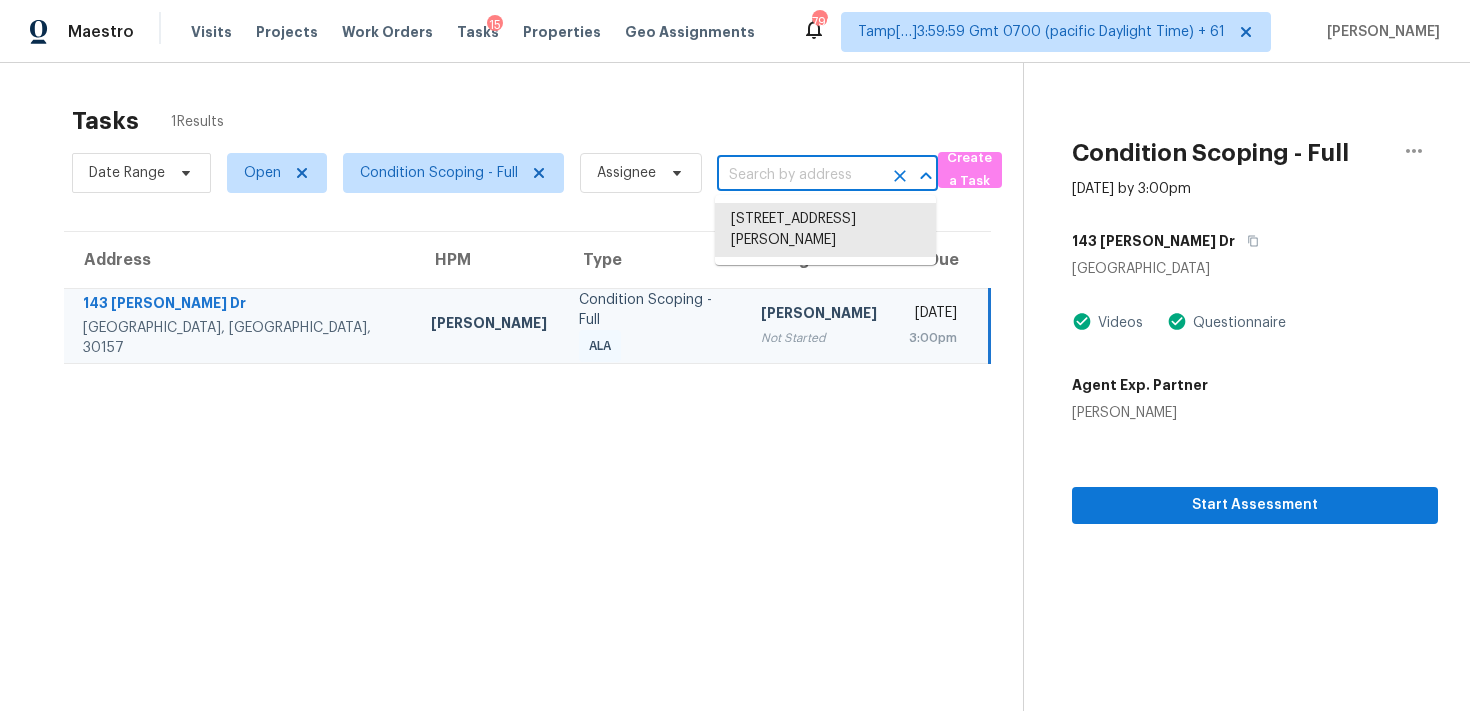 scroll, scrollTop: 0, scrollLeft: 0, axis: both 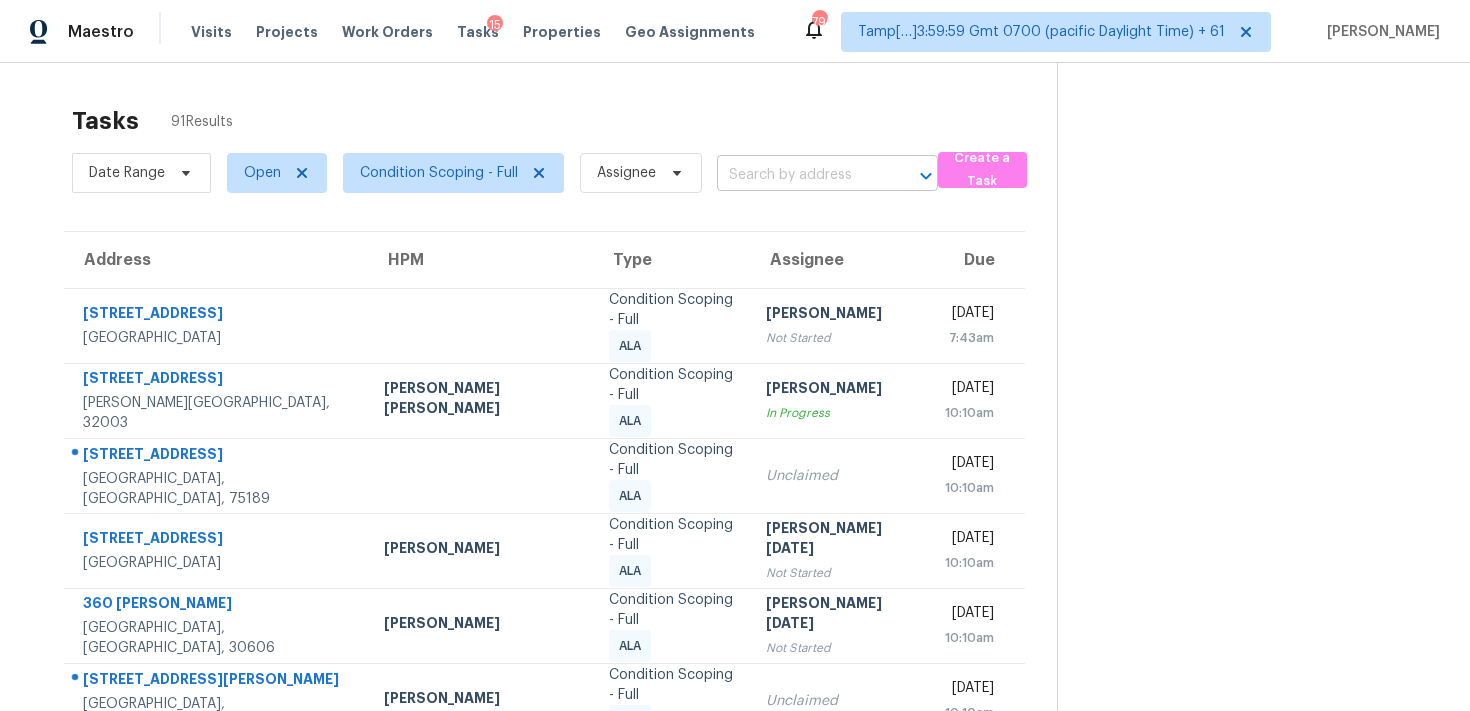 click at bounding box center [799, 175] 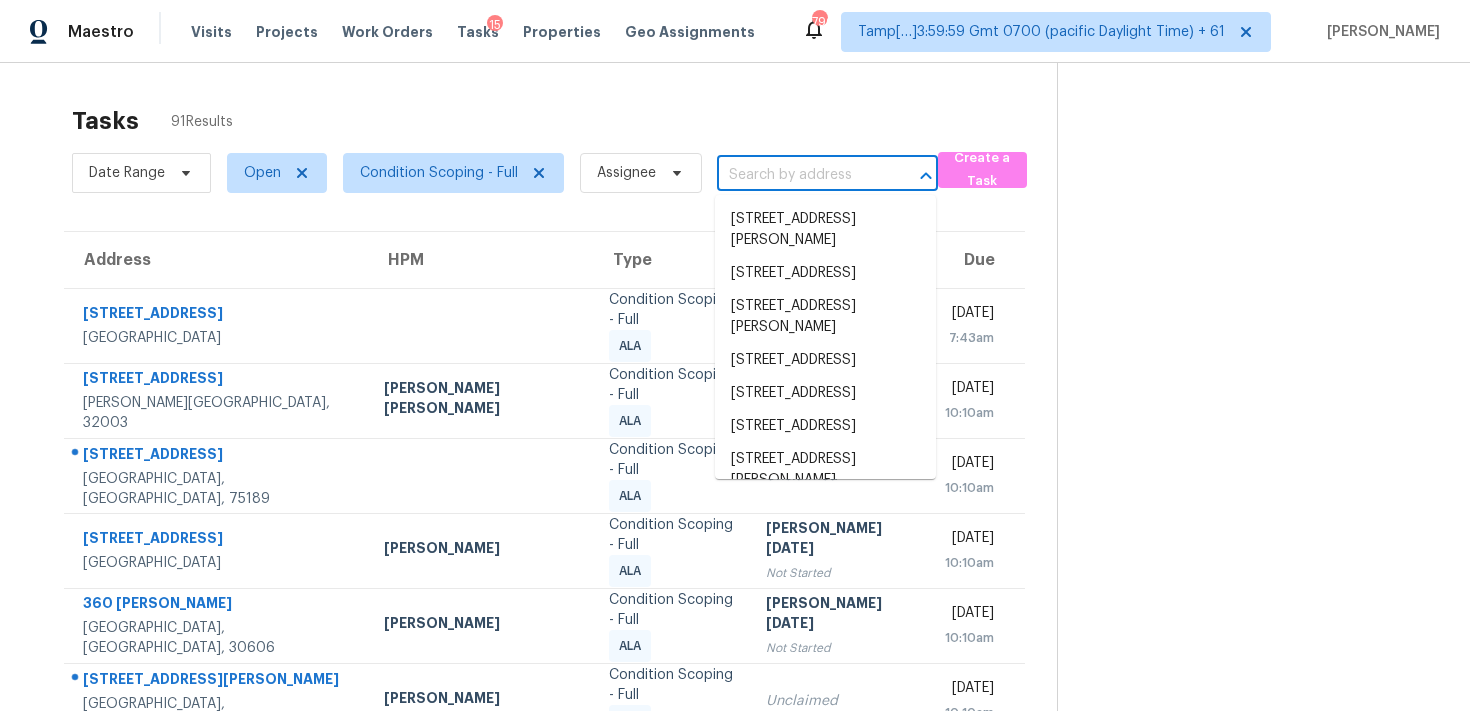 paste on "[STREET_ADDRESS]" 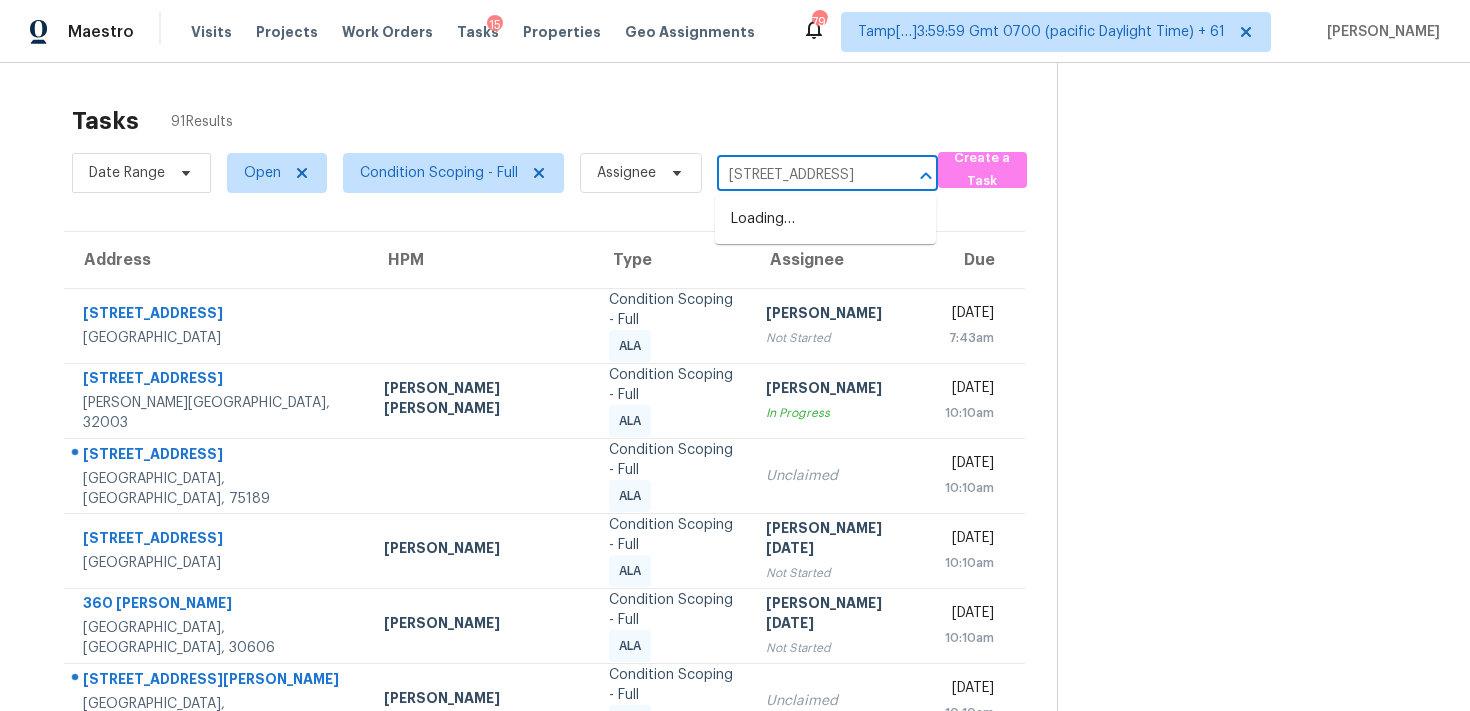 scroll, scrollTop: 0, scrollLeft: 80, axis: horizontal 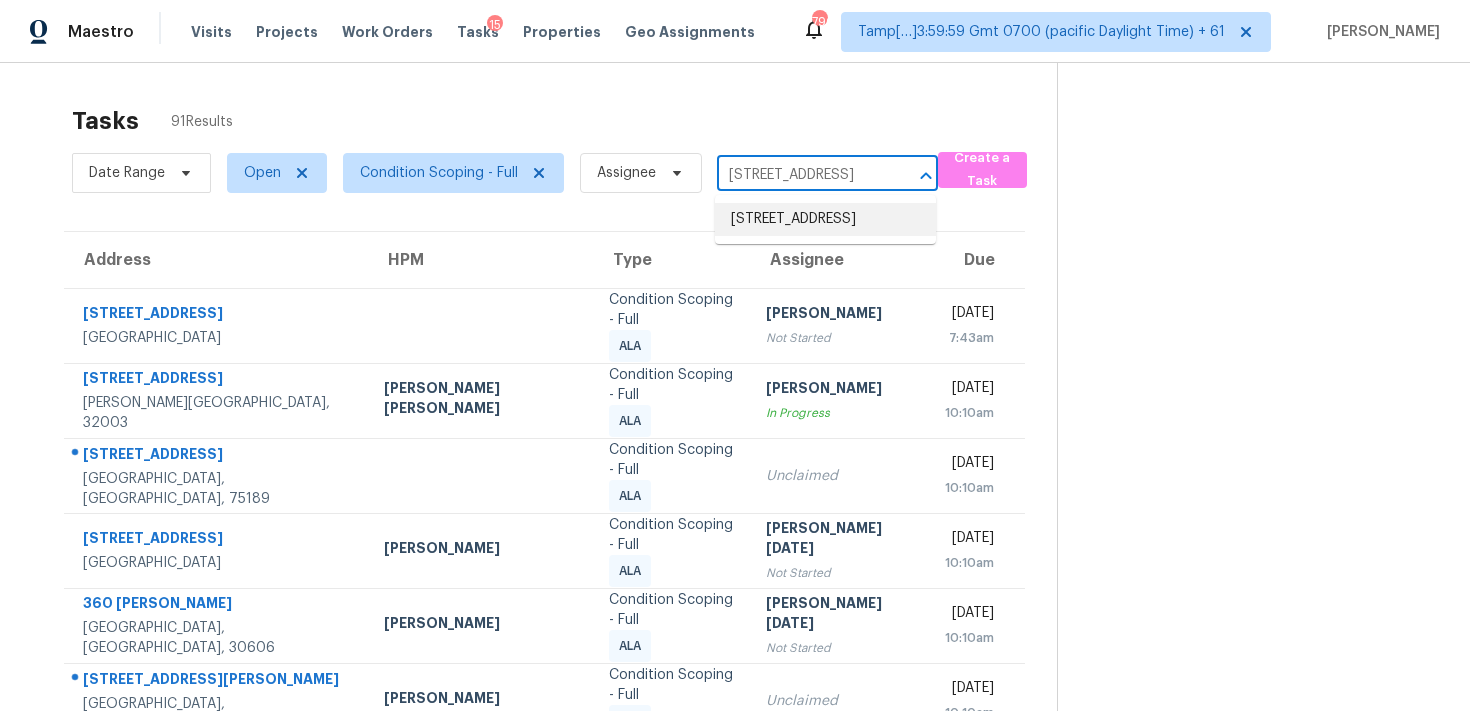 click on "[STREET_ADDRESS]" at bounding box center [825, 219] 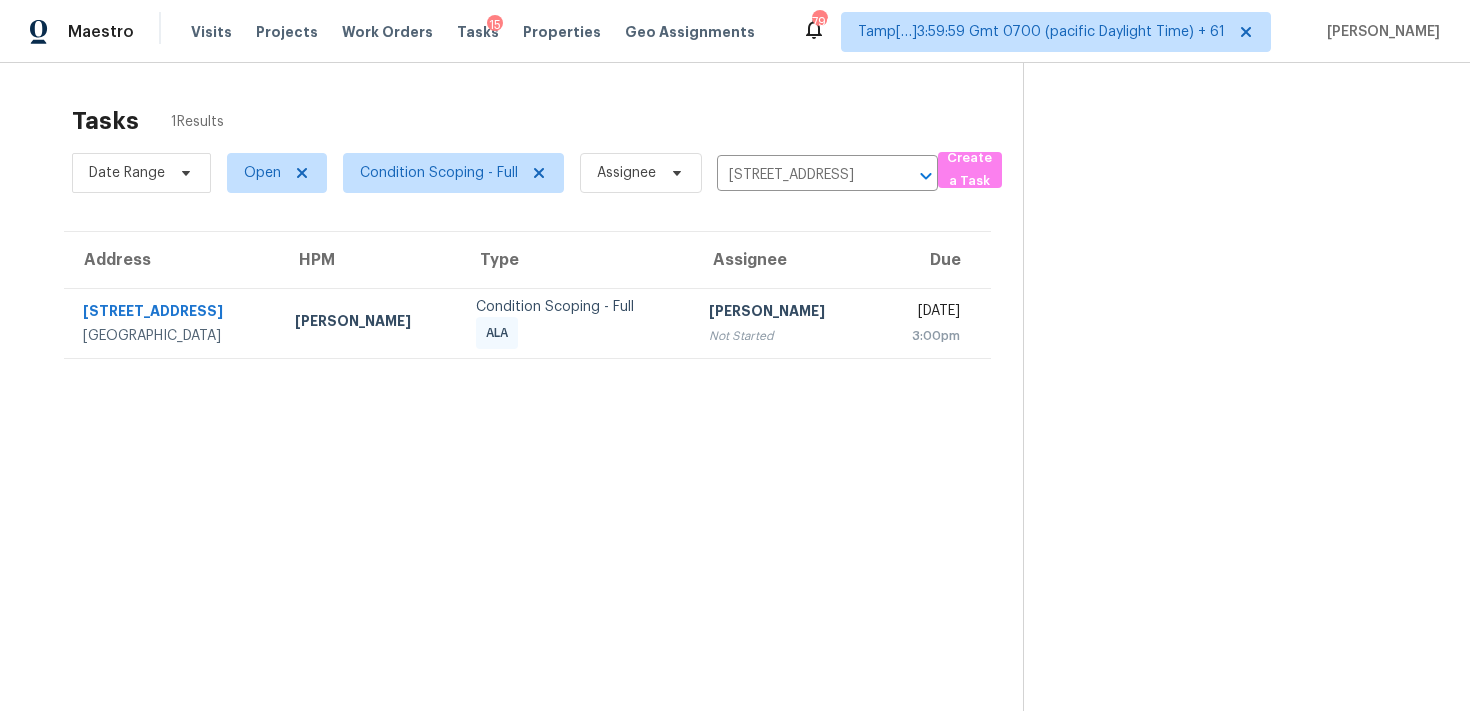 click on "Assignee" at bounding box center [783, 260] 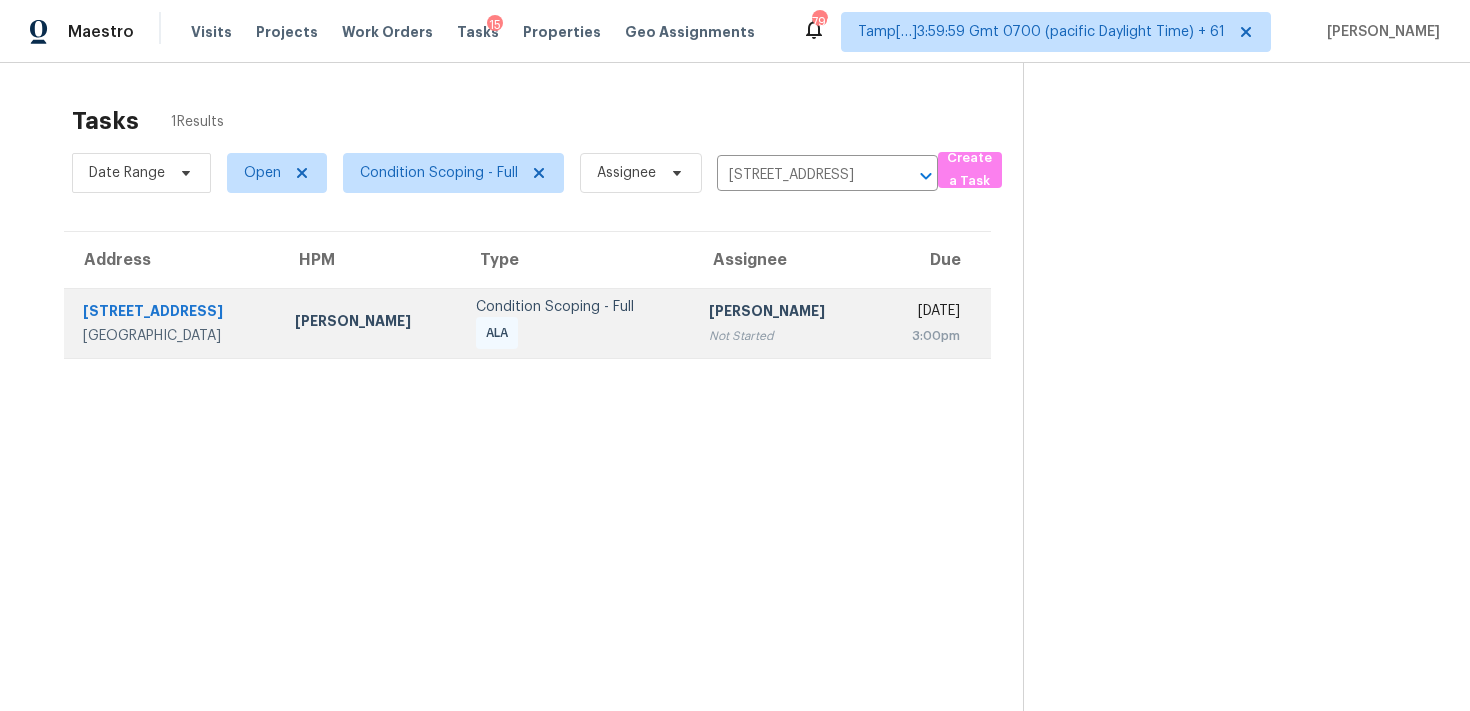 click on "[PERSON_NAME] Not Started" at bounding box center [783, 323] 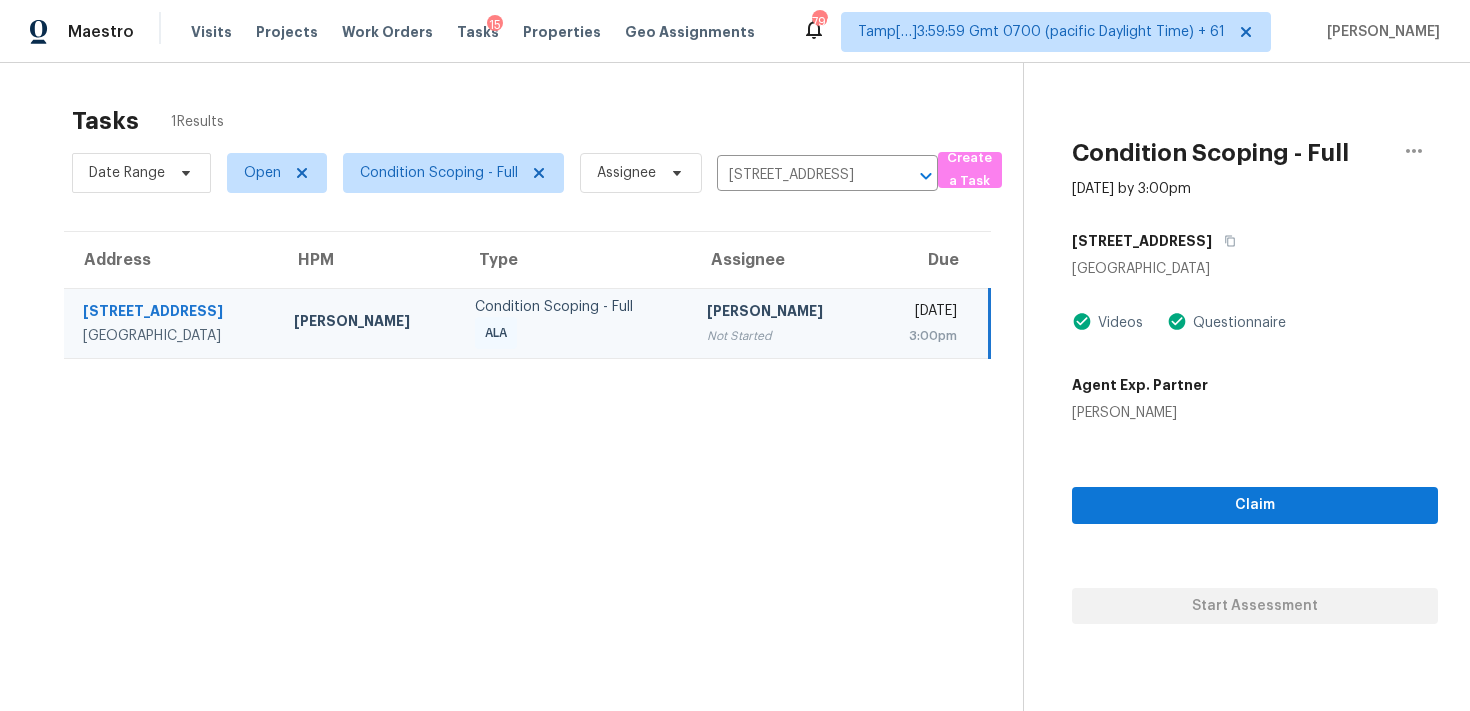 click on "Claim Start Assessment" at bounding box center [1255, 523] 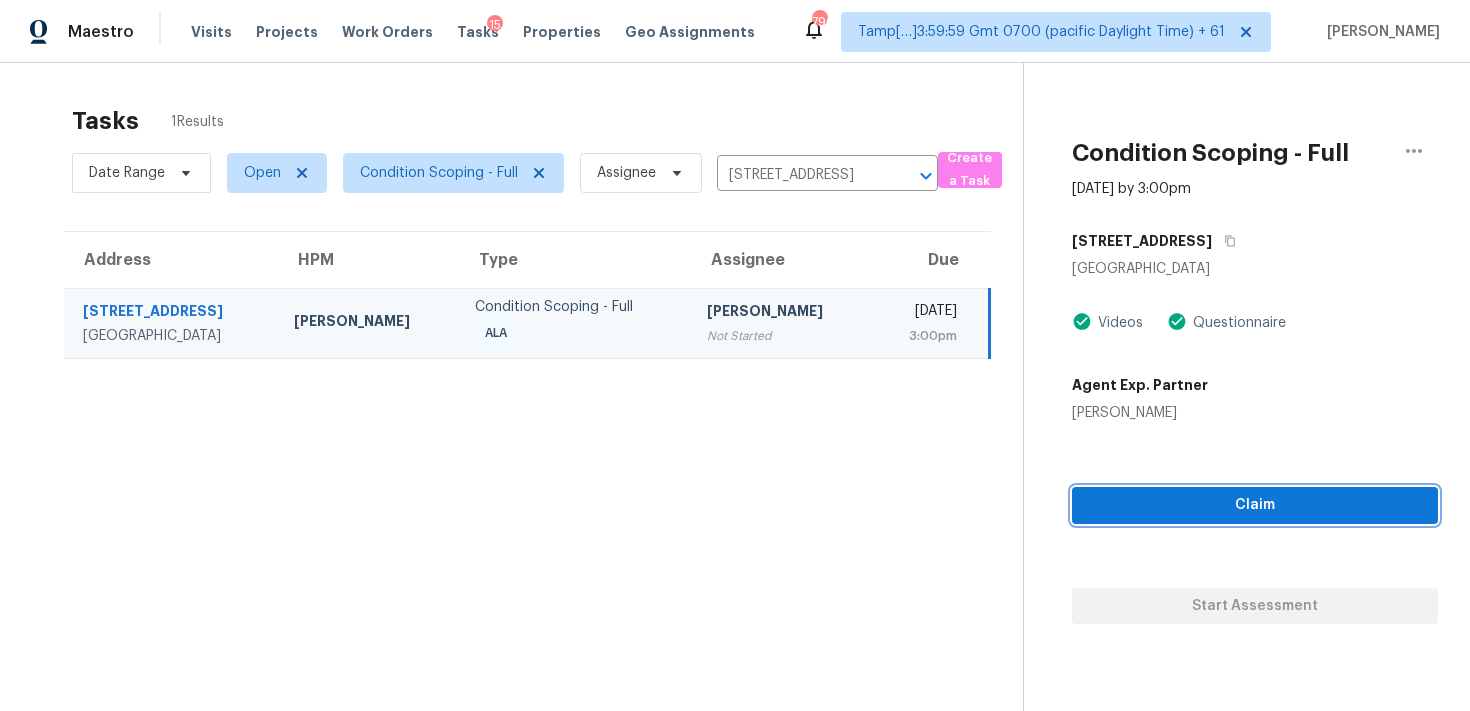 click on "Claim" at bounding box center [1255, 505] 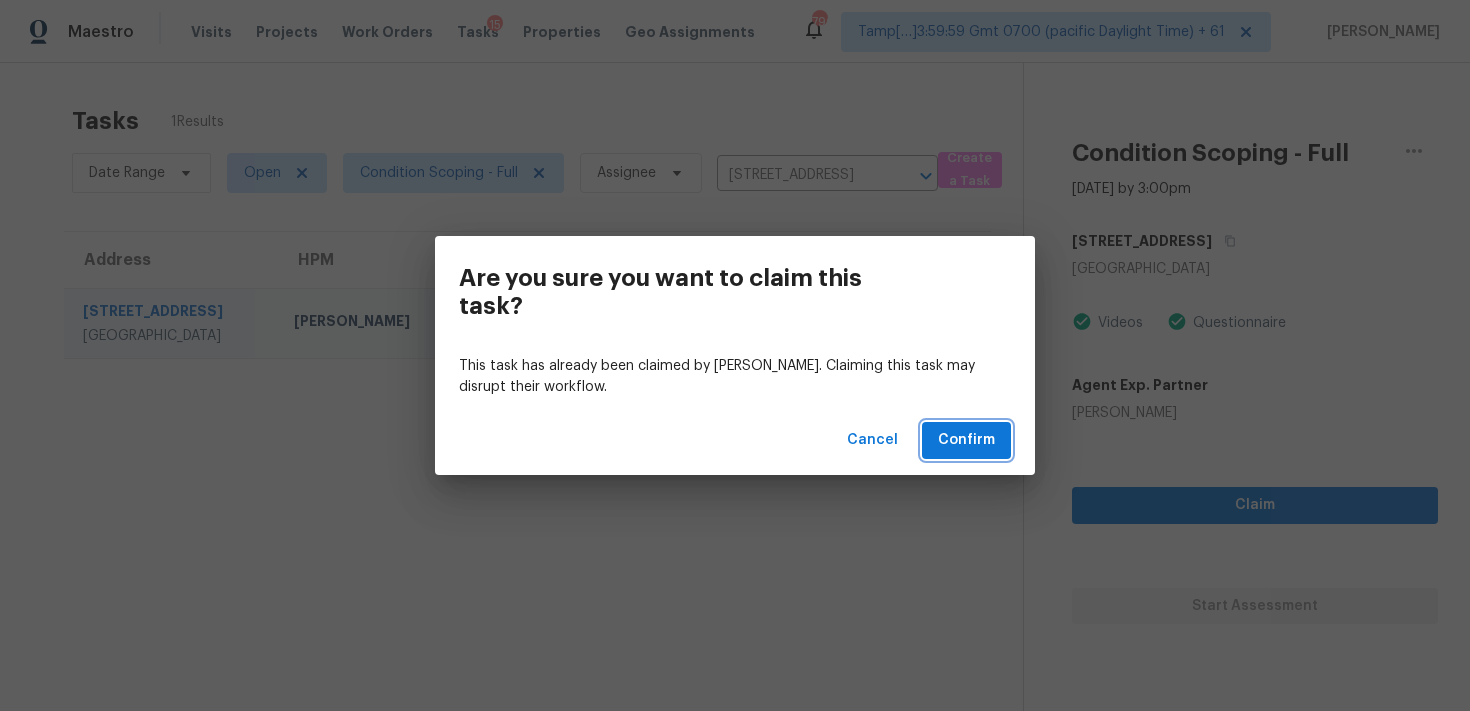 click on "Confirm" at bounding box center (966, 440) 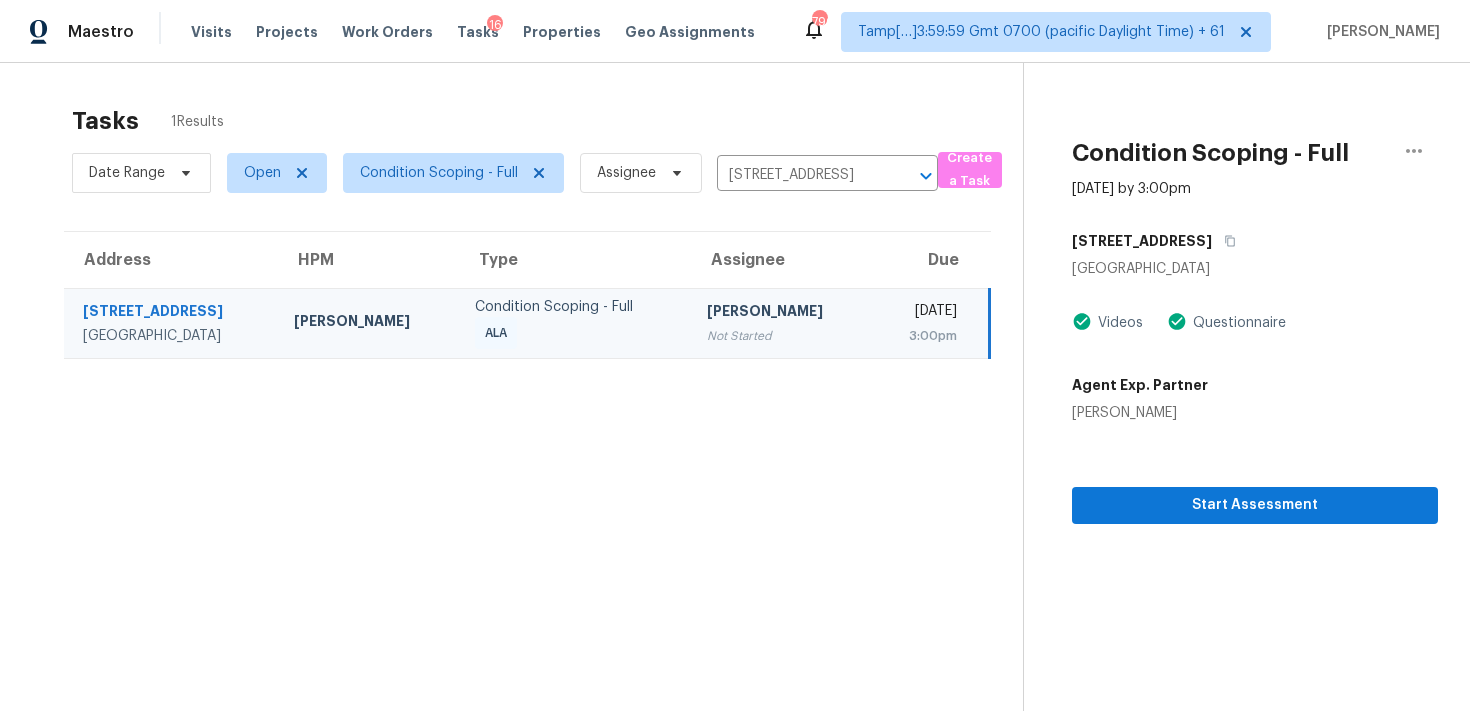click on "Start Assessment" at bounding box center [1255, 473] 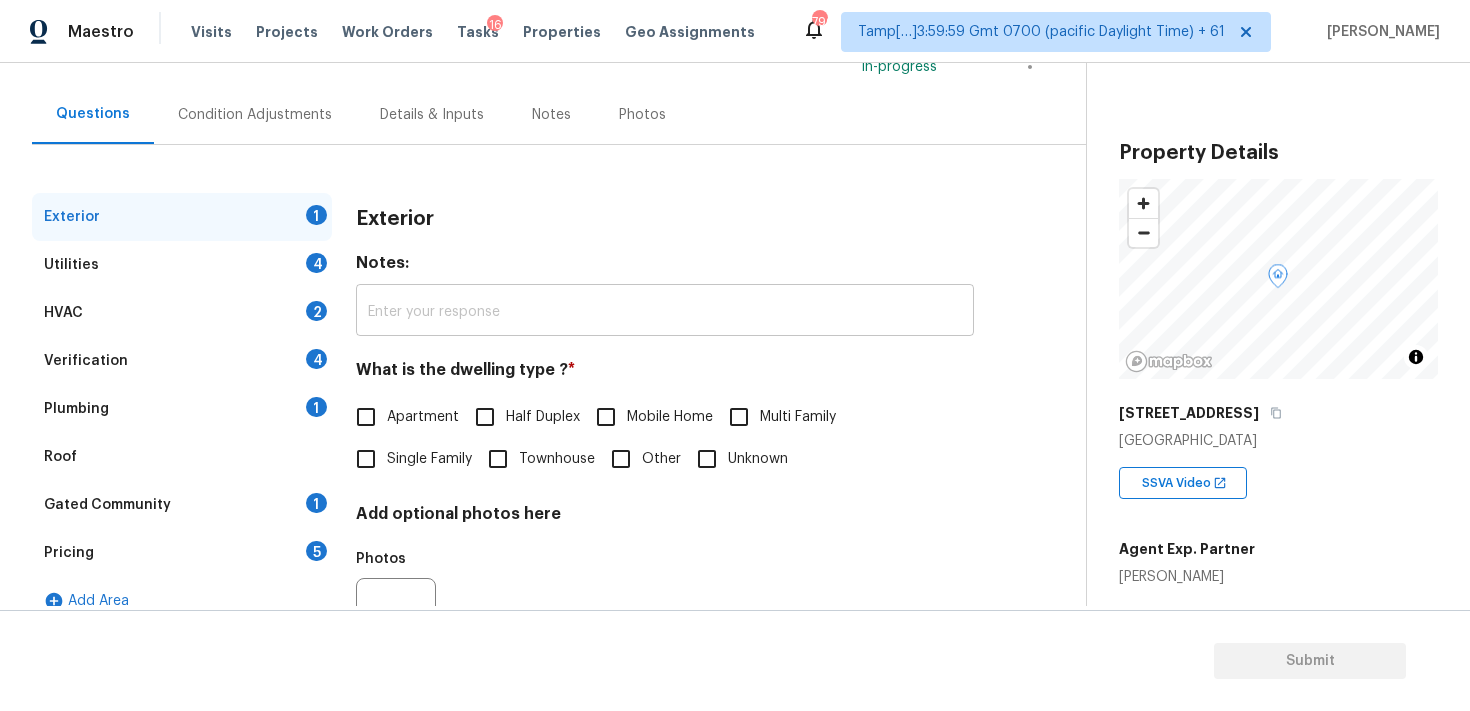scroll, scrollTop: 58, scrollLeft: 0, axis: vertical 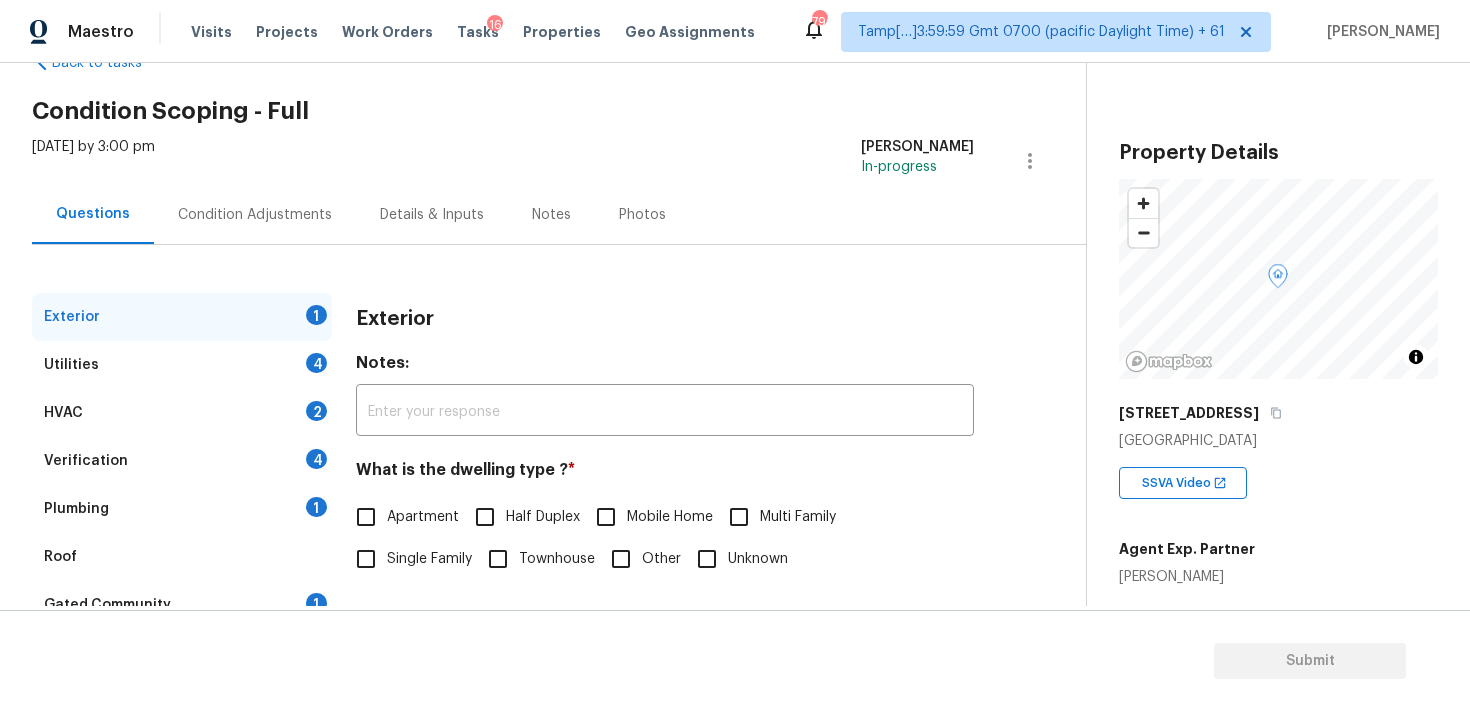 click on "Condition Adjustments" at bounding box center [255, 214] 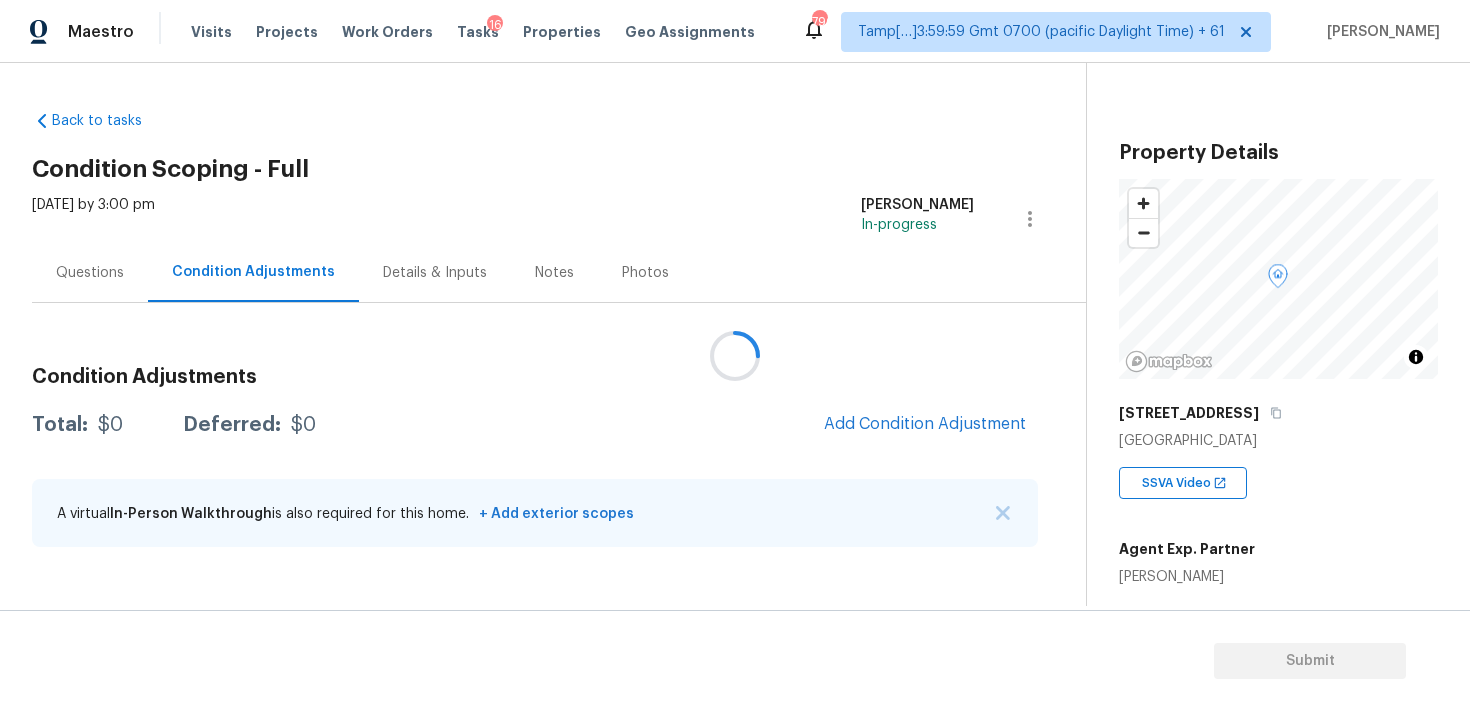 scroll, scrollTop: 0, scrollLeft: 0, axis: both 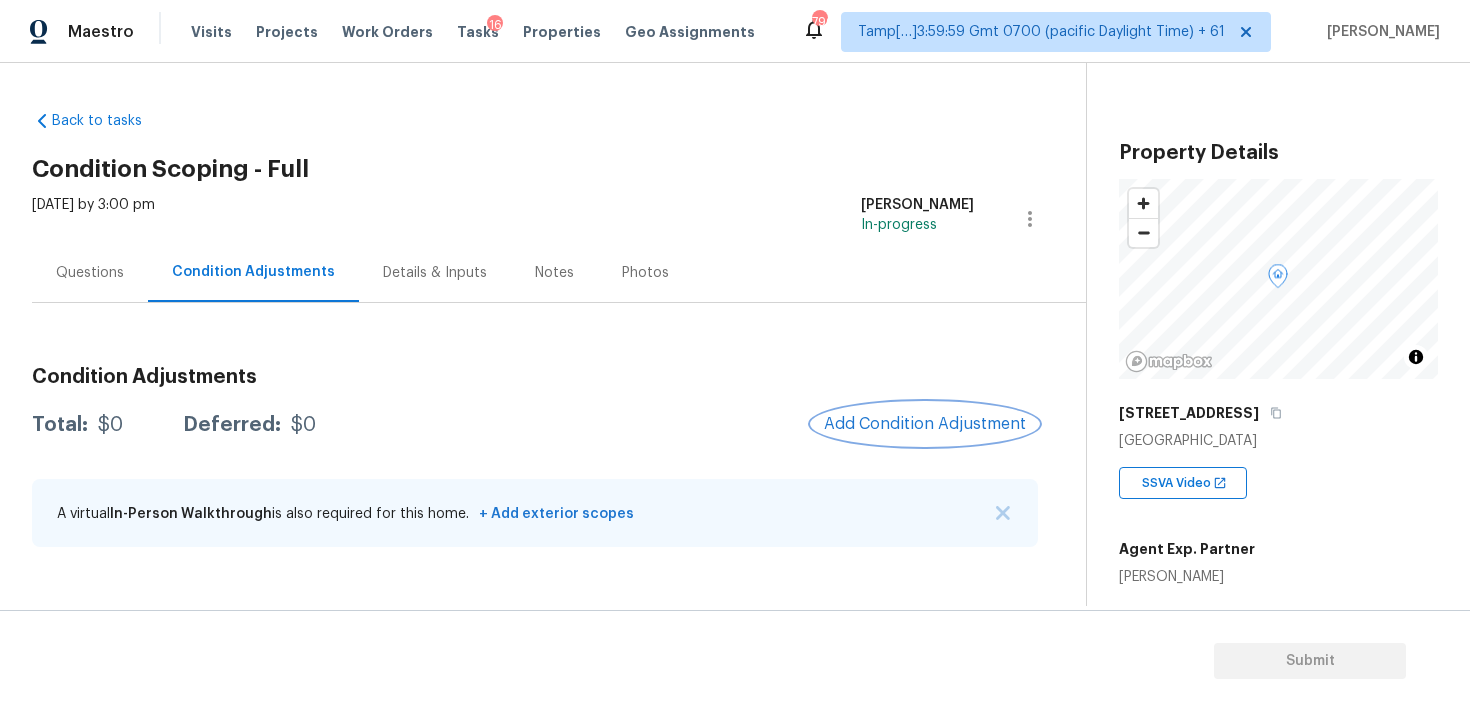 click on "Add Condition Adjustment" at bounding box center [925, 424] 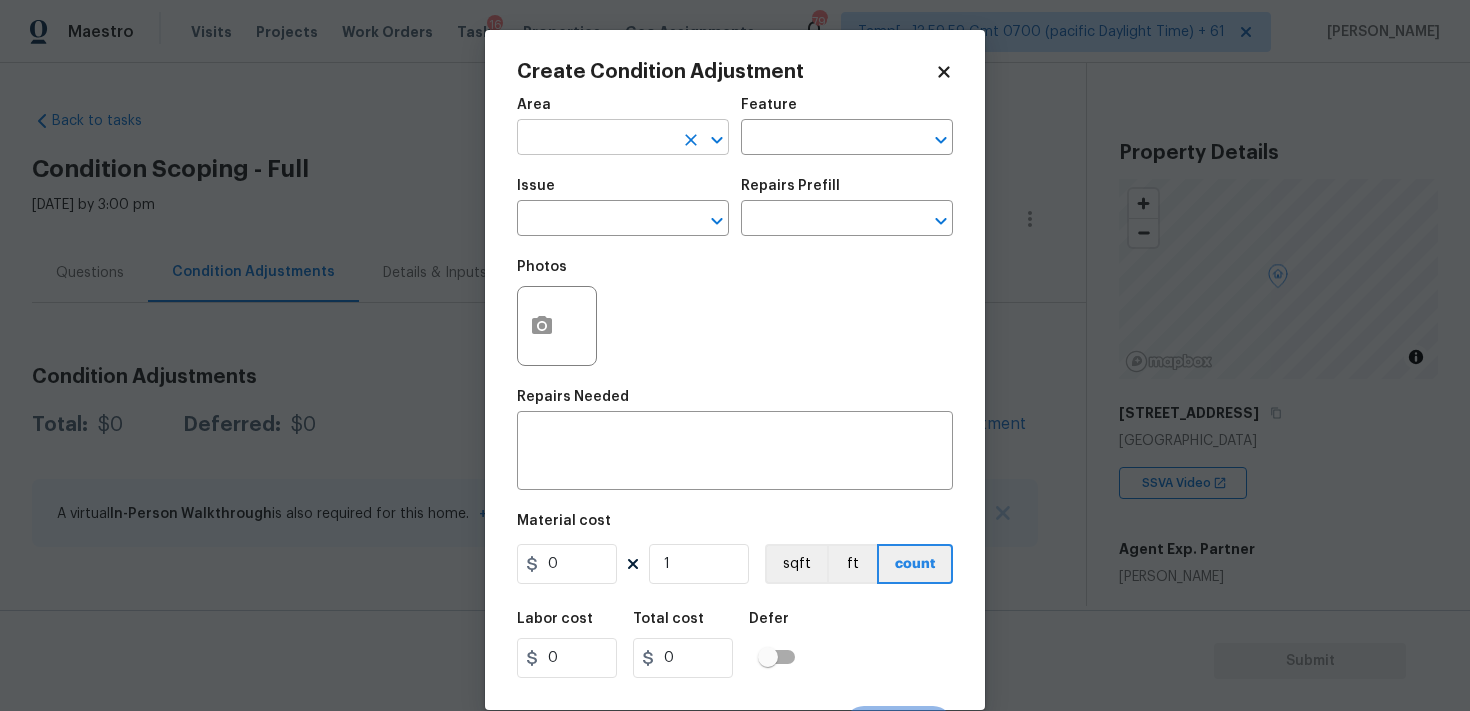 click at bounding box center (595, 139) 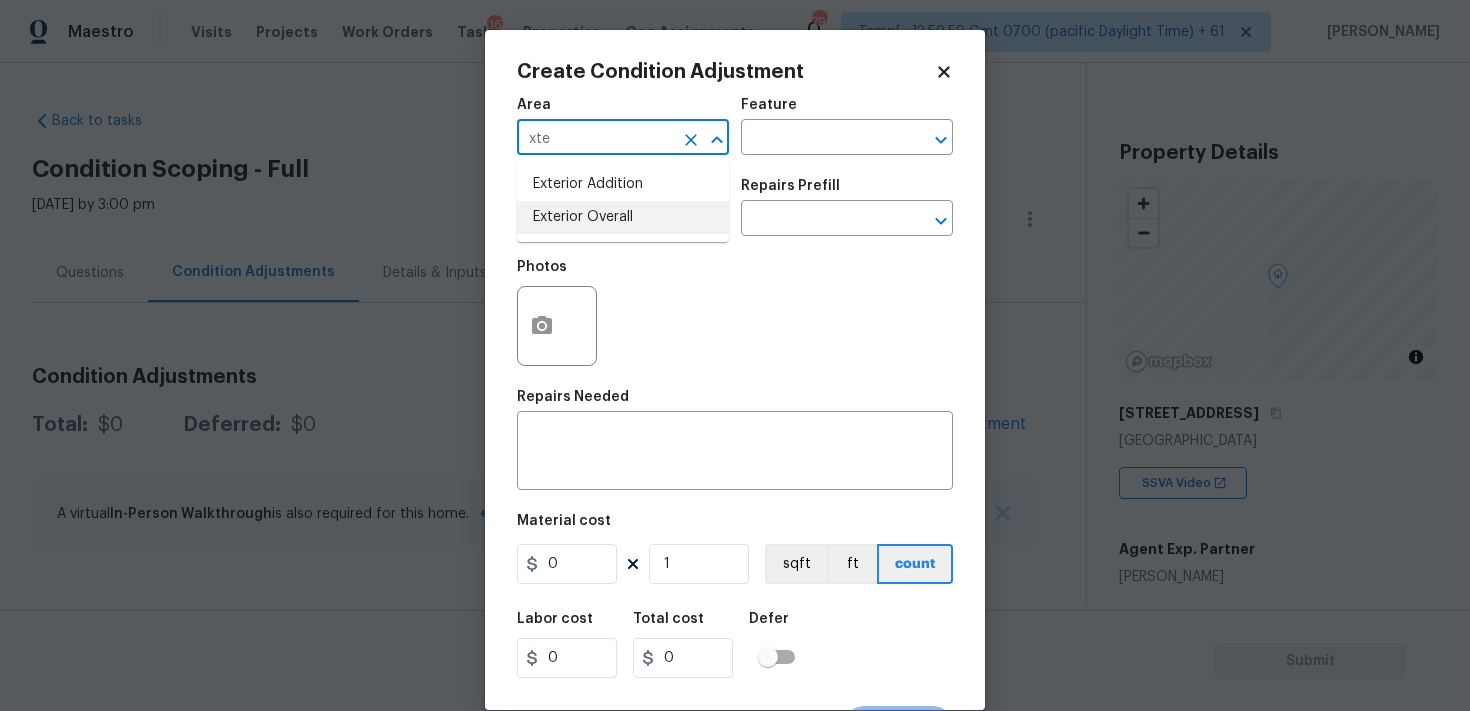 click on "Exterior Overall" at bounding box center [623, 217] 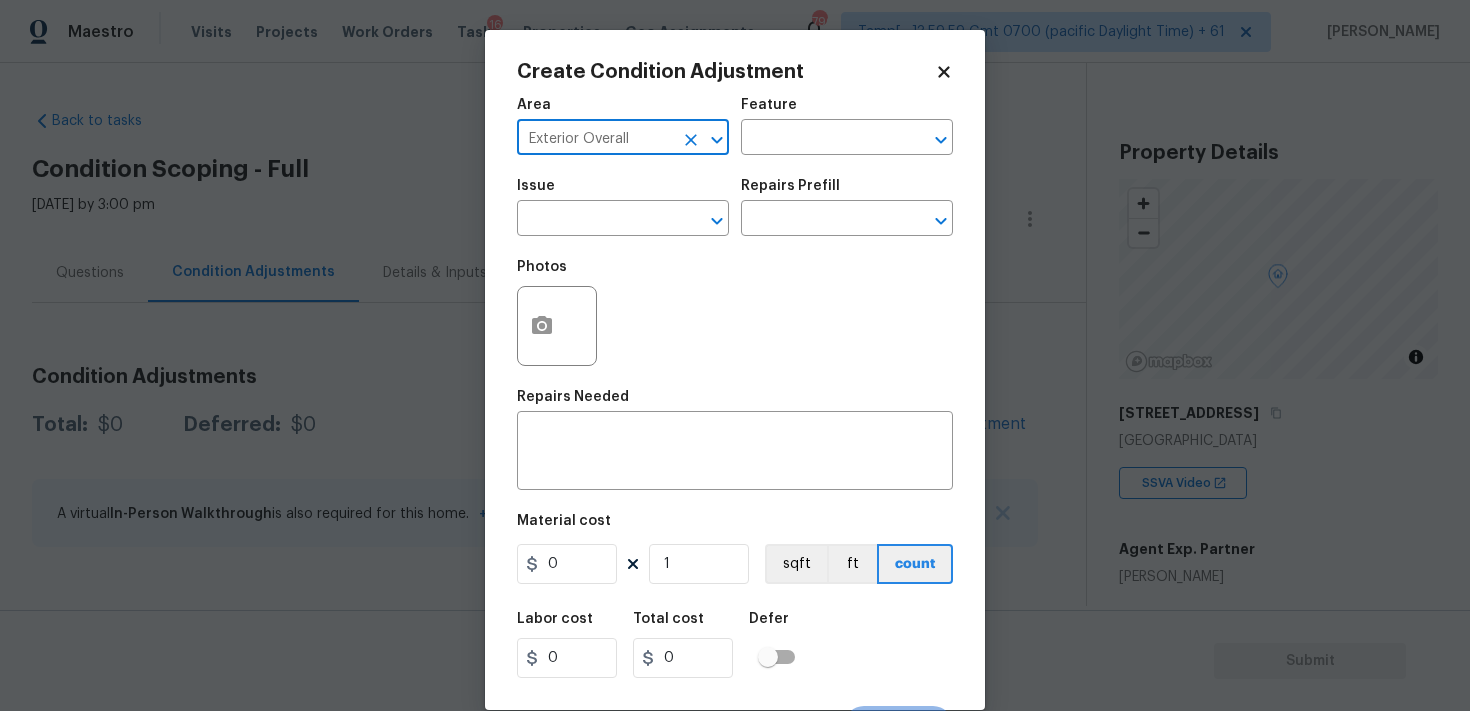 type on "Exterior Overall" 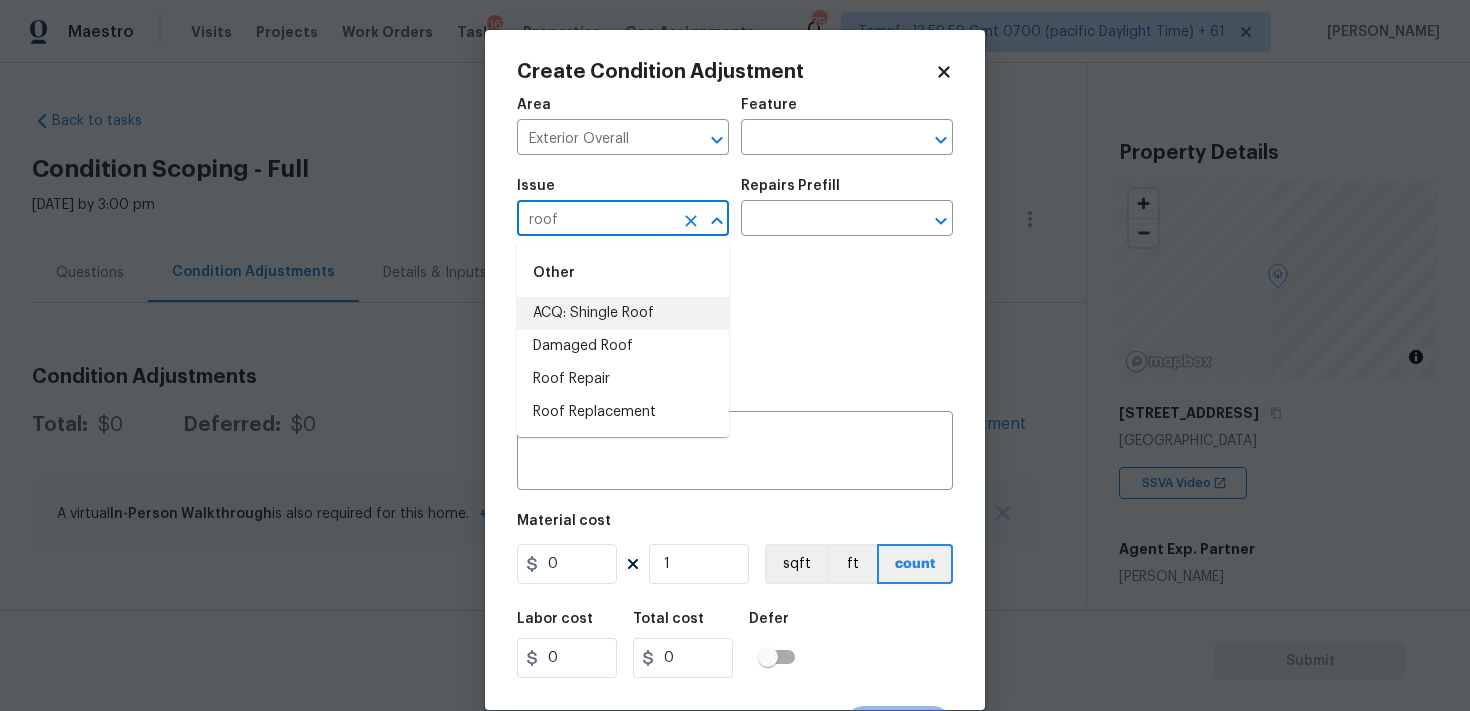 click on "ACQ: Shingle Roof" at bounding box center (623, 313) 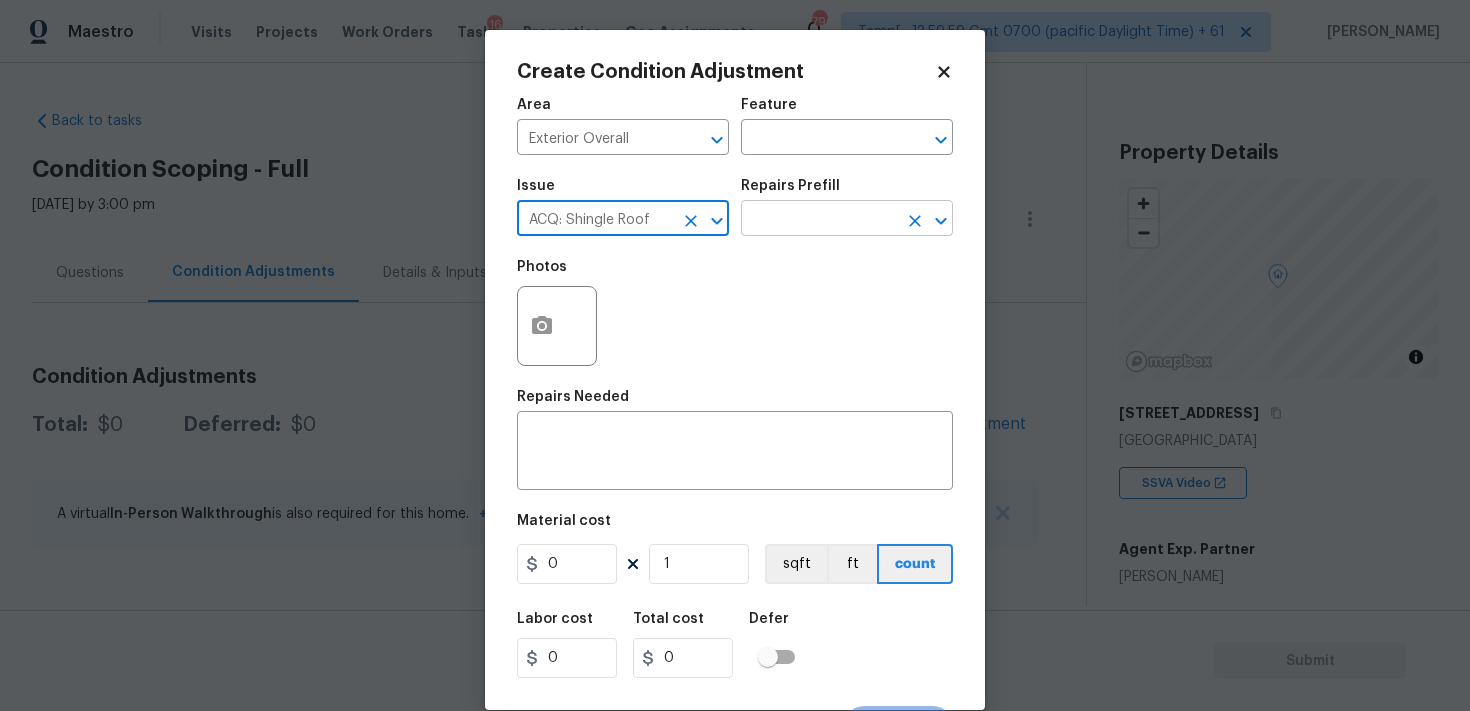 type on "ACQ: Shingle Roof" 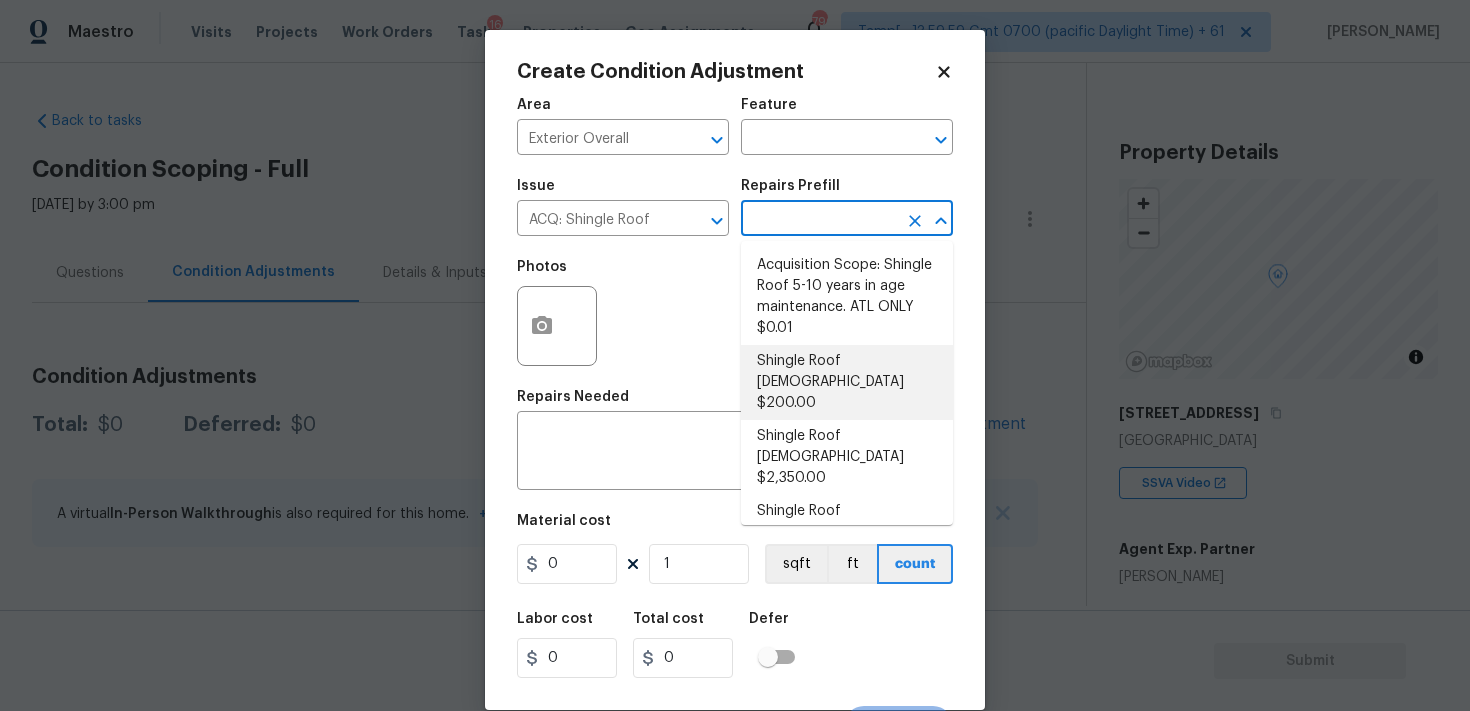 click on "Shingle Roof [DEMOGRAPHIC_DATA] $200.00" at bounding box center (847, 382) 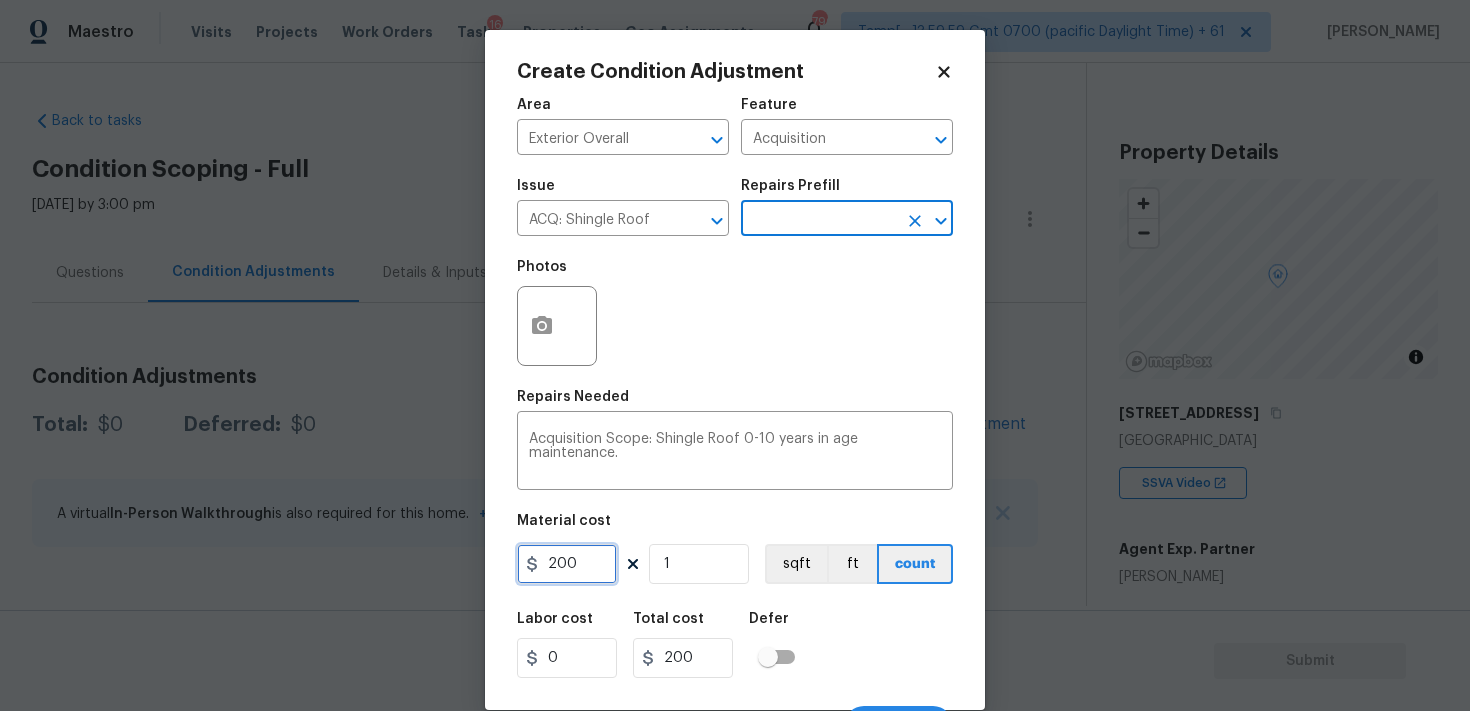 click on "200" at bounding box center (567, 564) 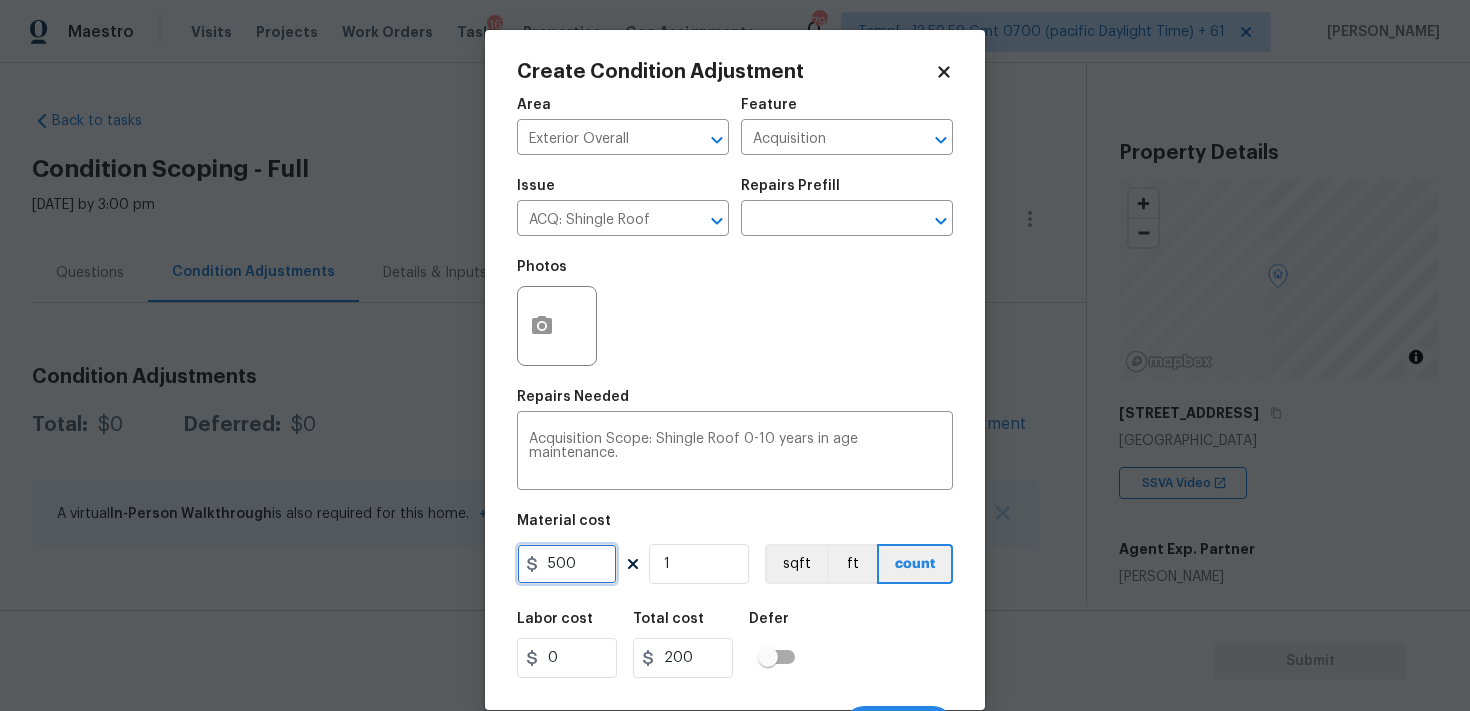 type on "500" 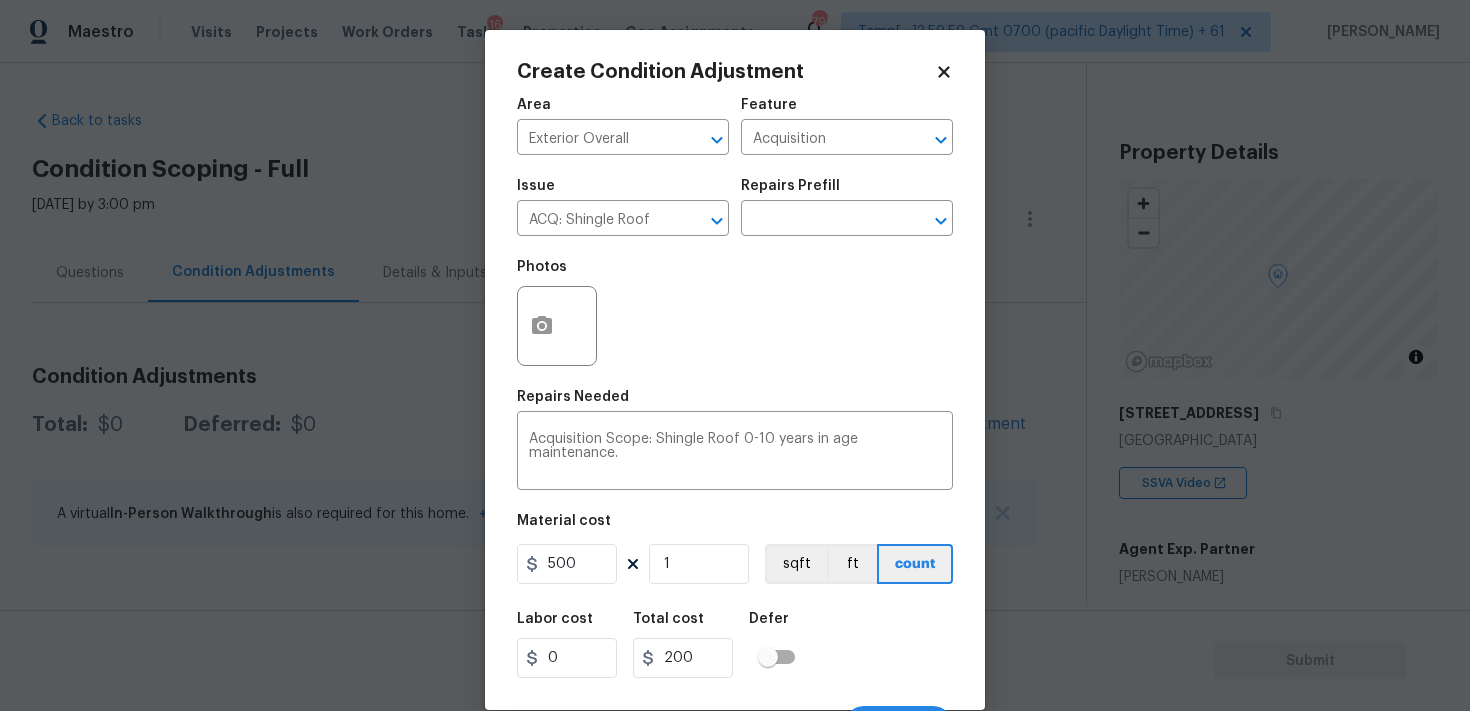 type on "500" 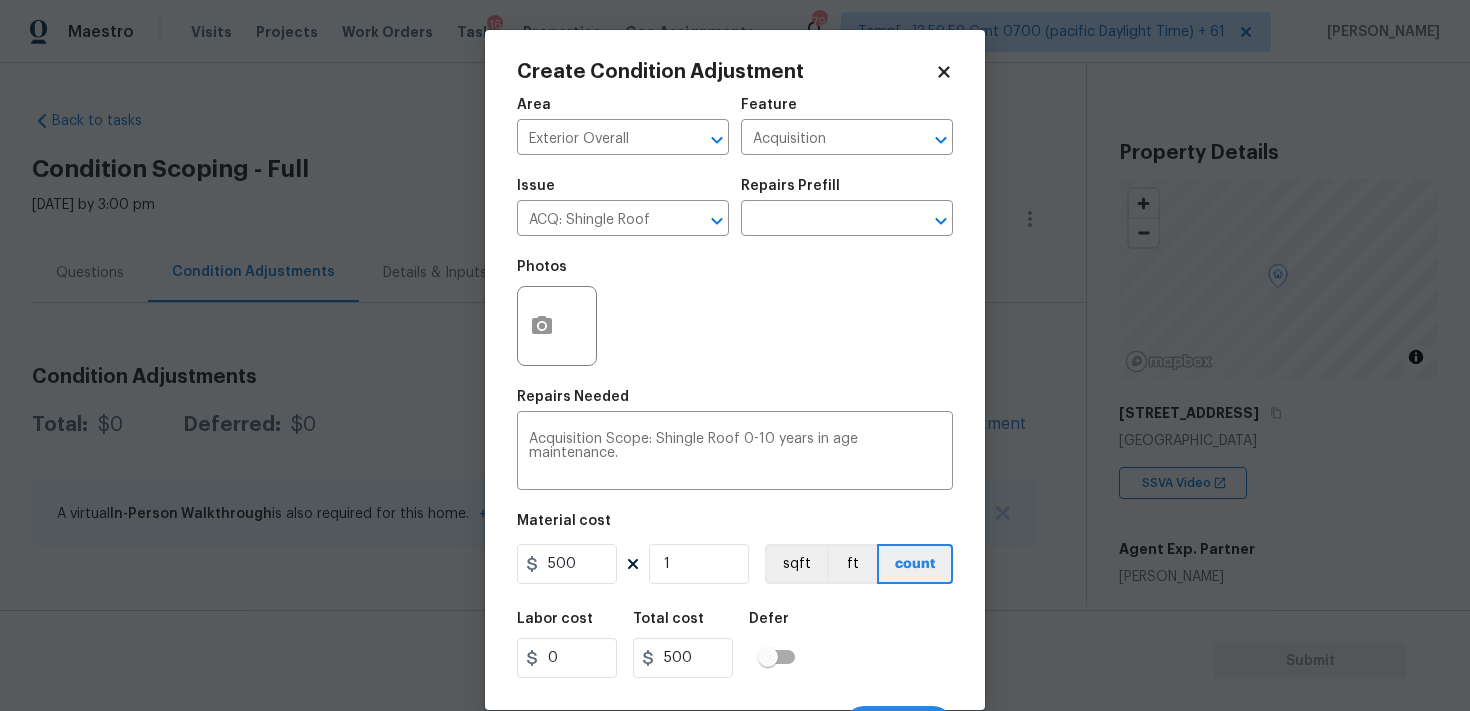click on "Area Exterior Overall ​ Feature Acquisition ​ Issue ACQ: Shingle Roof ​ Repairs Prefill ​ Photos Repairs Needed Acquisition Scope: Shingle Roof 0-10 years in age maintenance. x ​ Material cost 500 1 sqft ft count Labor cost 0 Total cost 500 Defer Cancel Create" at bounding box center [735, 416] 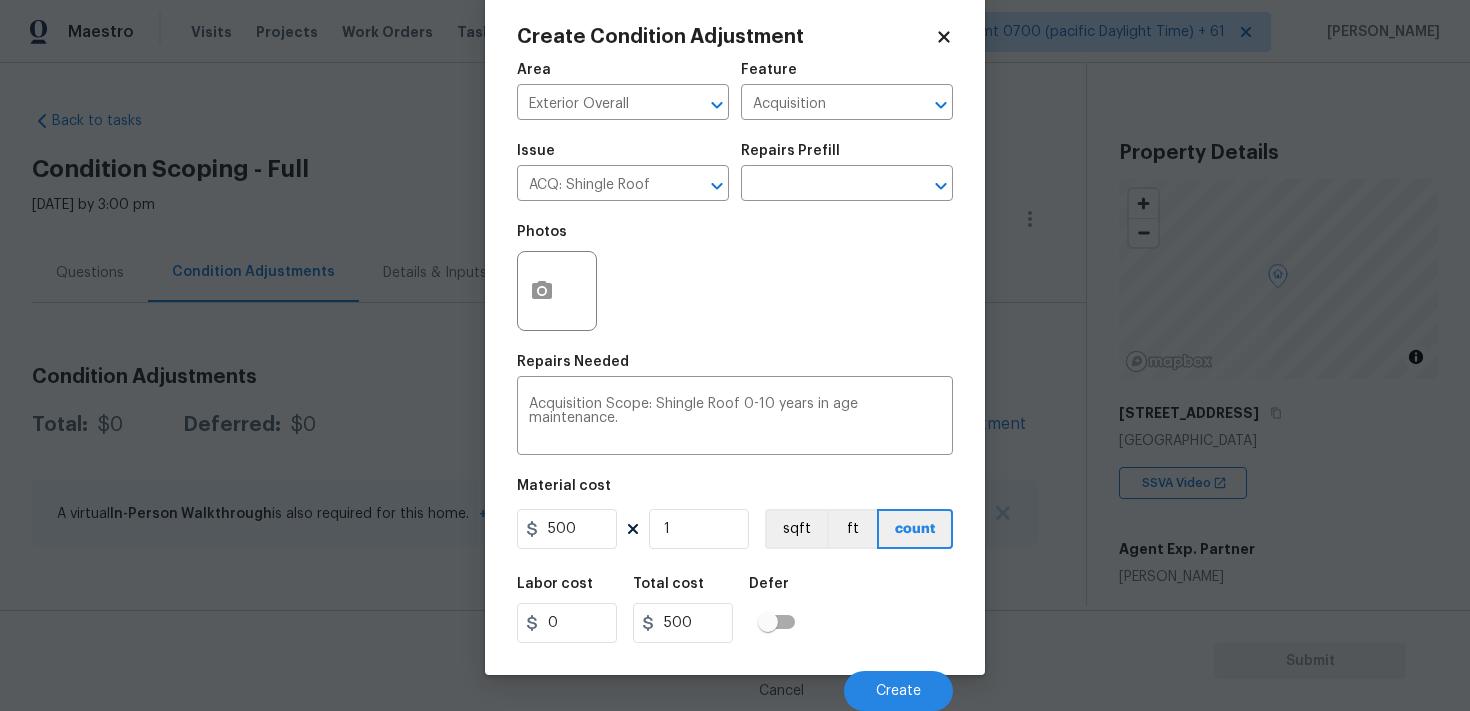 click on "Cancel Create" at bounding box center (735, 683) 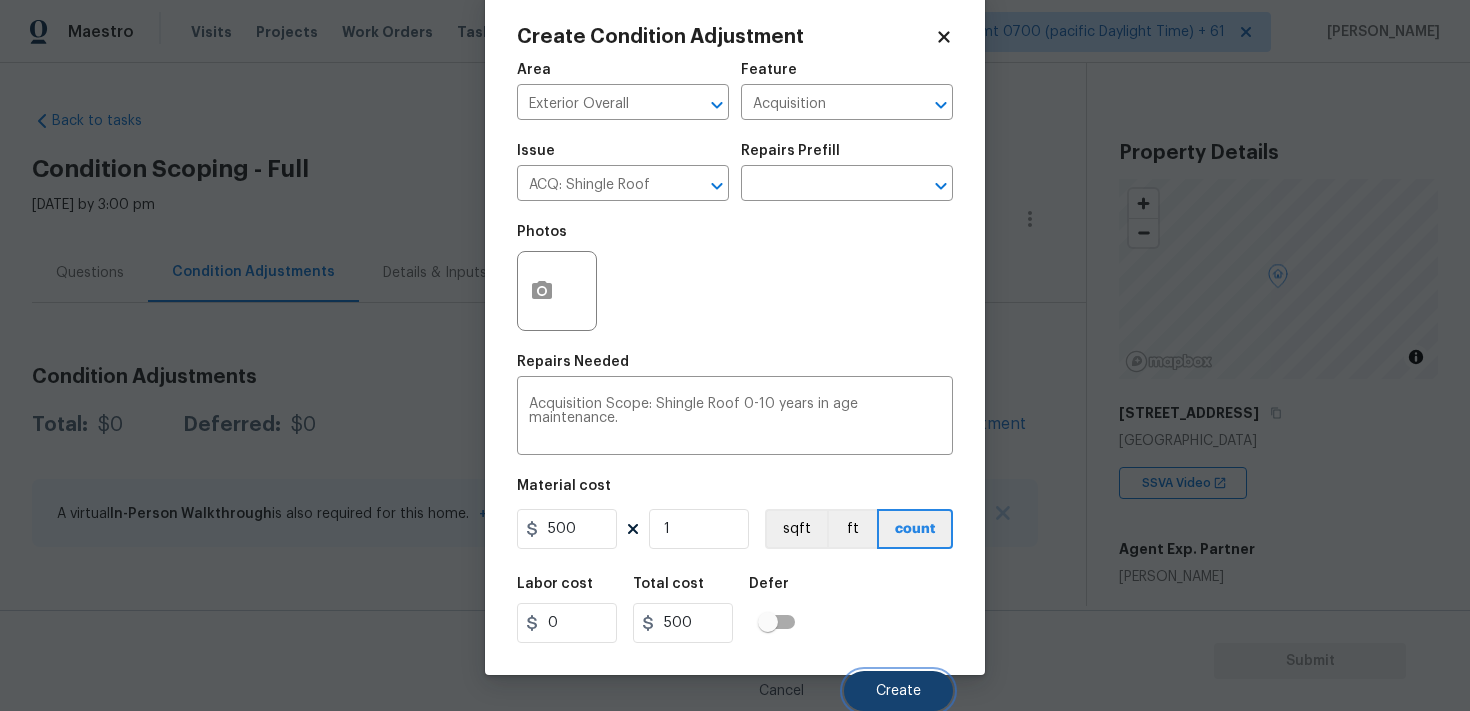 click on "Create" at bounding box center [898, 691] 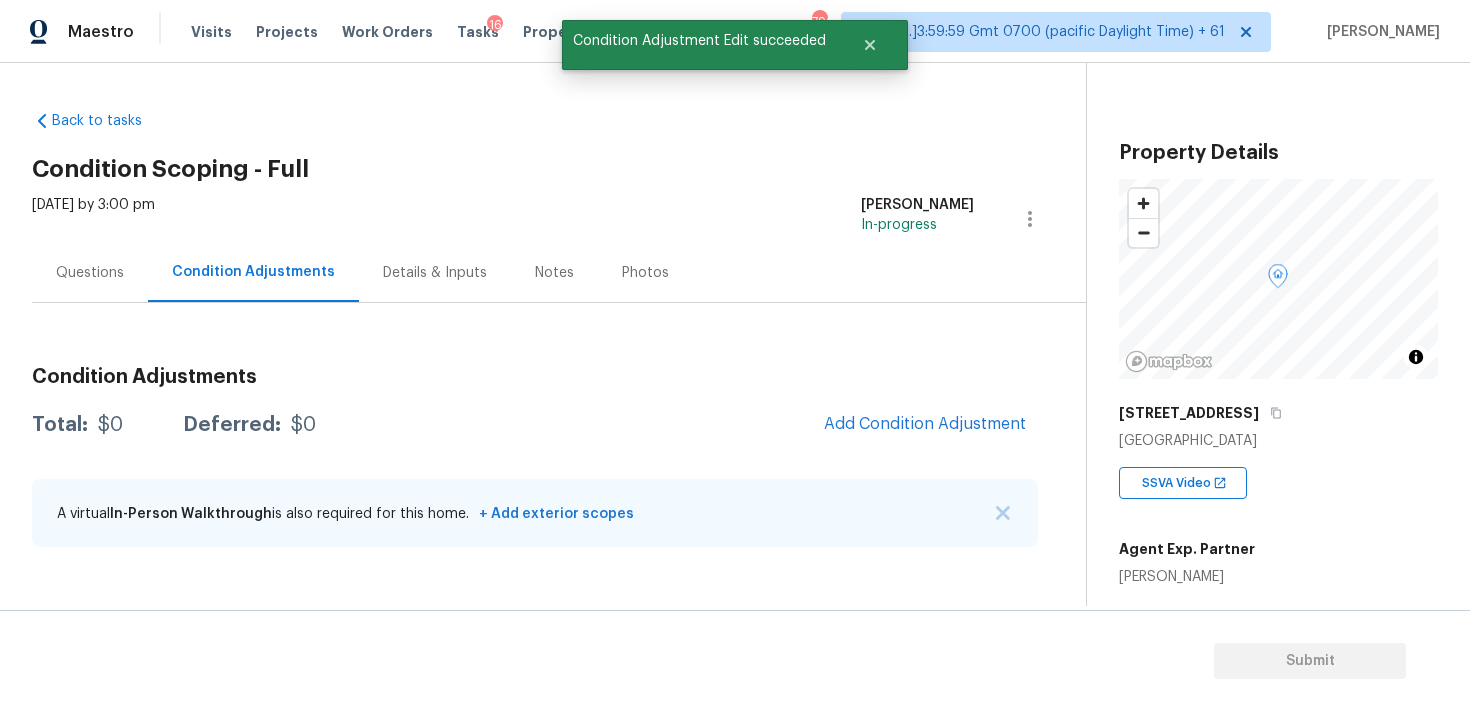scroll, scrollTop: 29, scrollLeft: 0, axis: vertical 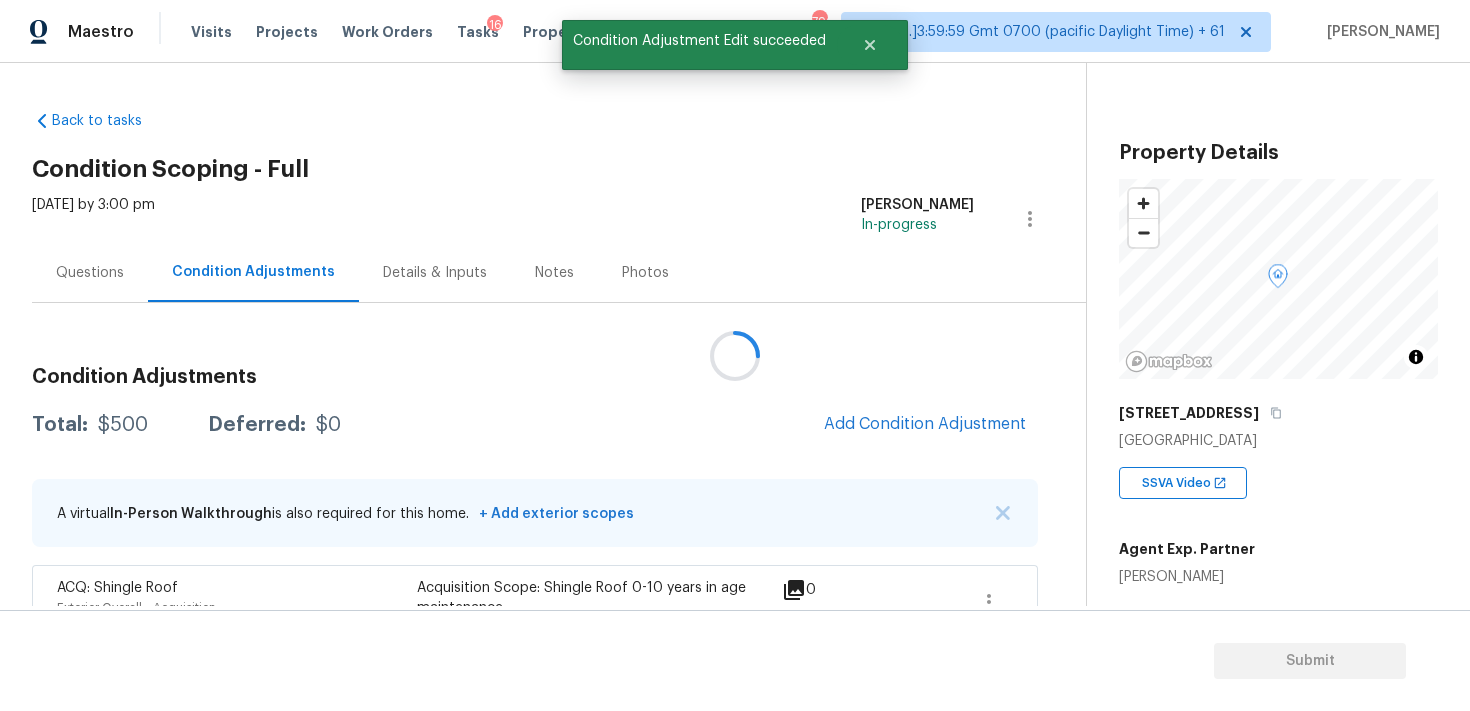 click at bounding box center [735, 355] 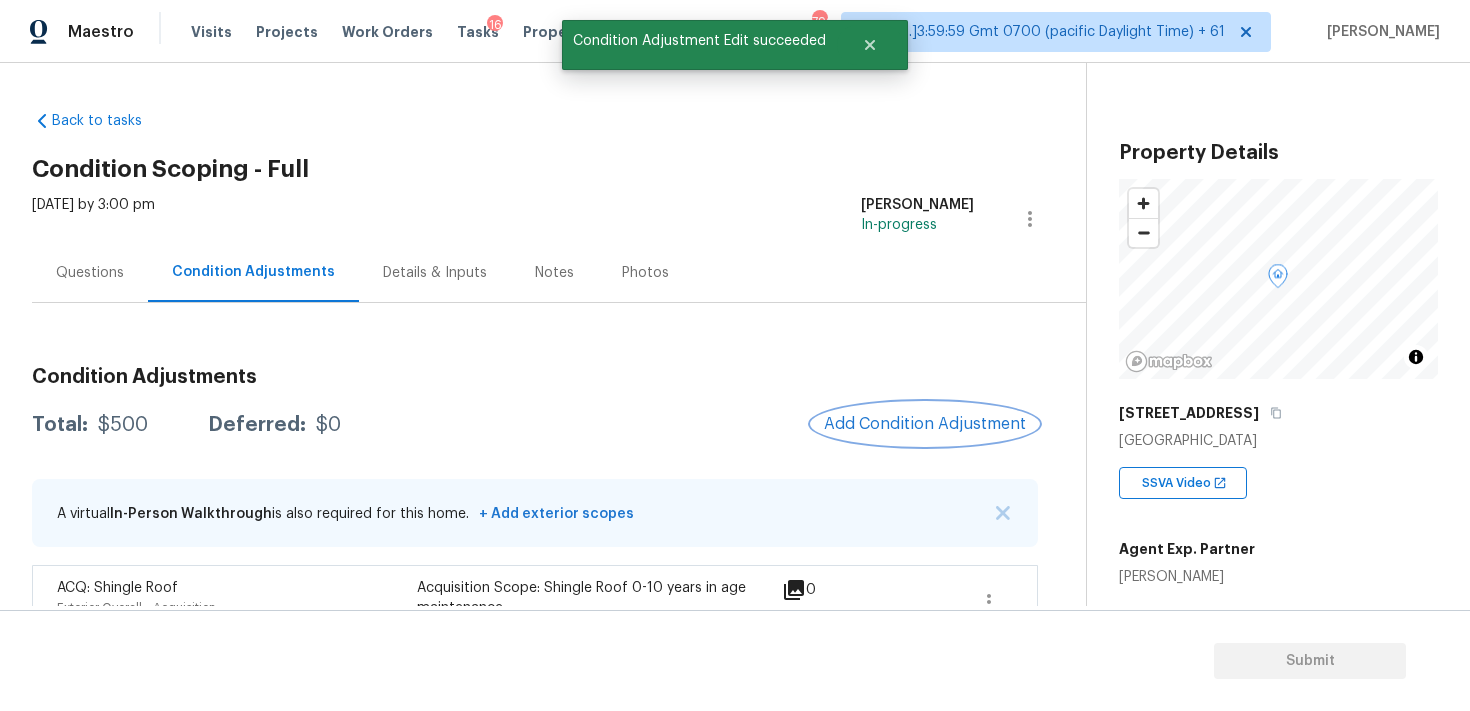 click on "Add Condition Adjustment" at bounding box center [925, 424] 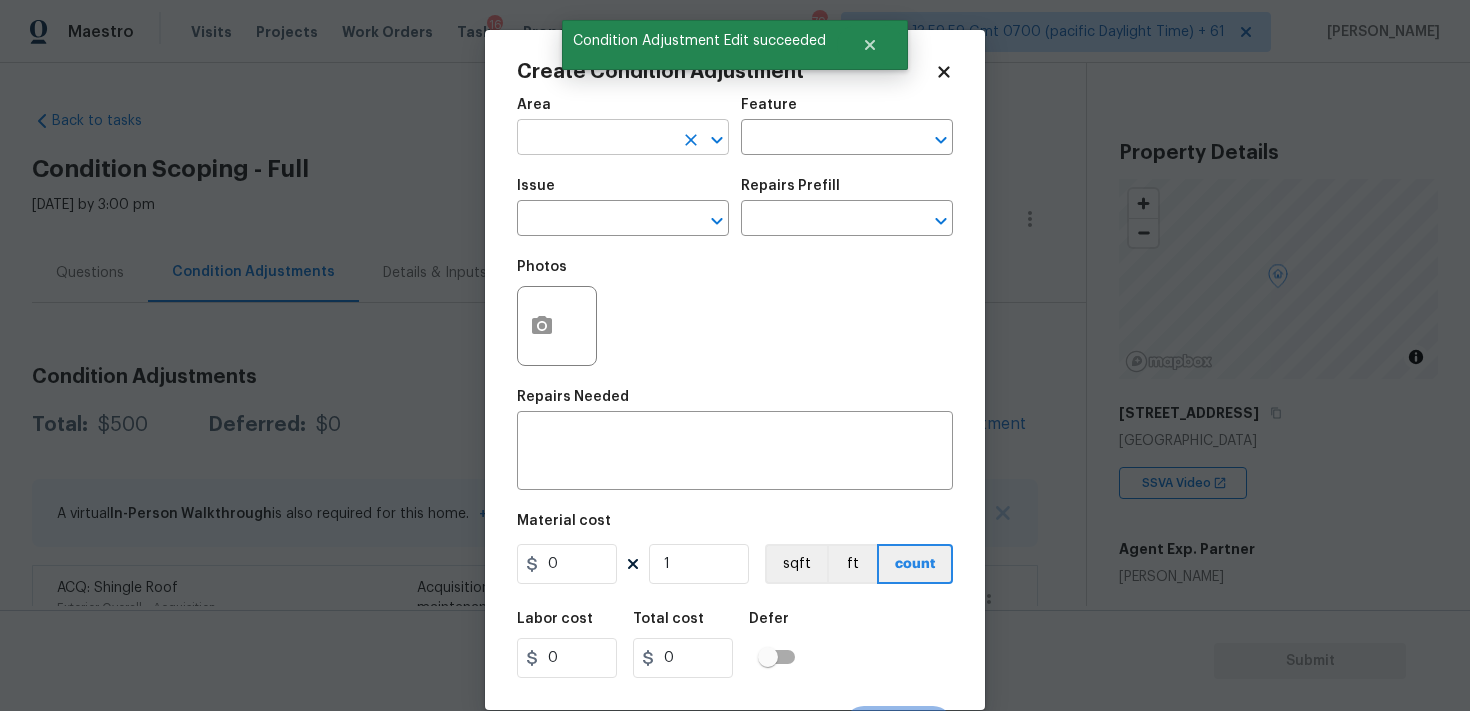 click at bounding box center [595, 139] 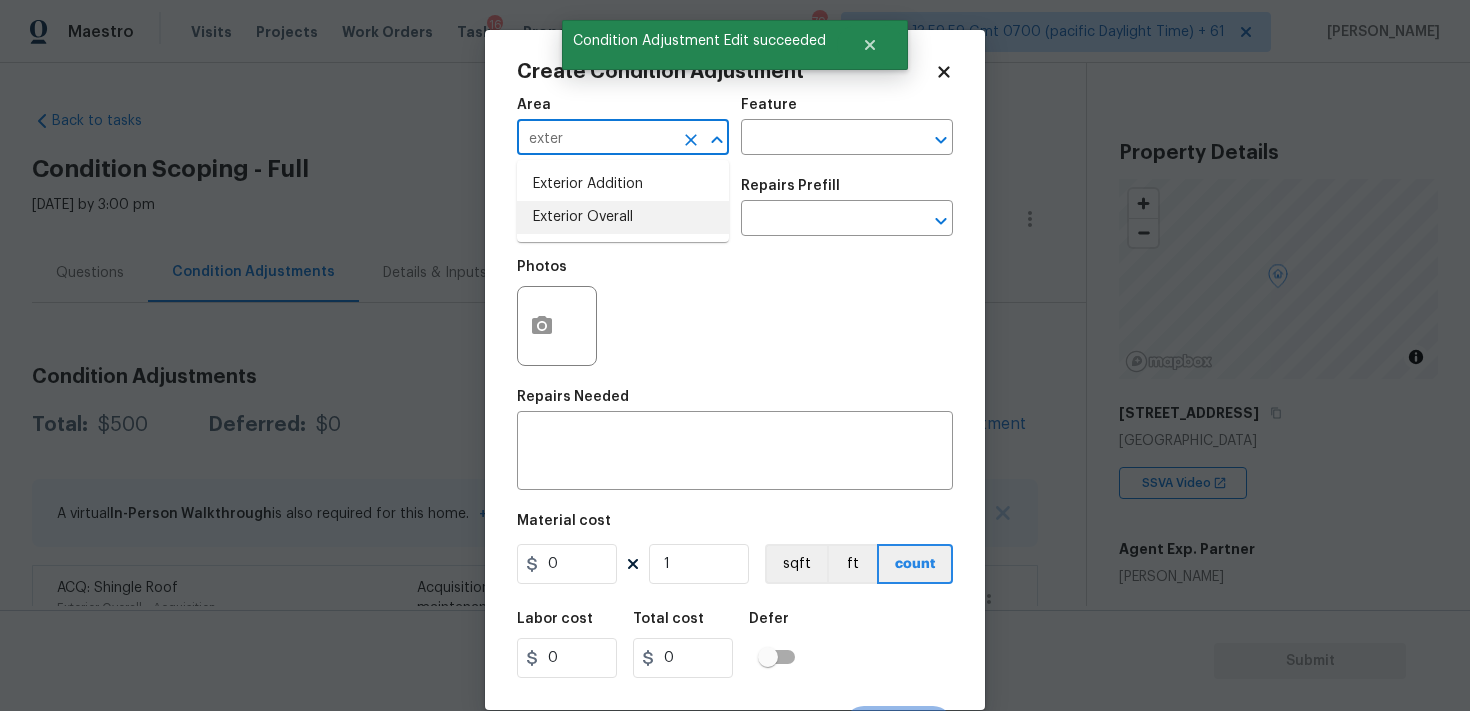 click on "Exterior Overall" at bounding box center [623, 217] 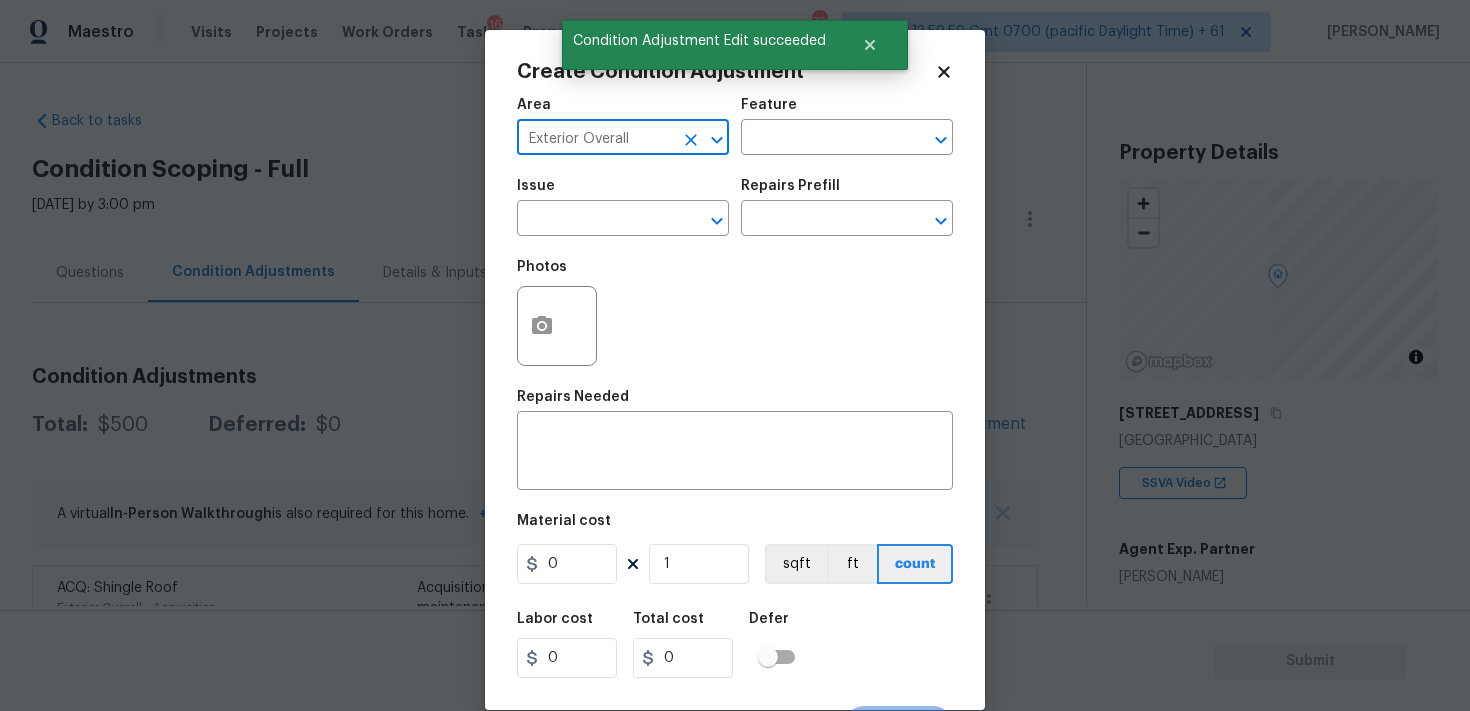 type on "Exterior Overall" 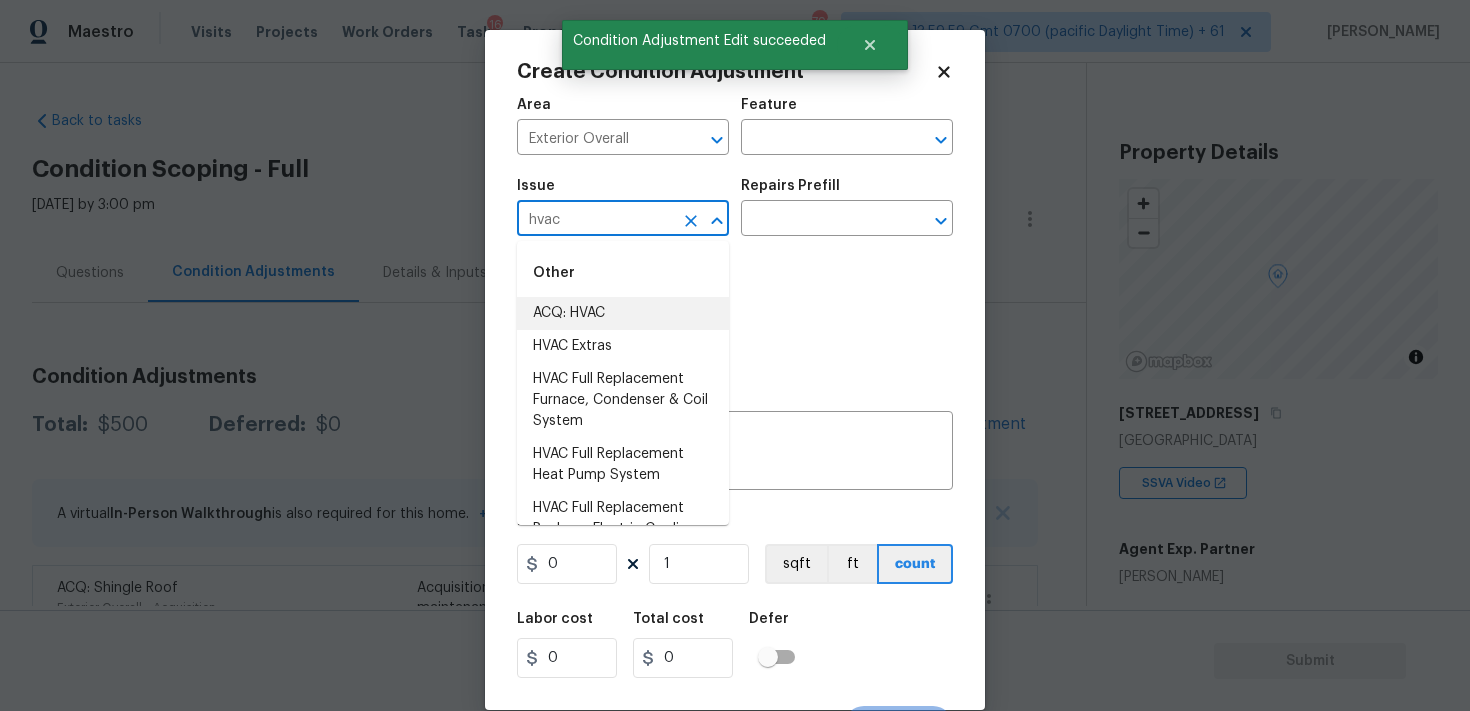 click on "ACQ: HVAC" at bounding box center [623, 313] 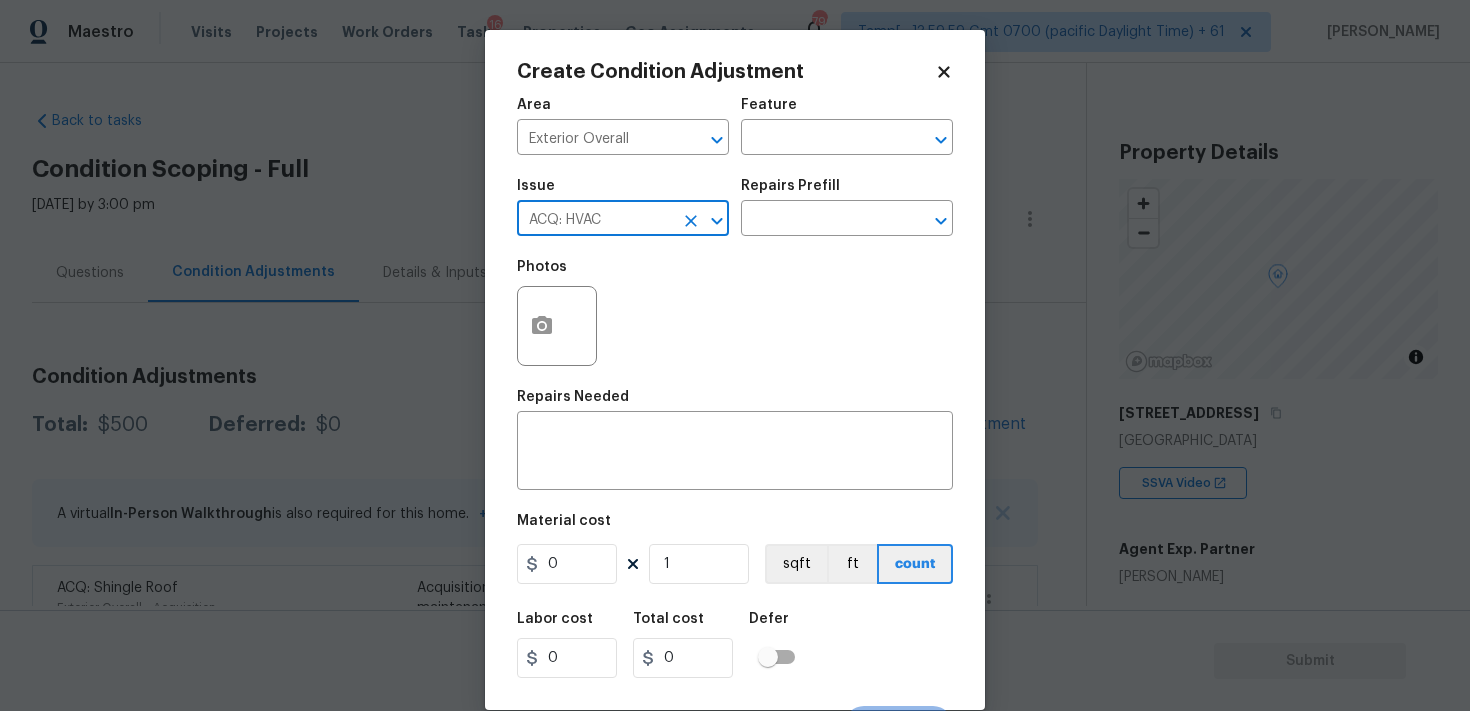 type on "ACQ: HVAC" 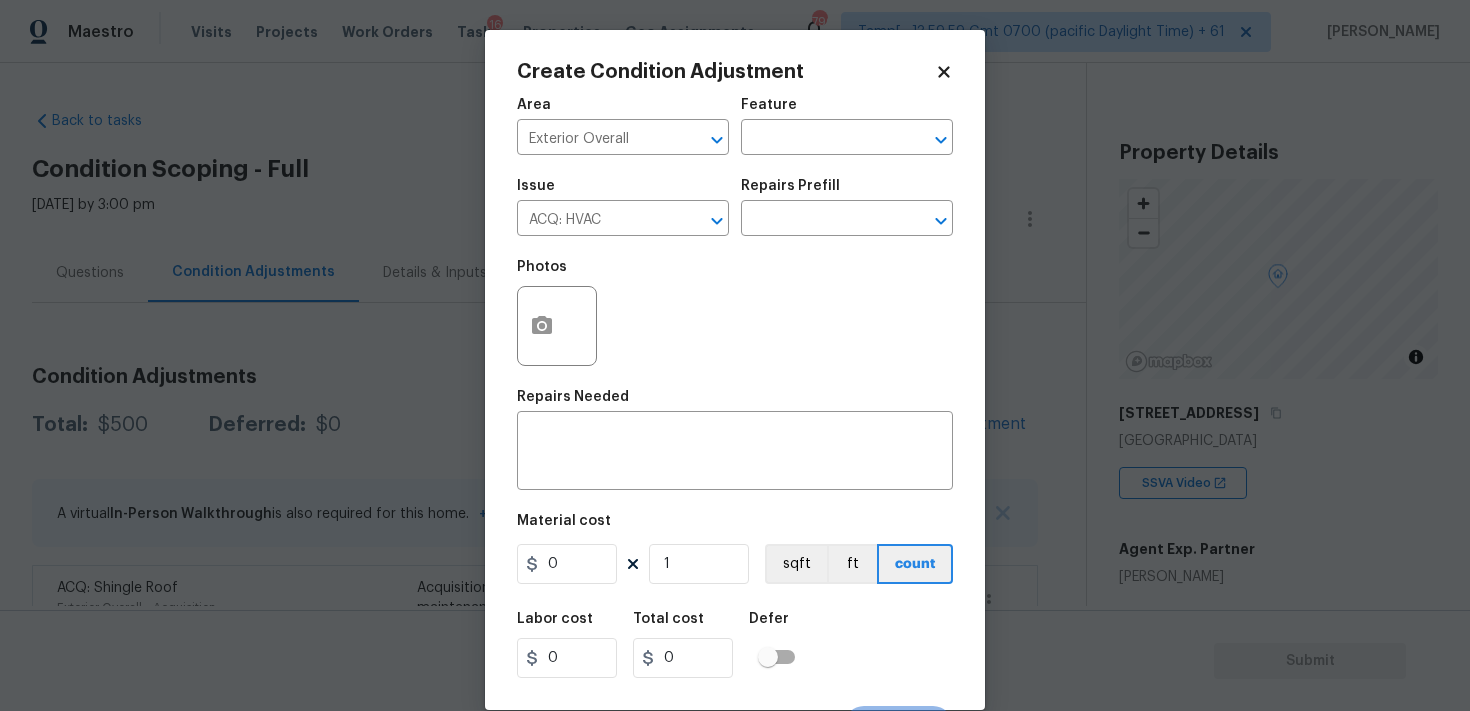 click on "Repairs Prefill" at bounding box center [847, 192] 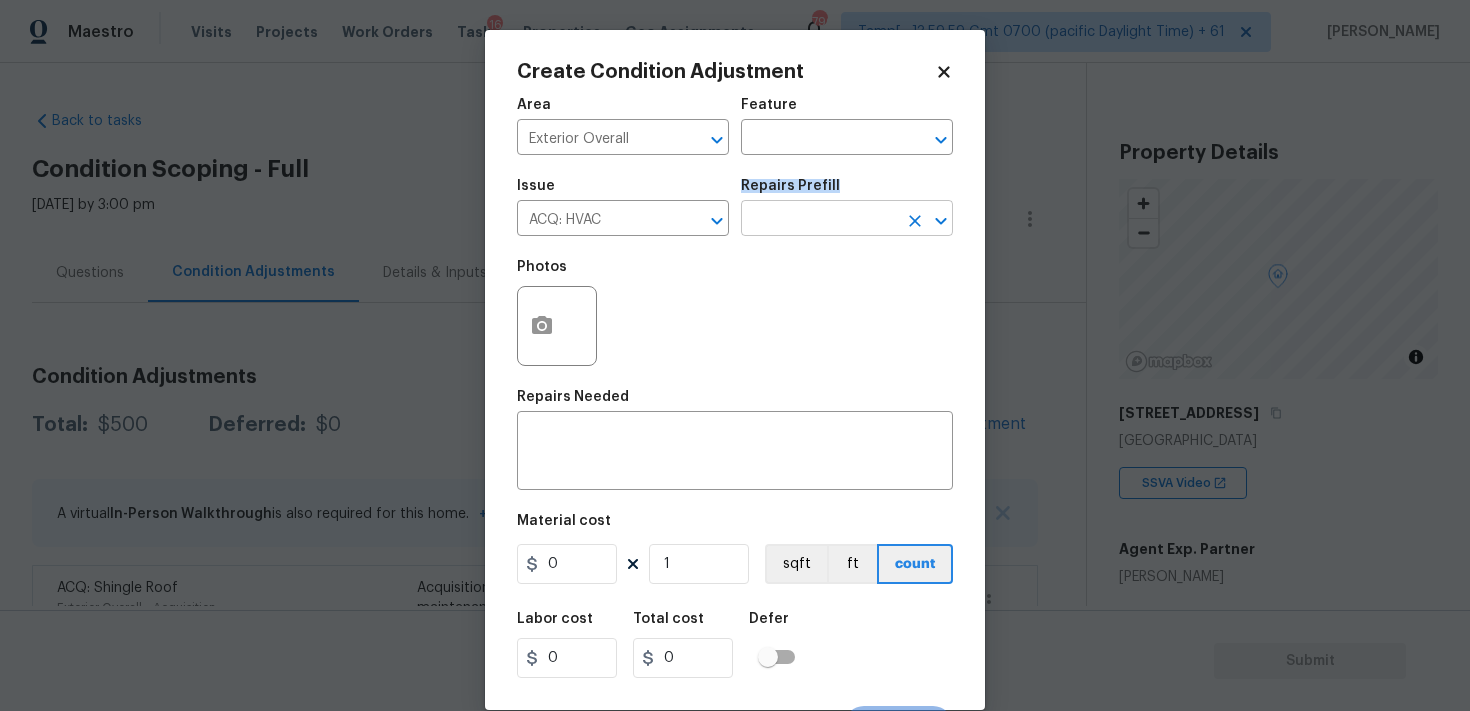 click at bounding box center (819, 220) 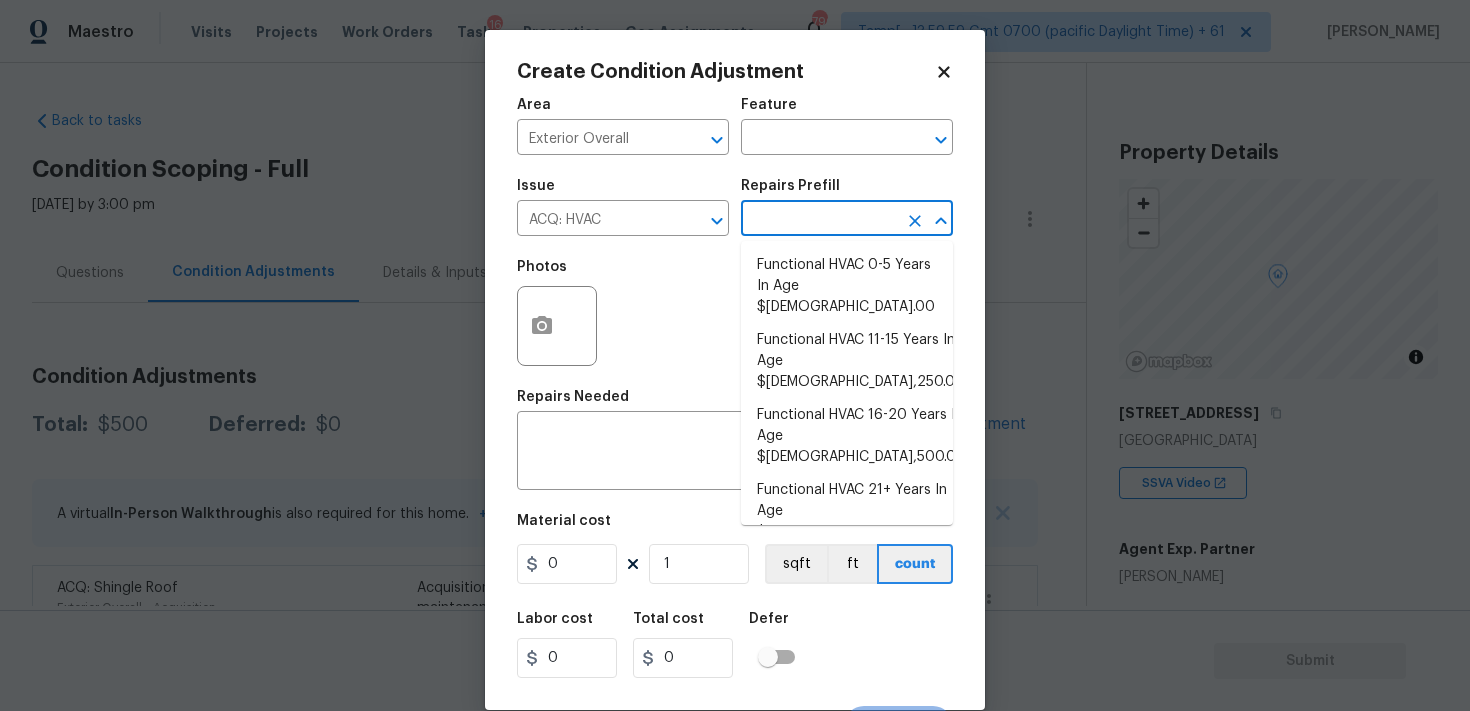 click at bounding box center (819, 220) 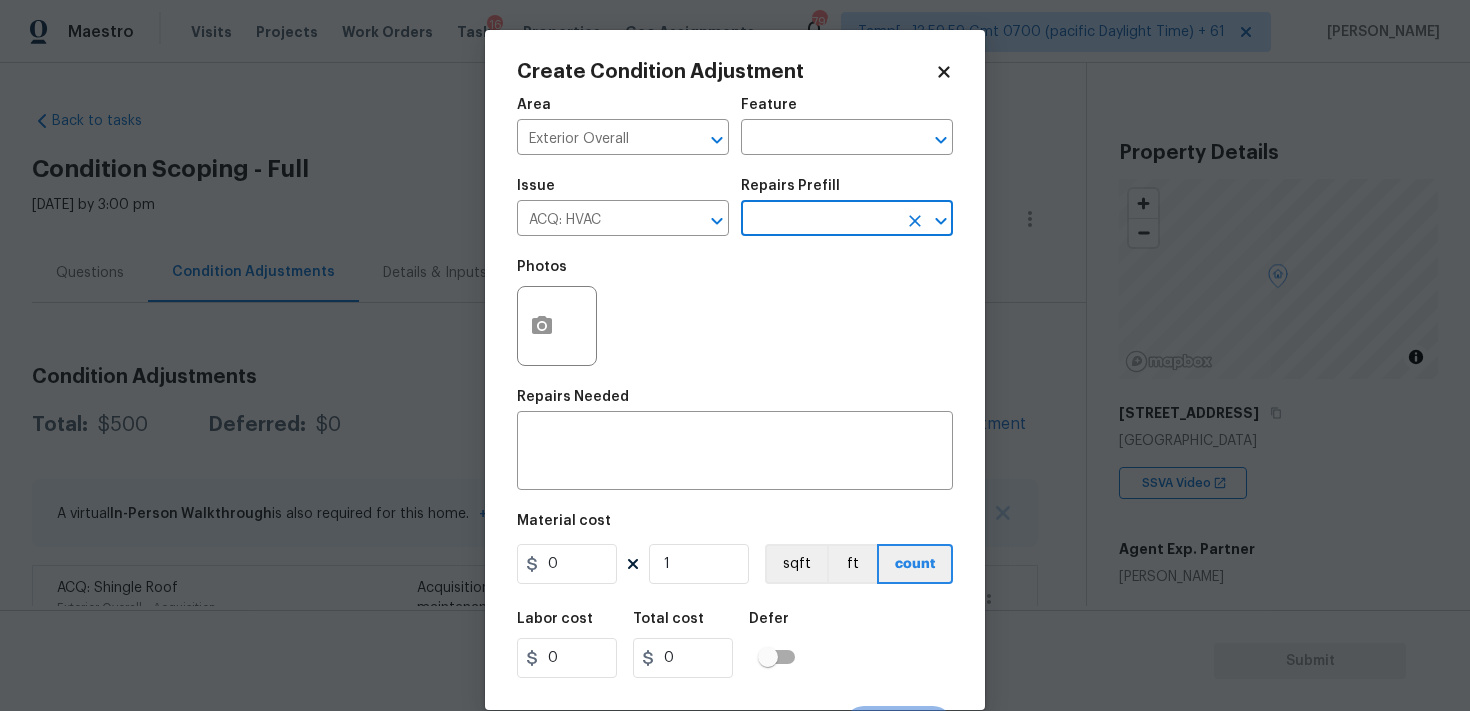click at bounding box center [819, 220] 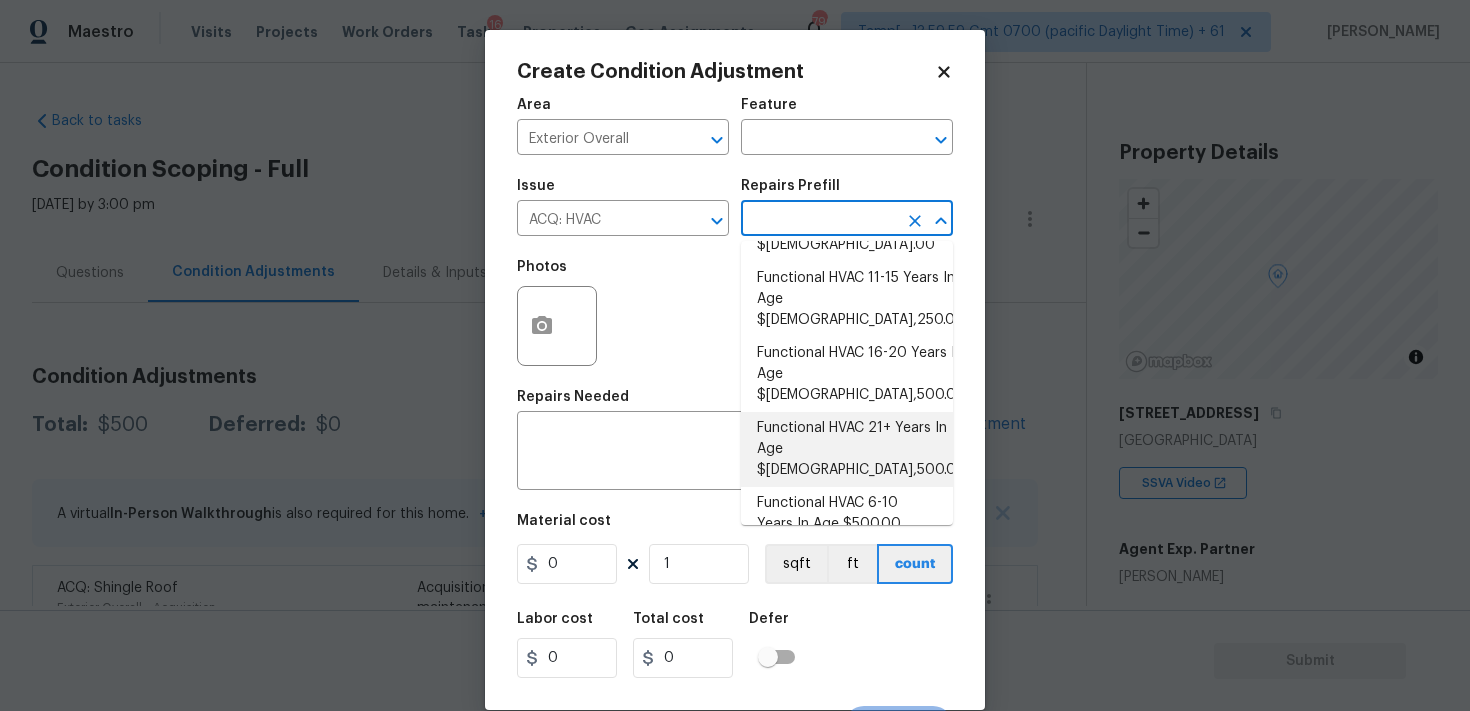scroll, scrollTop: 76, scrollLeft: 0, axis: vertical 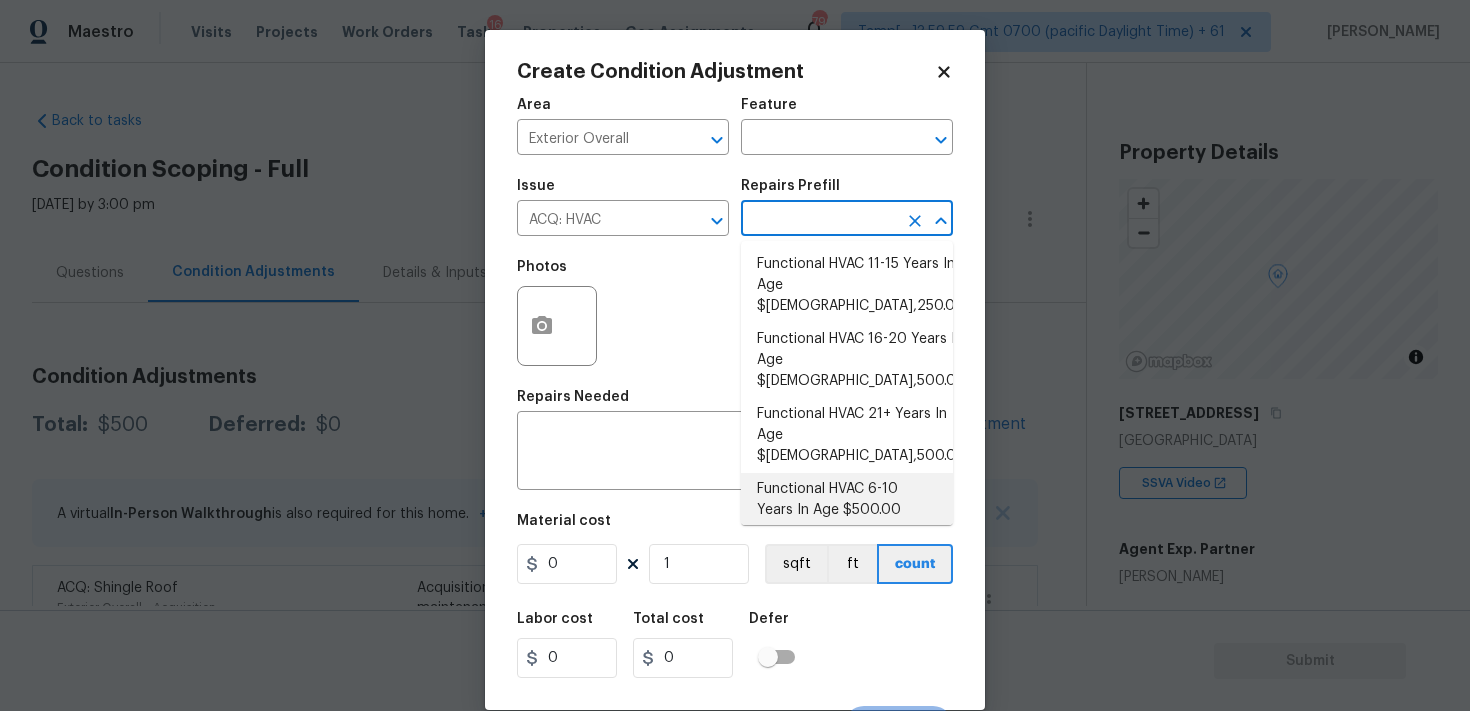 click on "Functional HVAC 6-10 Years In Age $500.00" at bounding box center [847, 500] 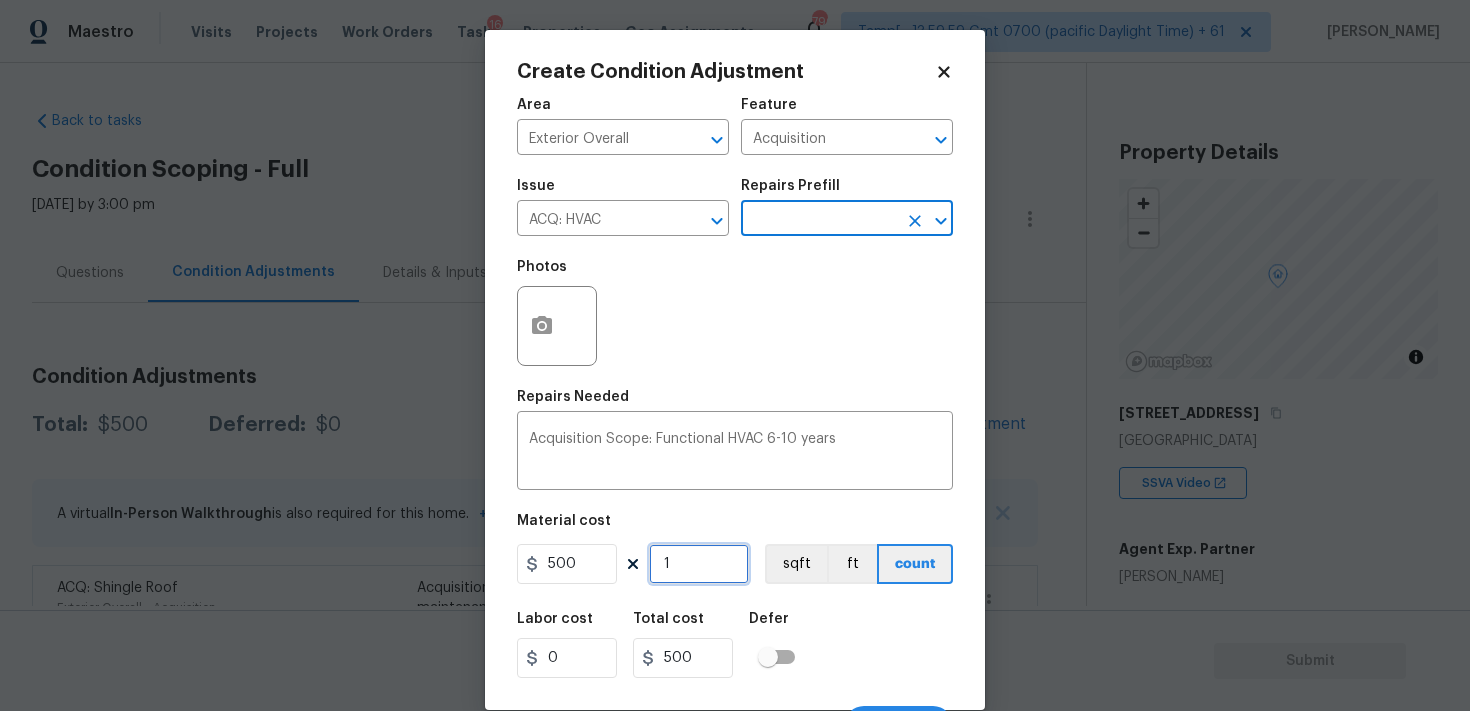 click on "1" at bounding box center (699, 564) 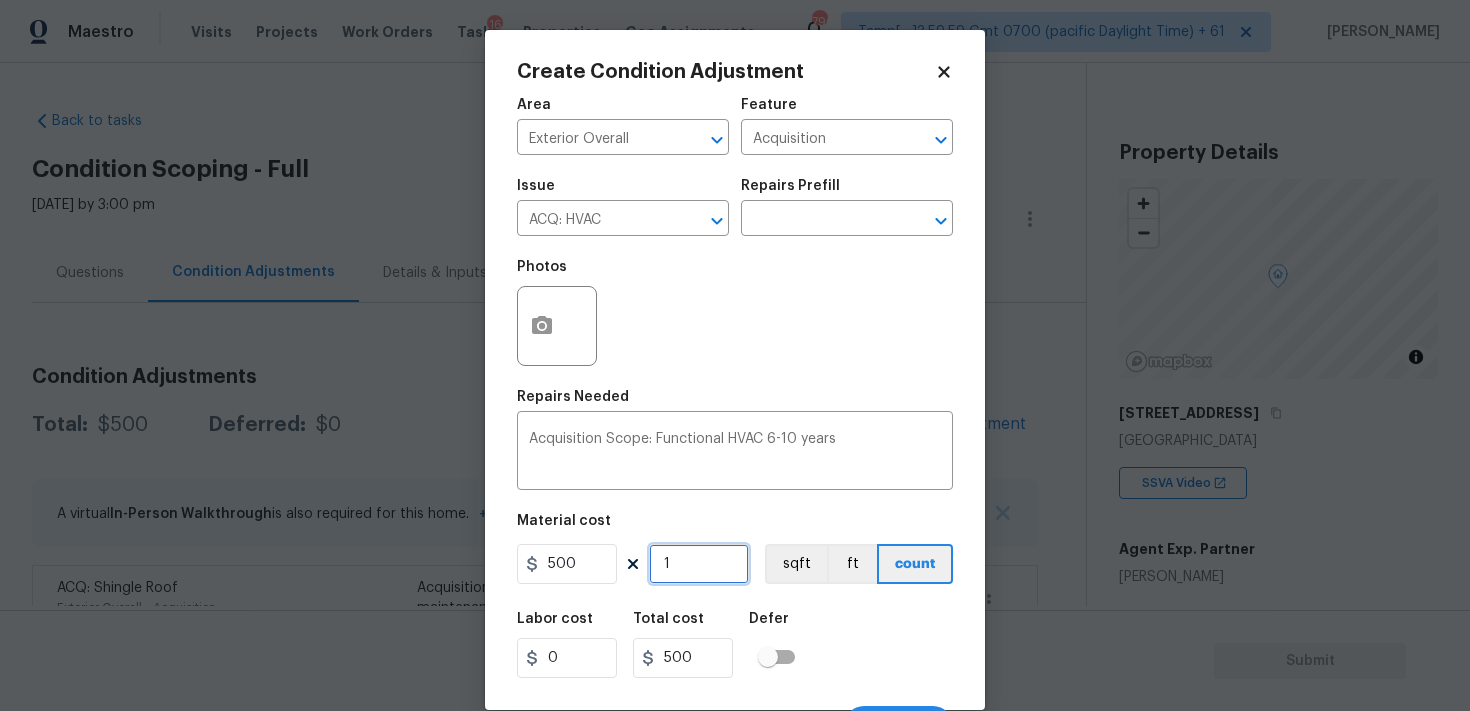 type on "0" 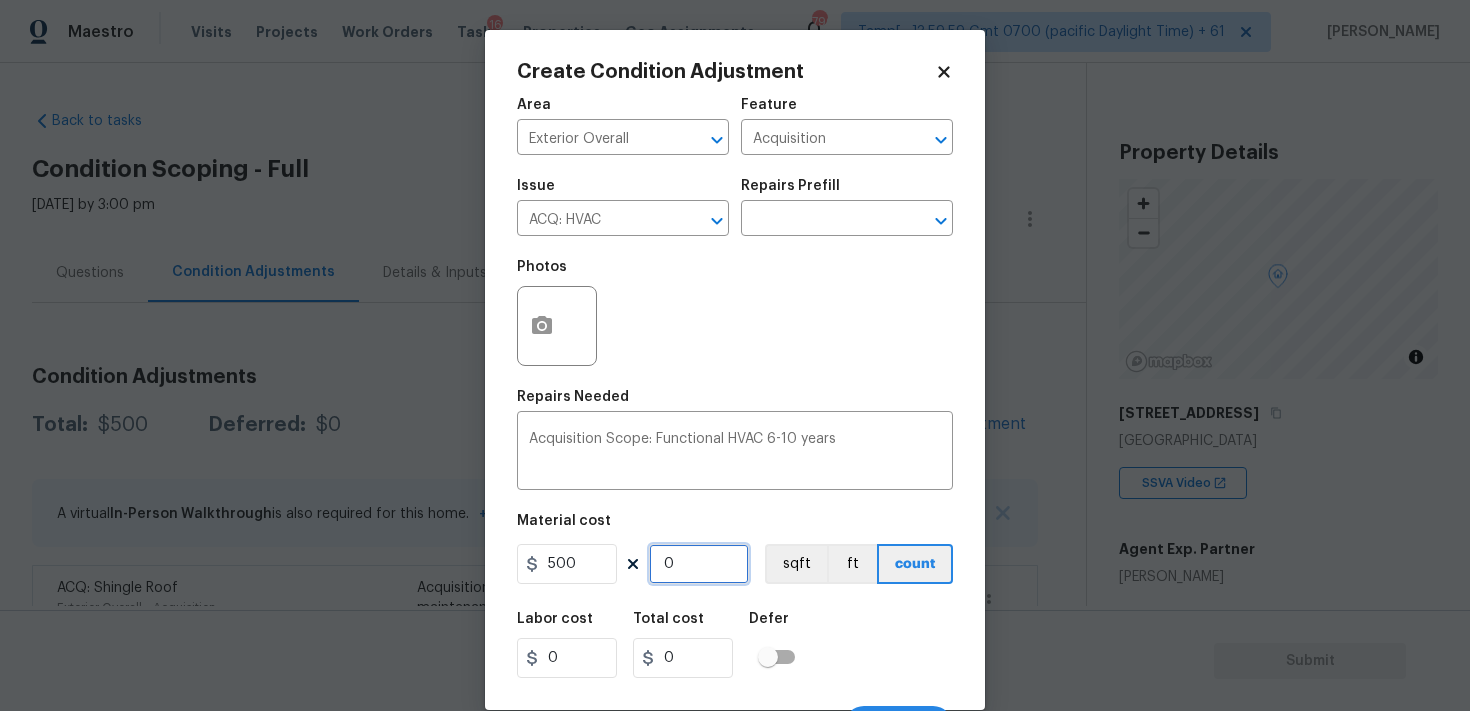 type on "2" 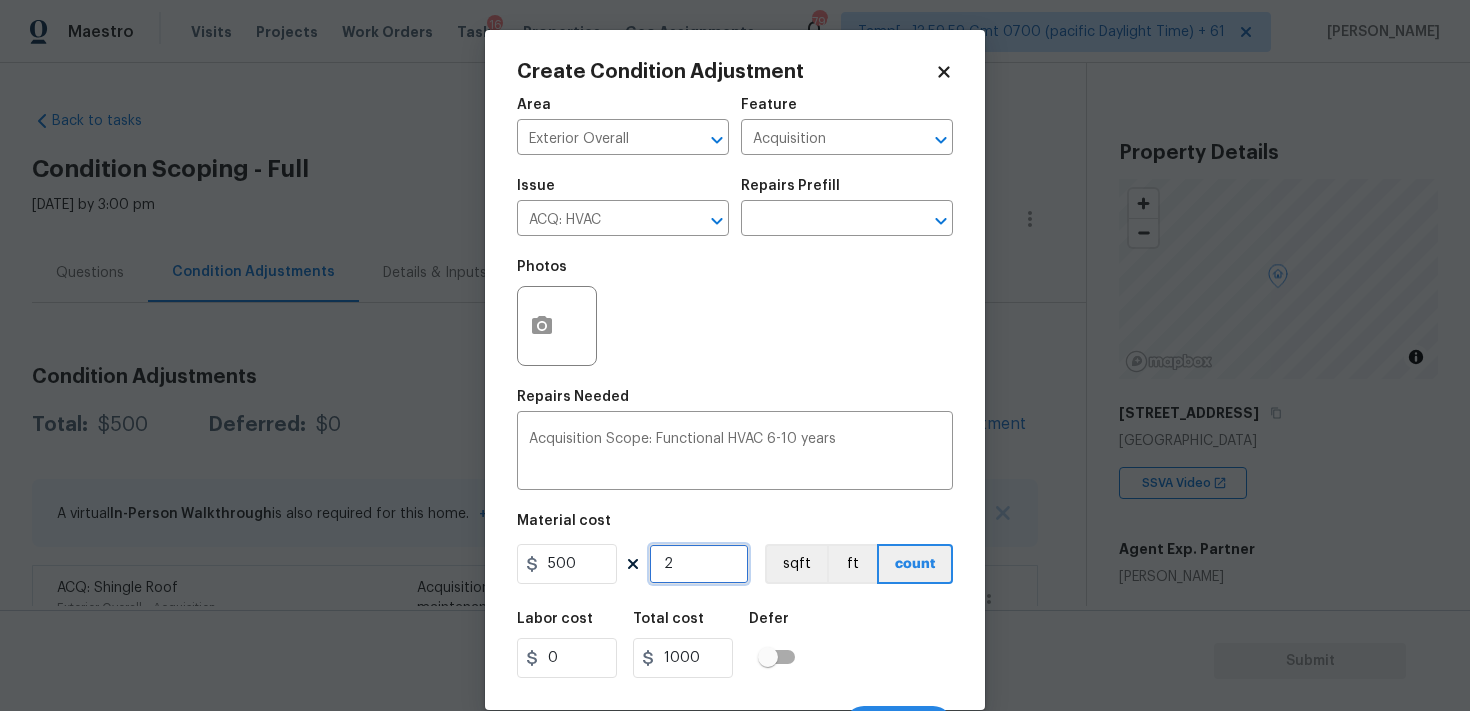 type on "2" 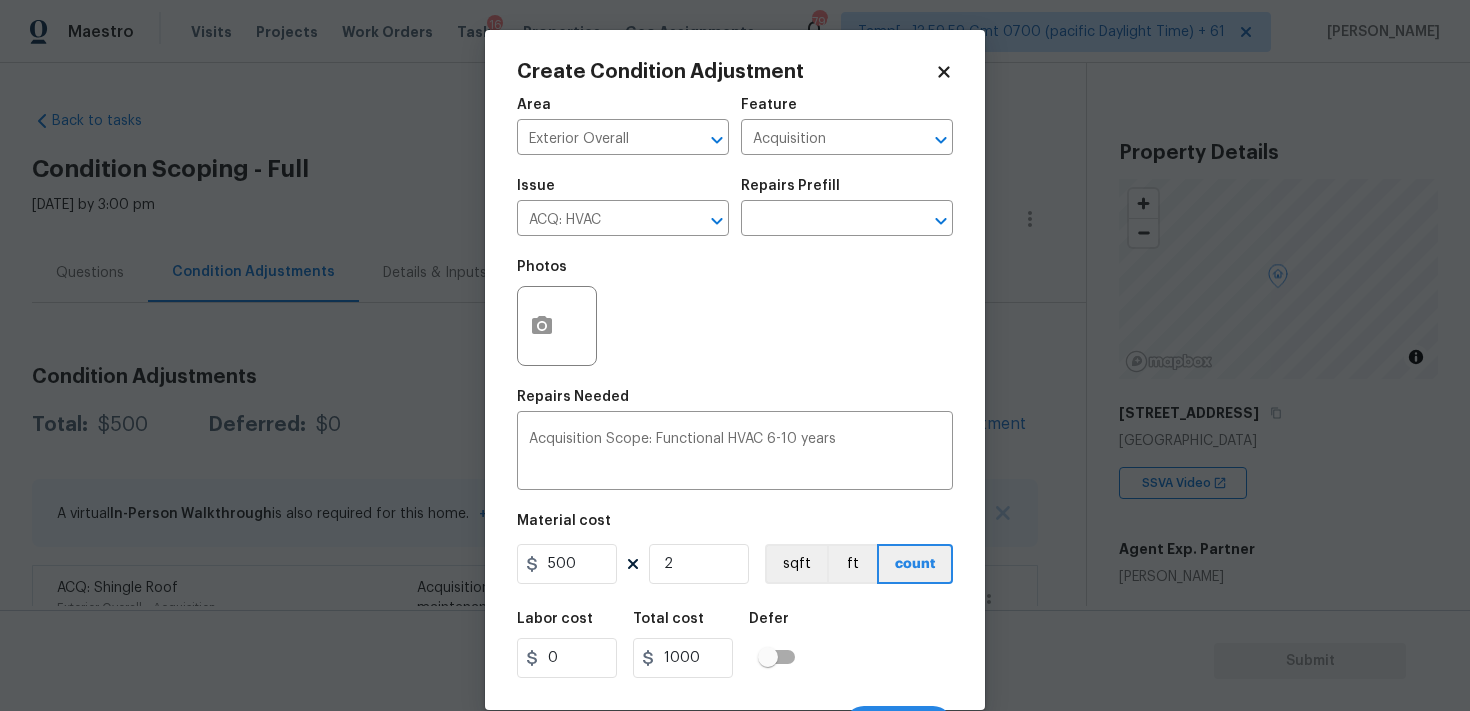 click on "Defer" at bounding box center [778, 625] 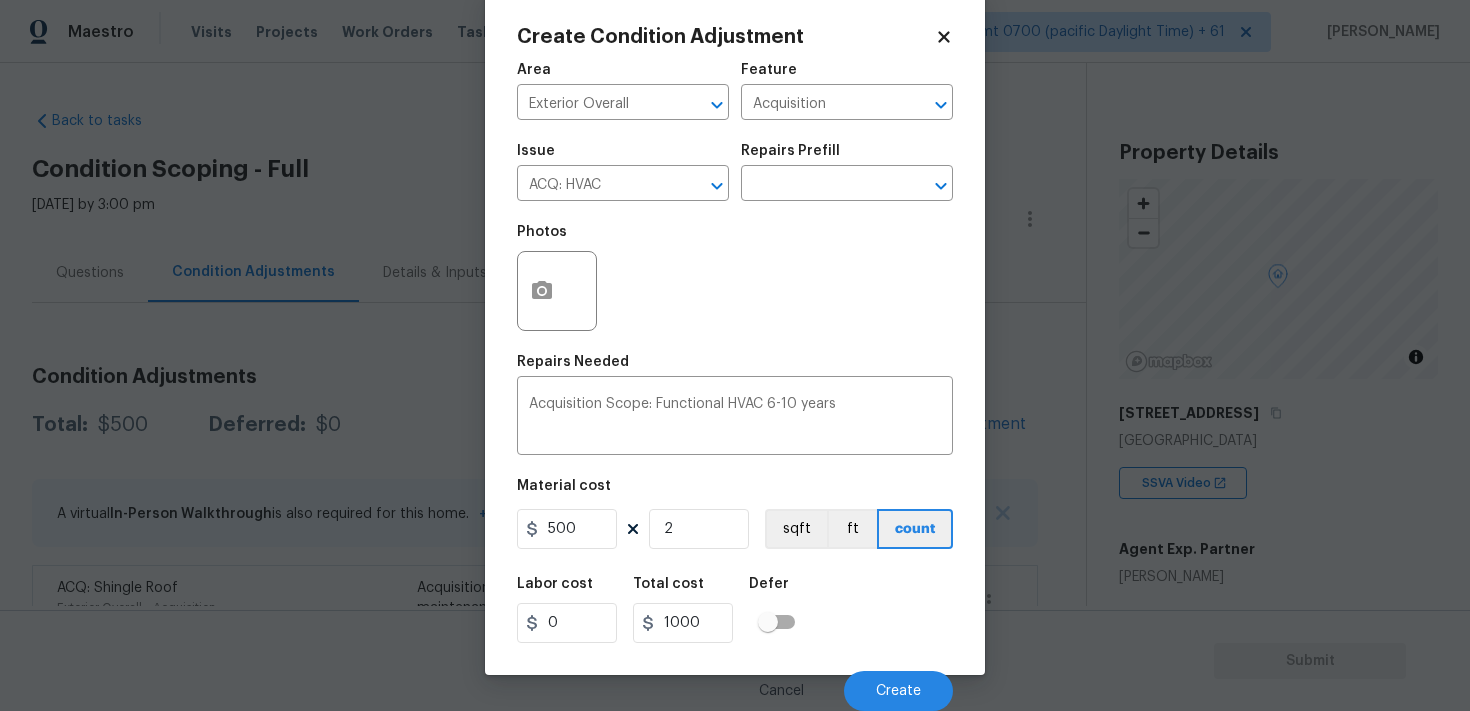 click on "Cancel Create" at bounding box center [735, 683] 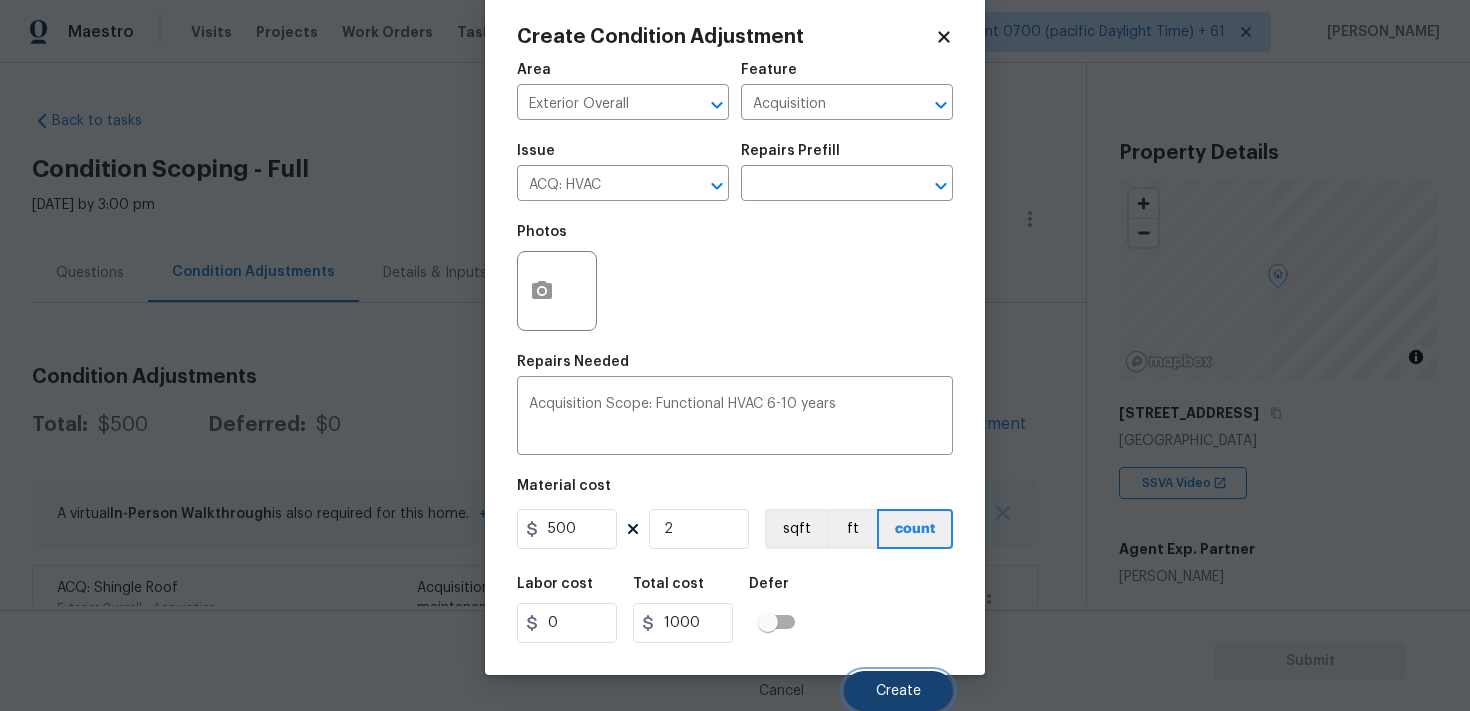 click on "Create" at bounding box center [898, 691] 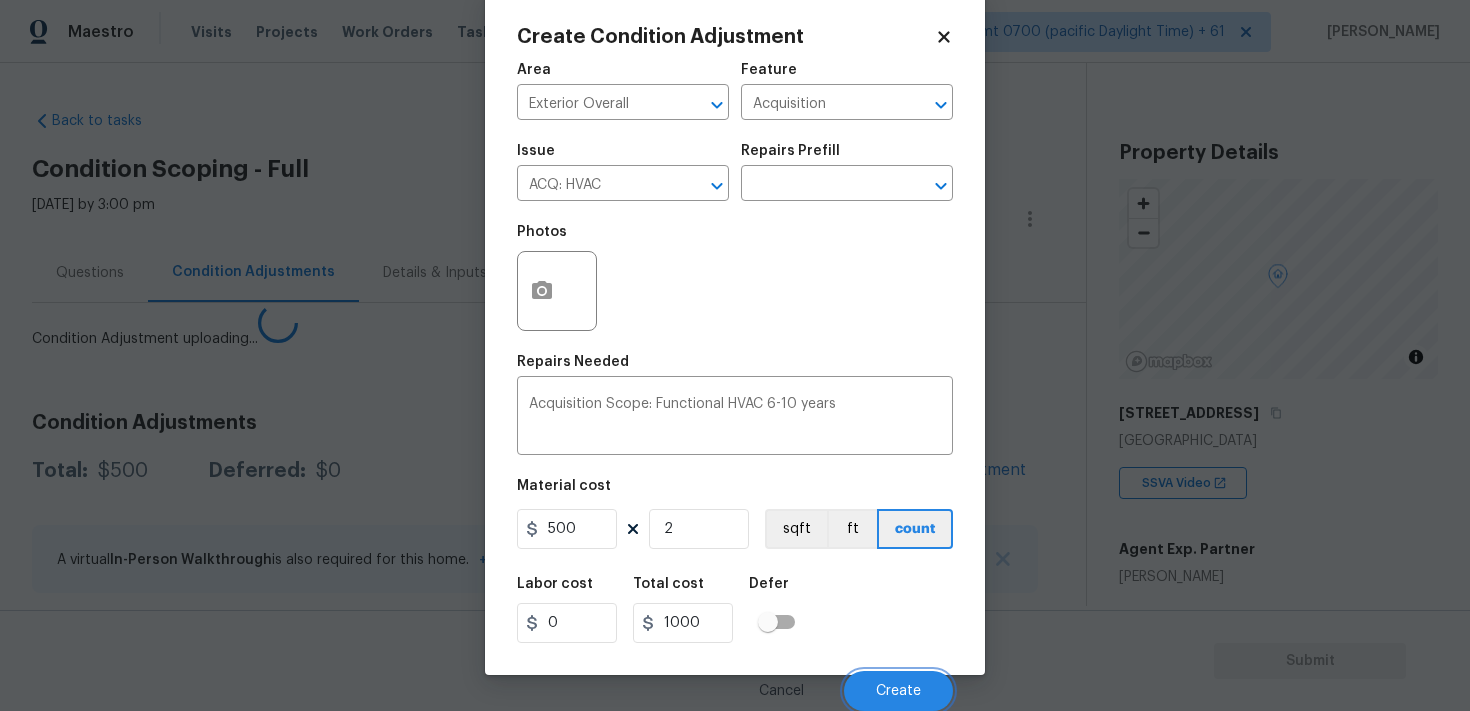 scroll, scrollTop: 29, scrollLeft: 0, axis: vertical 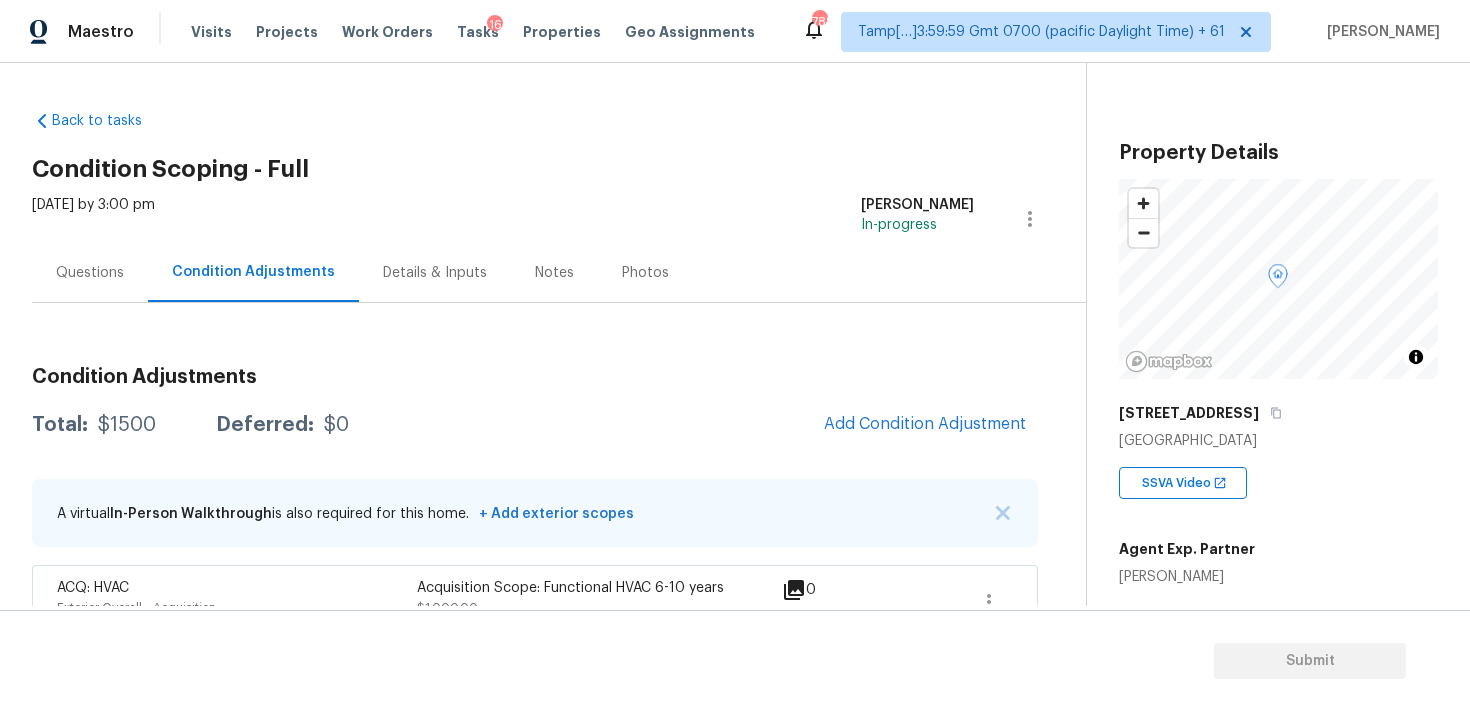 click on "Add Condition Adjustment" at bounding box center [925, 425] 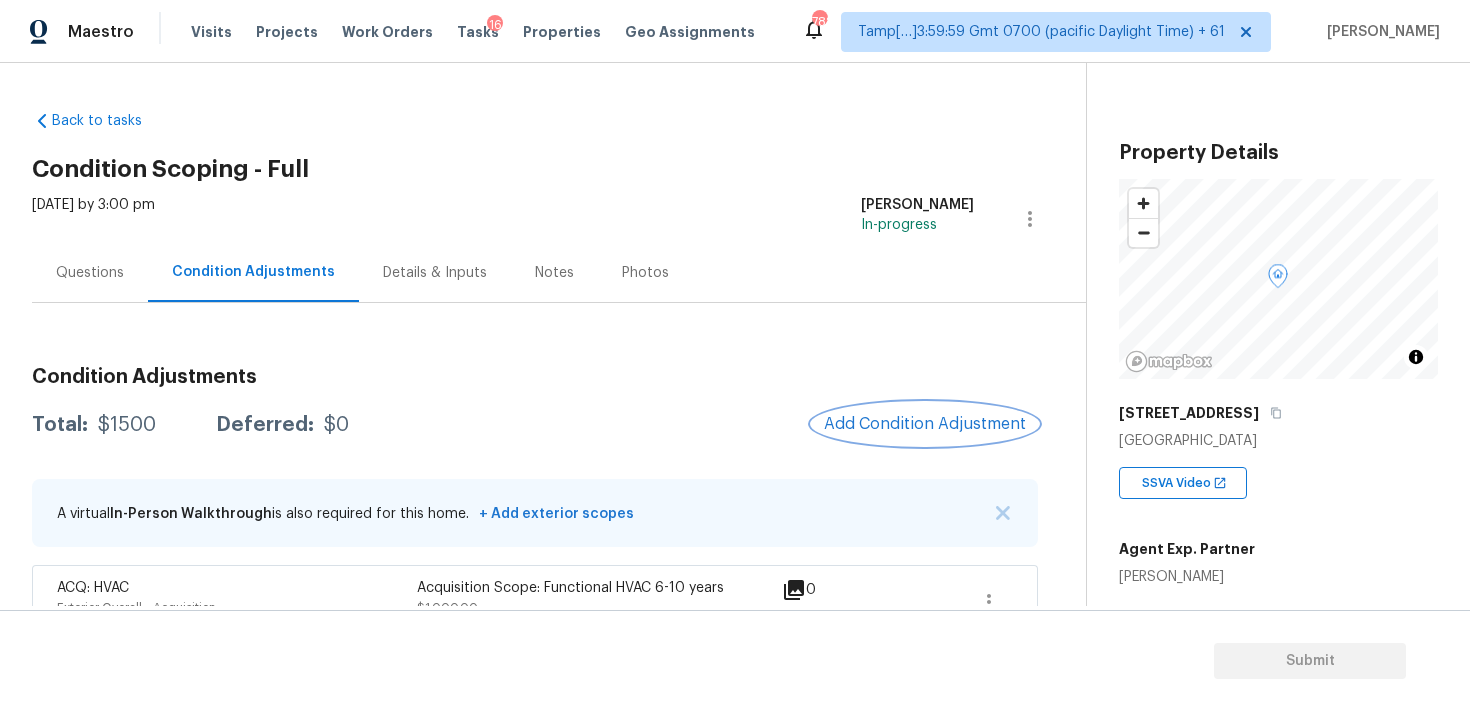 click on "Add Condition Adjustment" at bounding box center [925, 424] 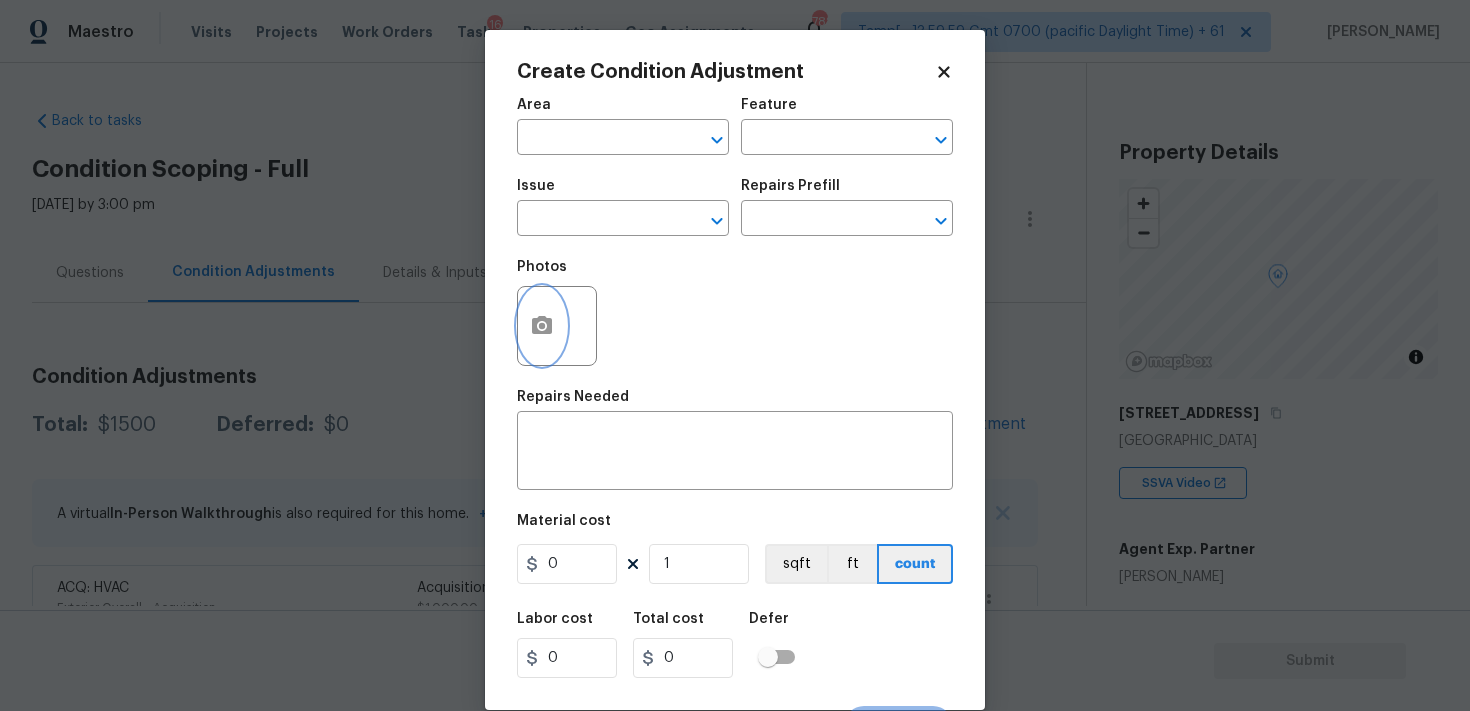 click at bounding box center [542, 326] 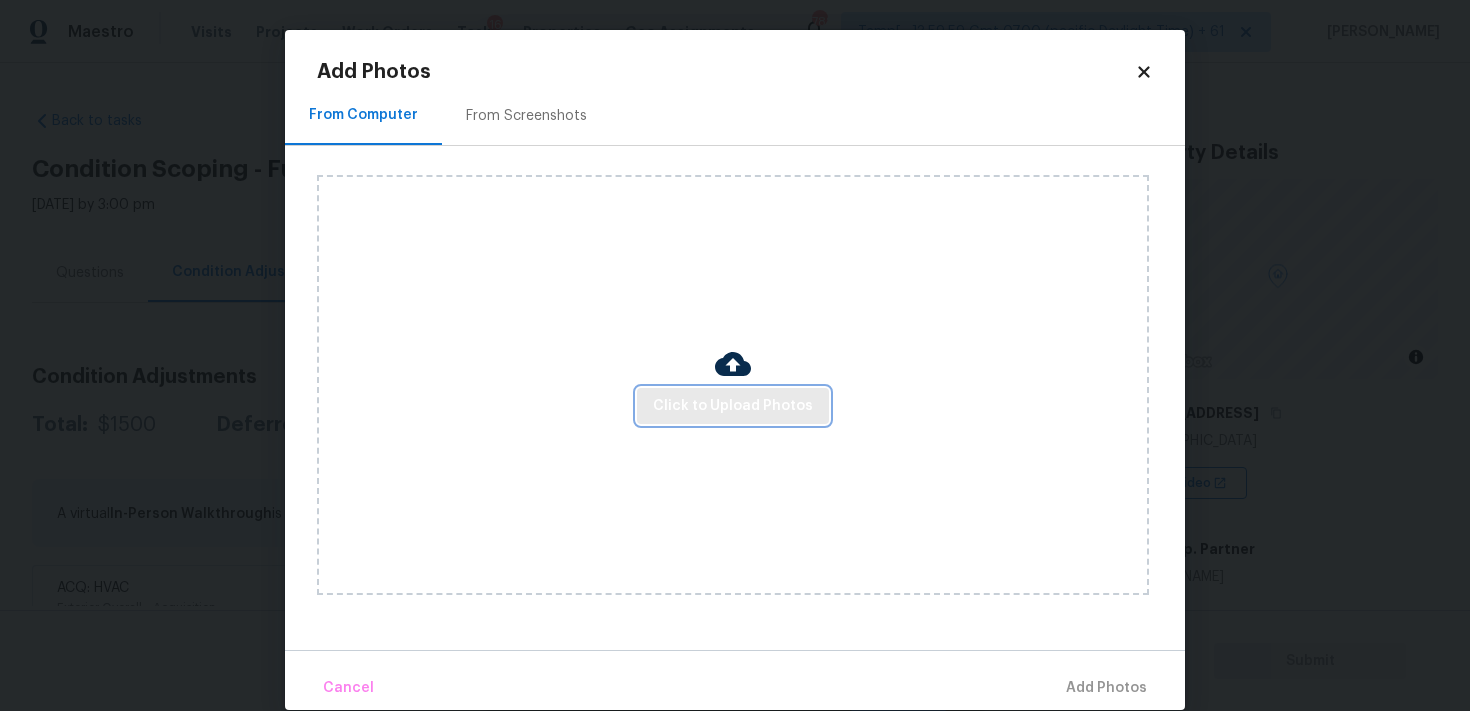 click on "Click to Upload Photos" at bounding box center (733, 406) 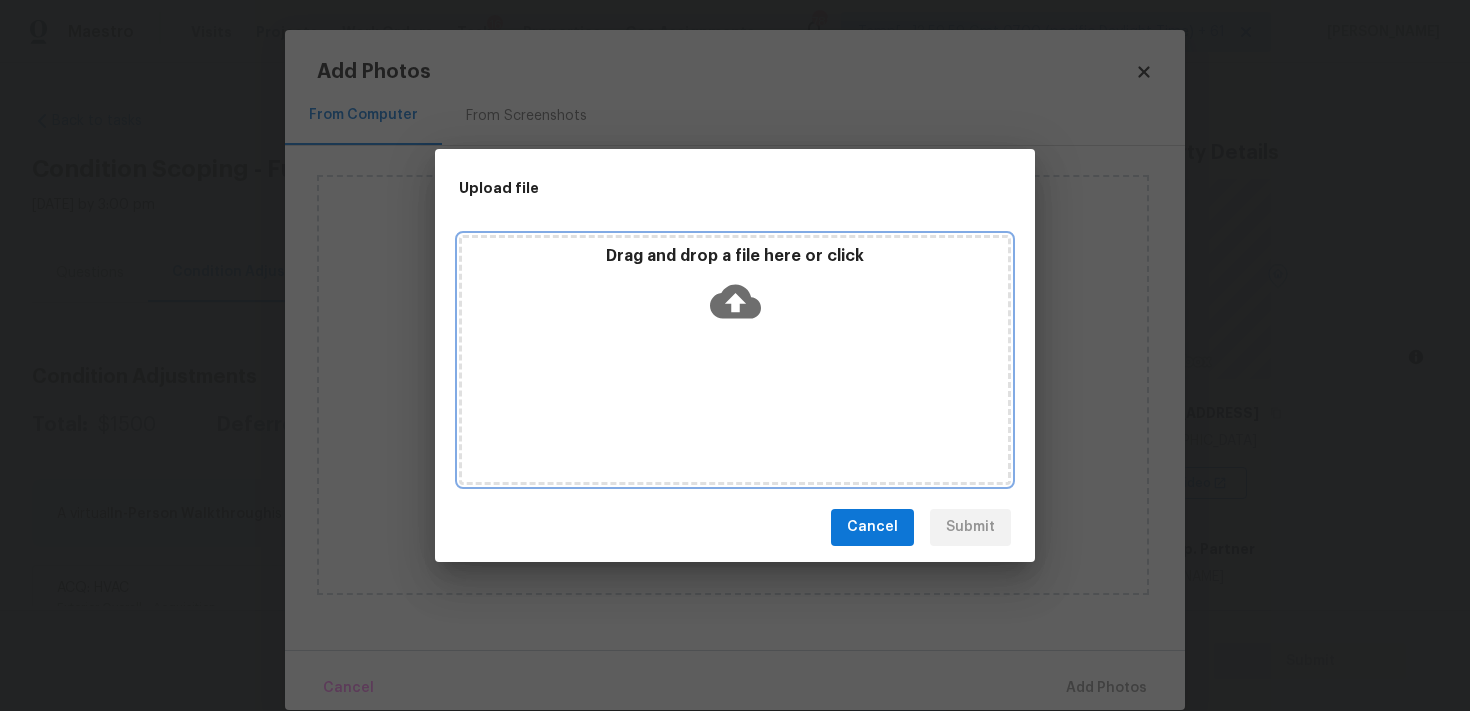 click on "Drag and drop a file here or click" at bounding box center [735, 289] 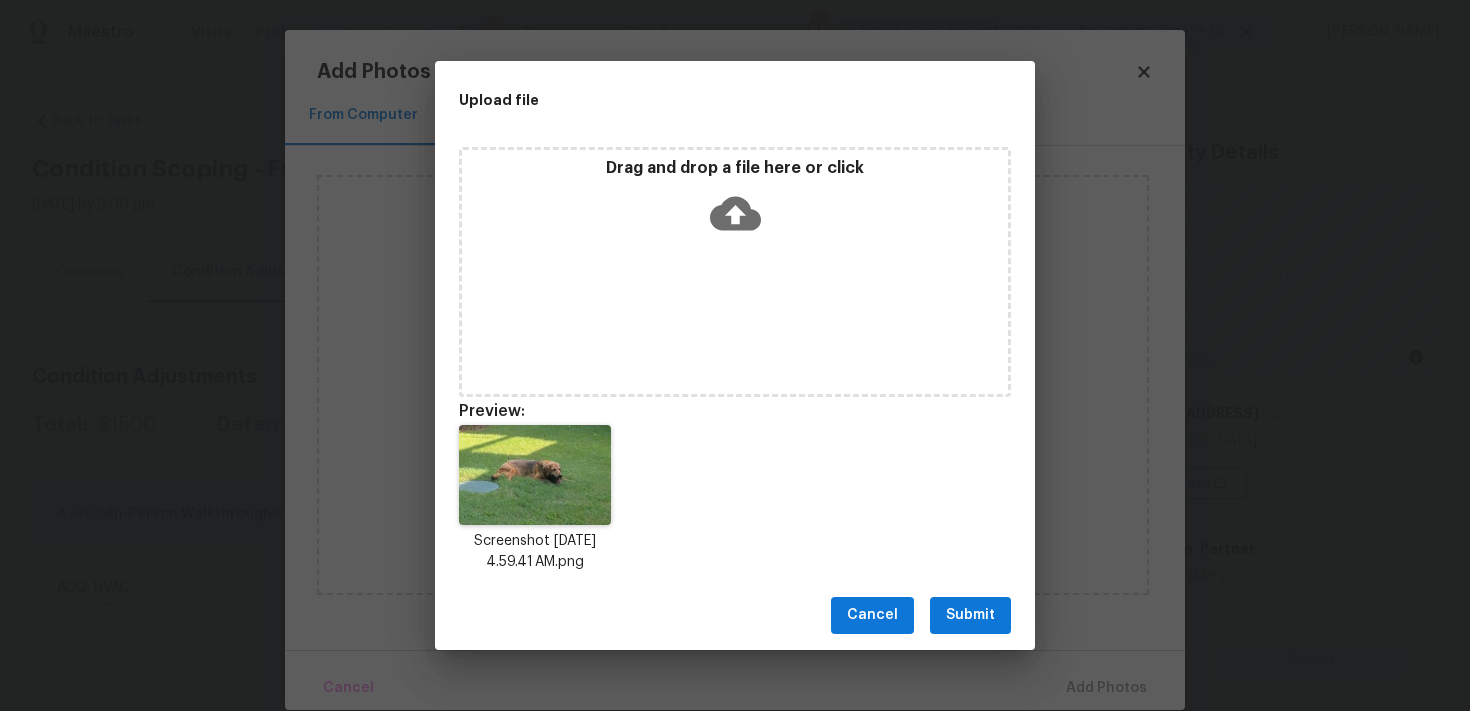 click on "Submit" at bounding box center (970, 615) 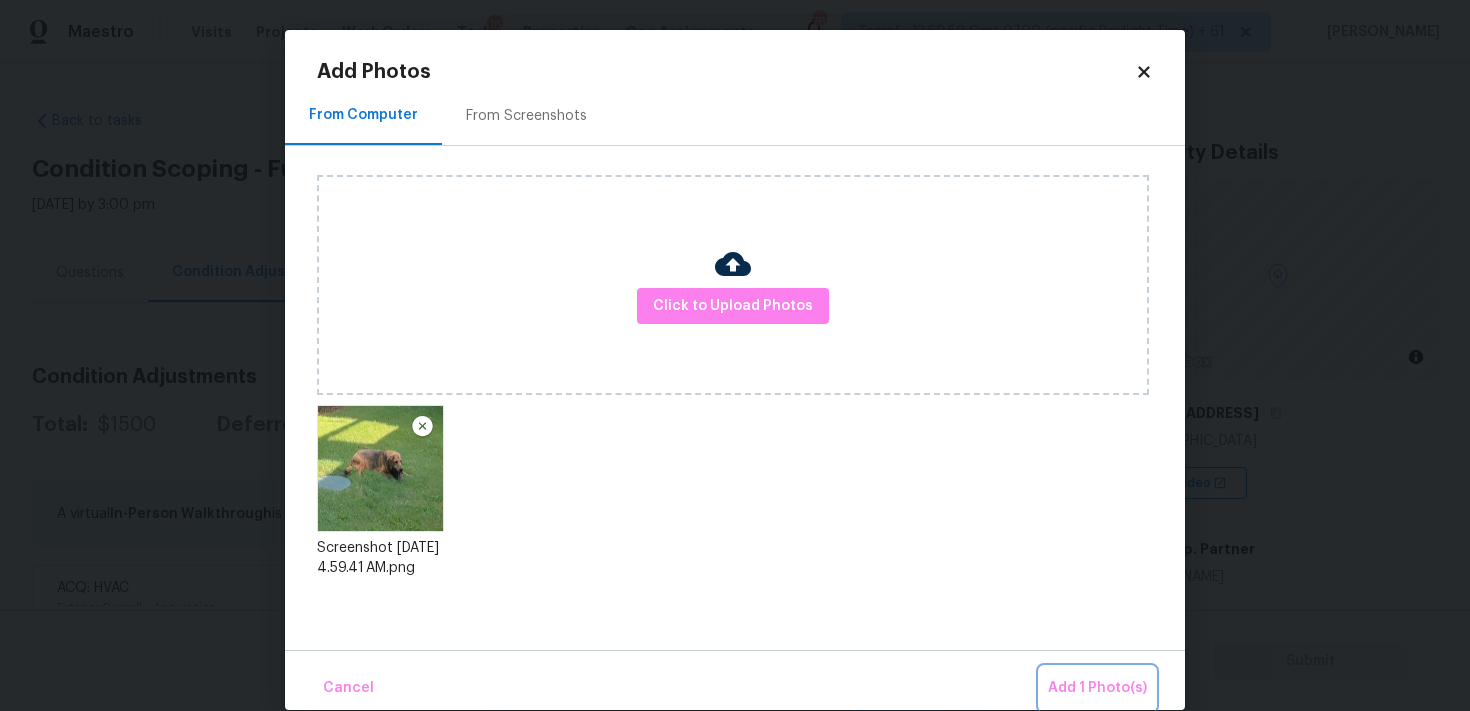 click on "Add 1 Photo(s)" at bounding box center (1097, 688) 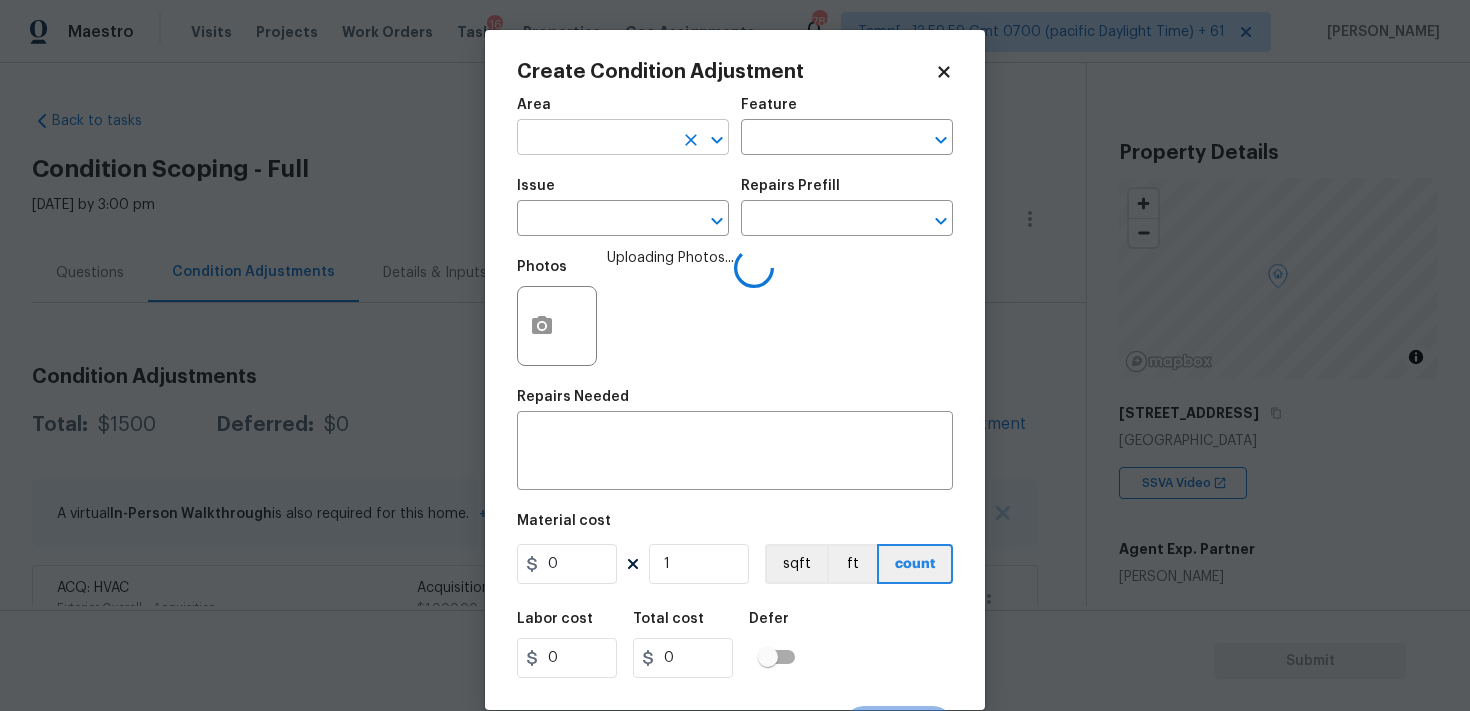 click at bounding box center [595, 139] 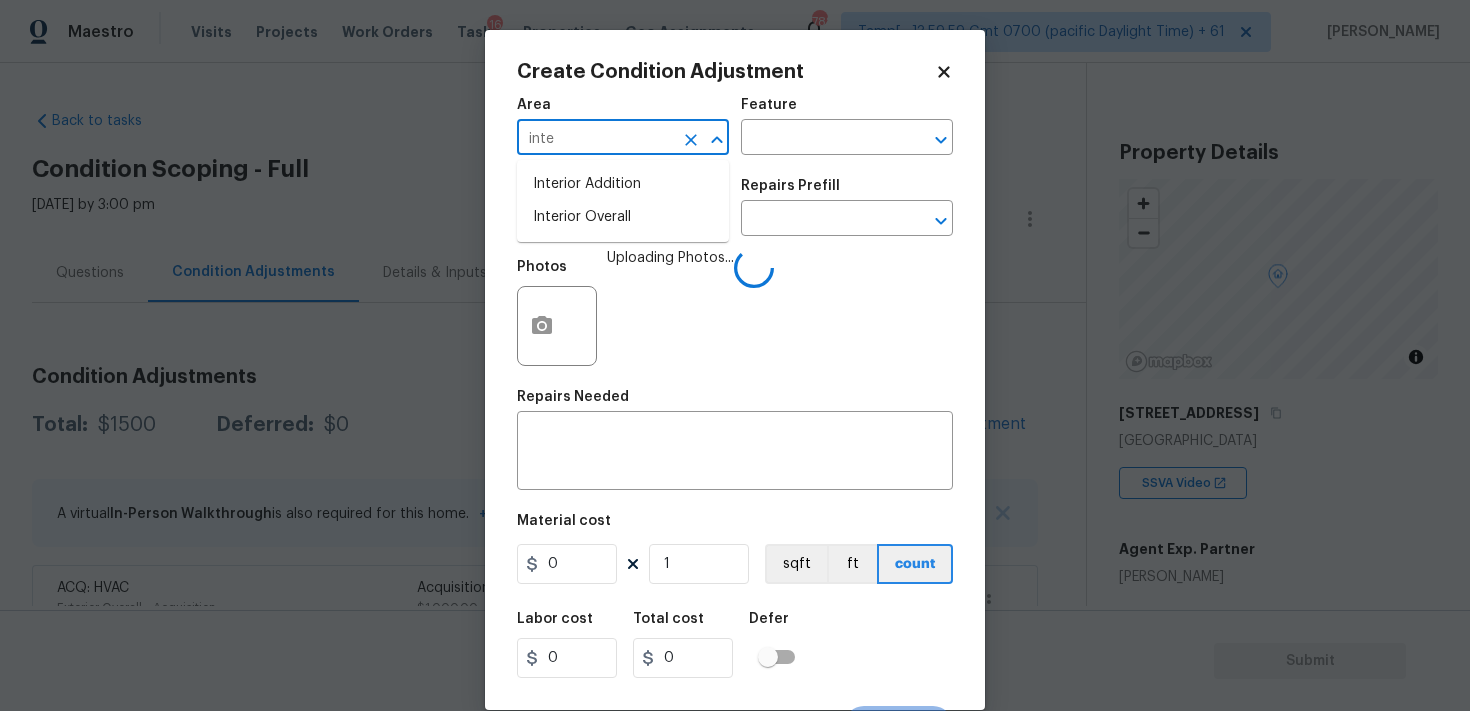 type on "inter" 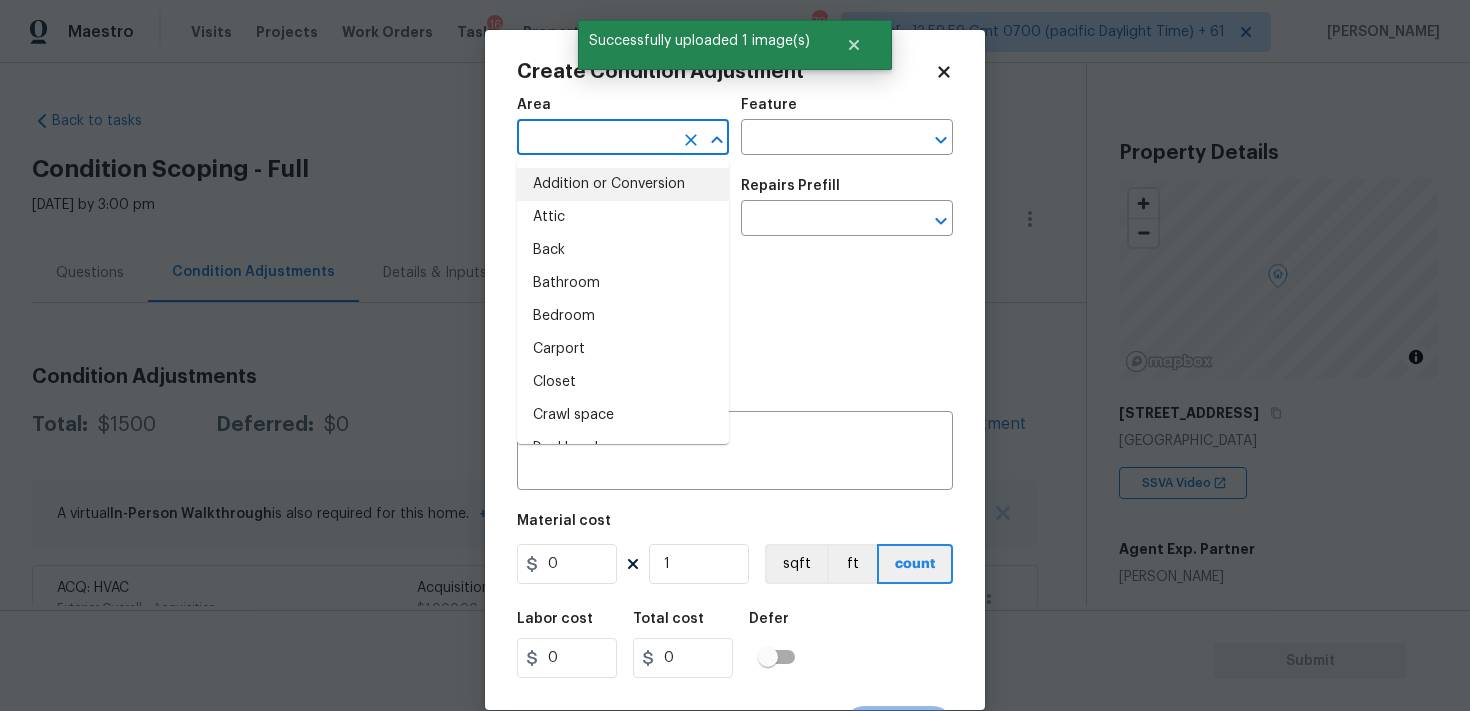 click at bounding box center [595, 139] 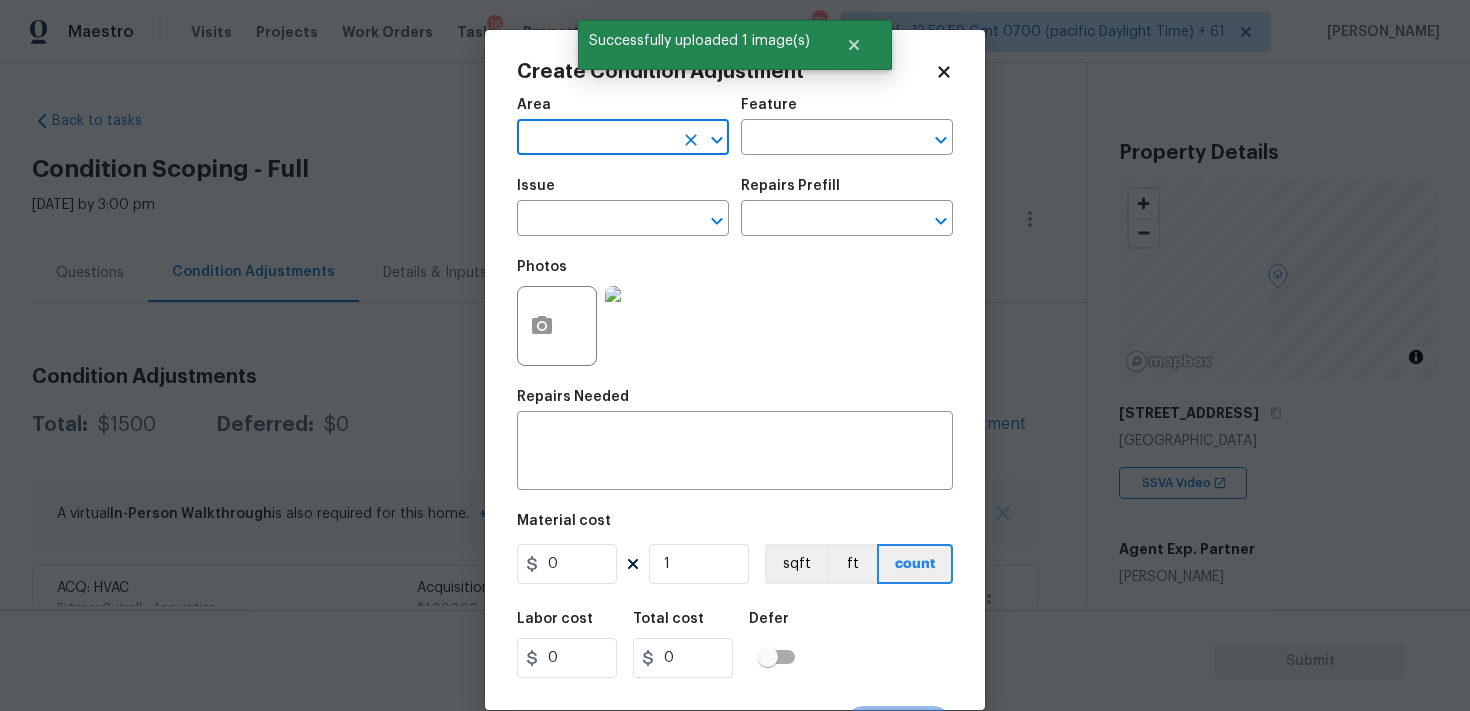 type on "i" 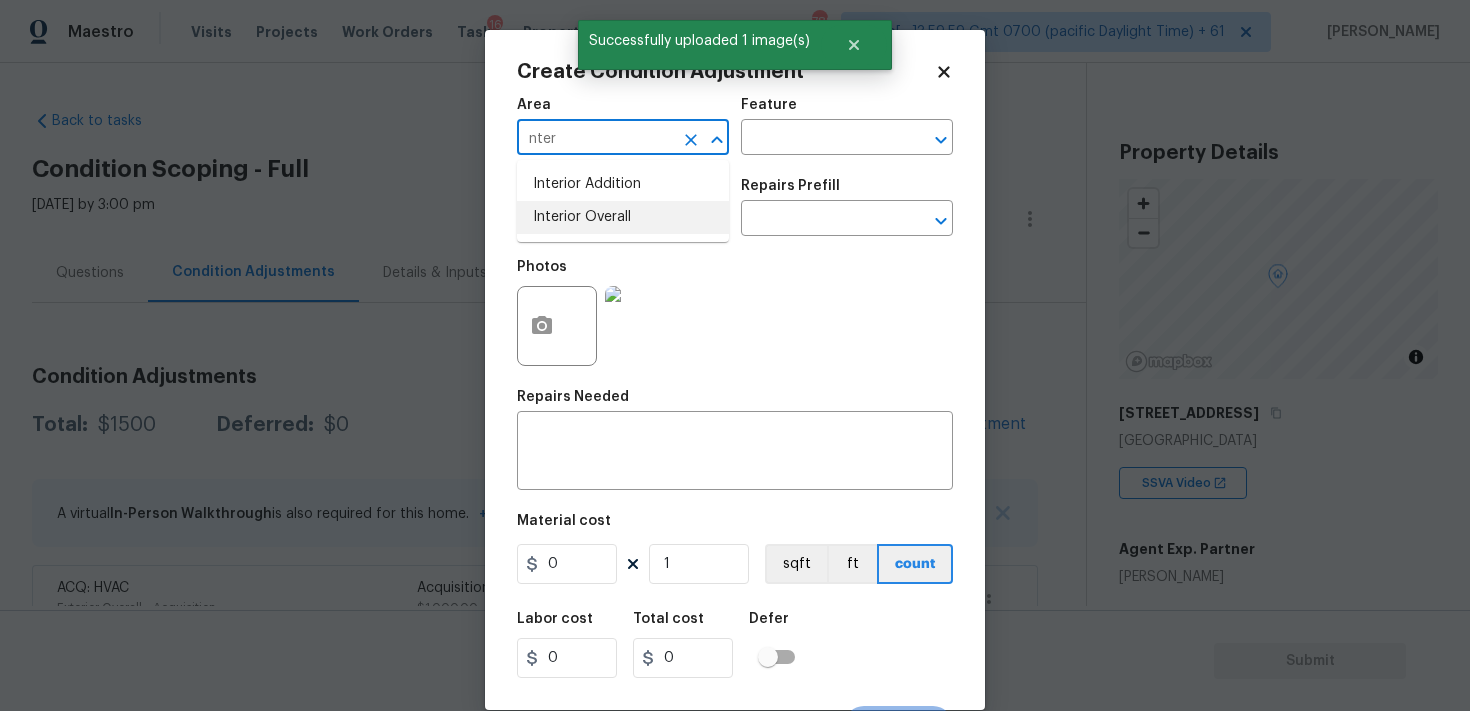 click on "Interior Overall" at bounding box center [623, 217] 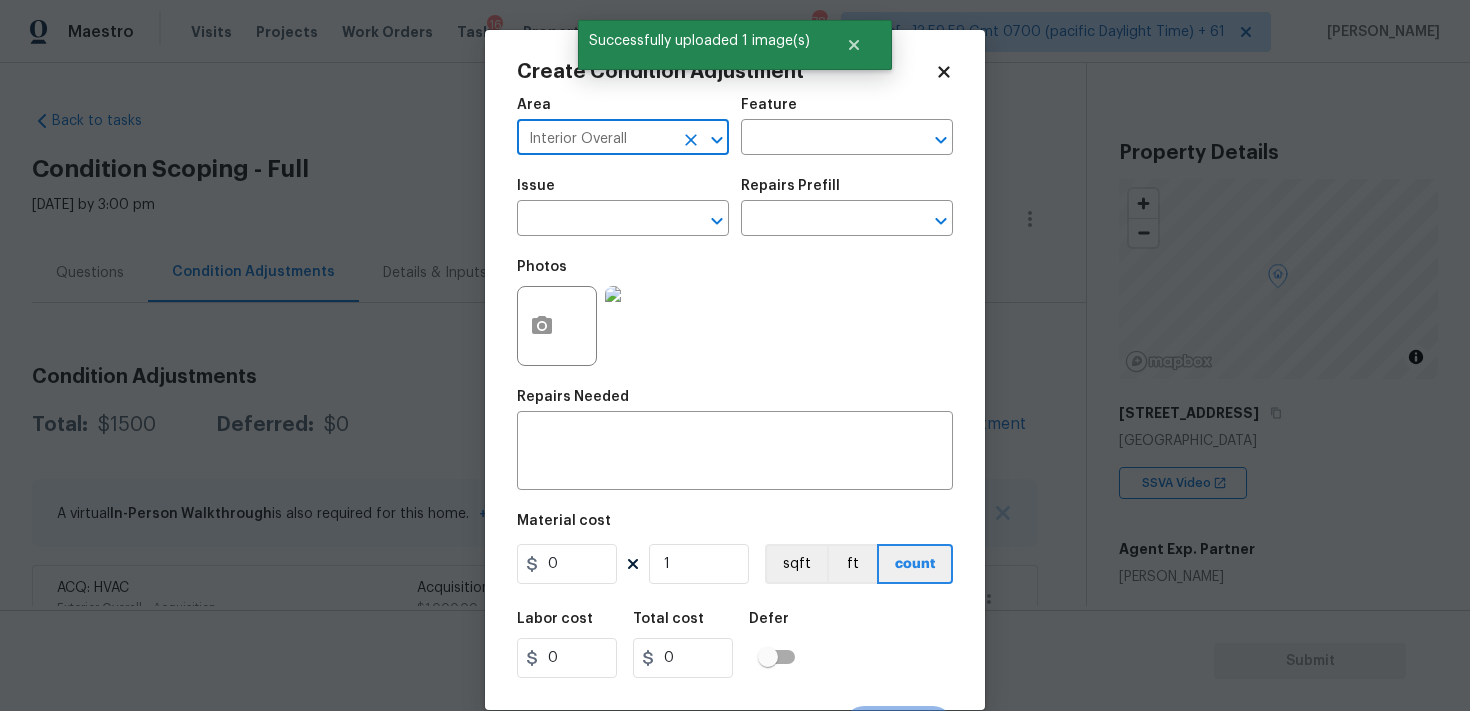 type on "Interior Overall" 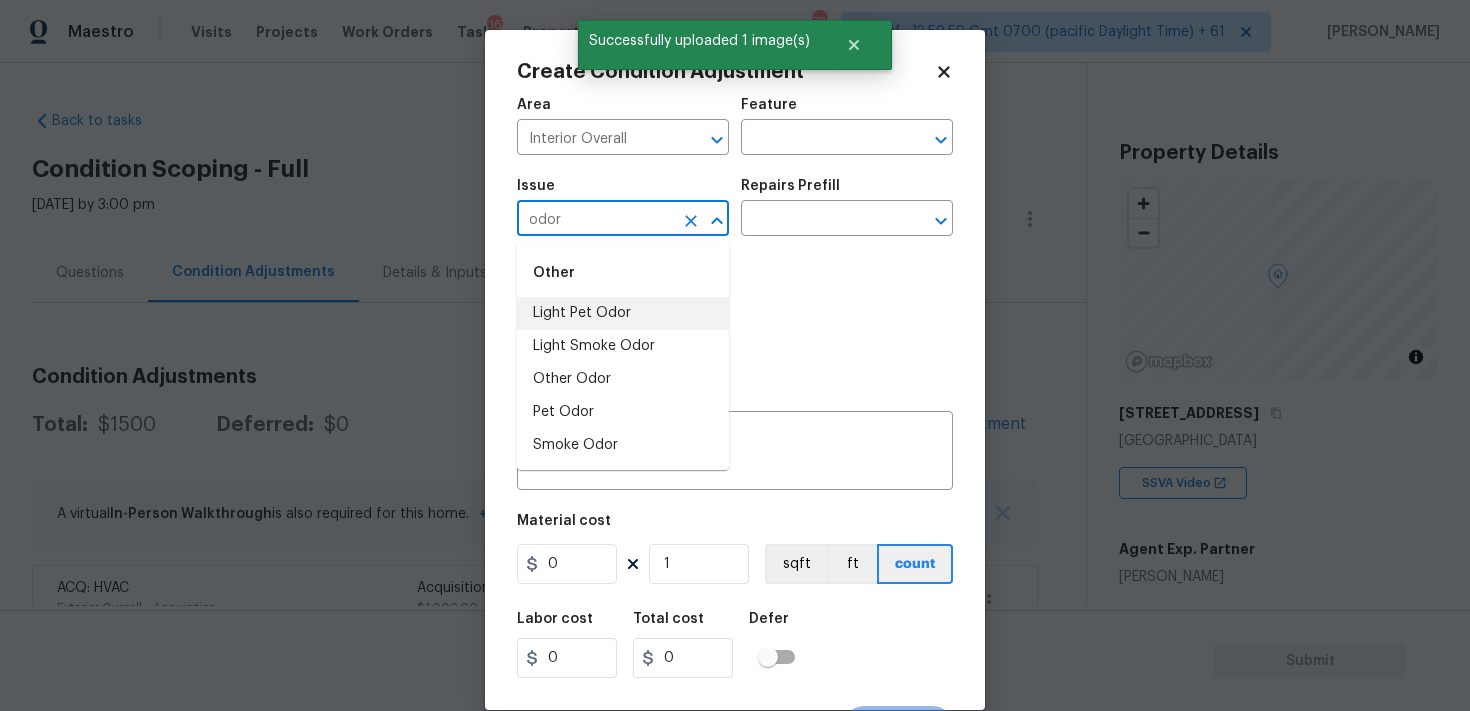 click on "Light Pet Odor" at bounding box center [623, 313] 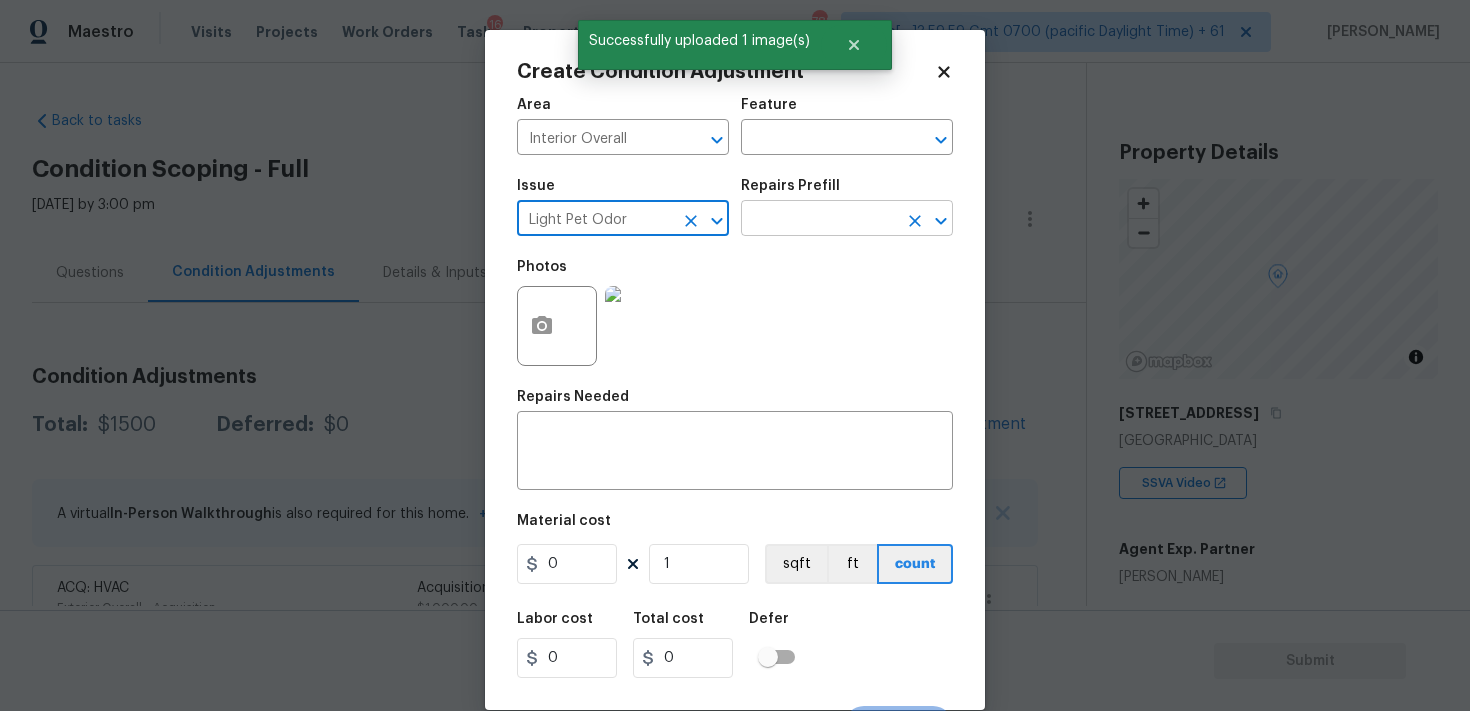 type on "Light Pet Odor" 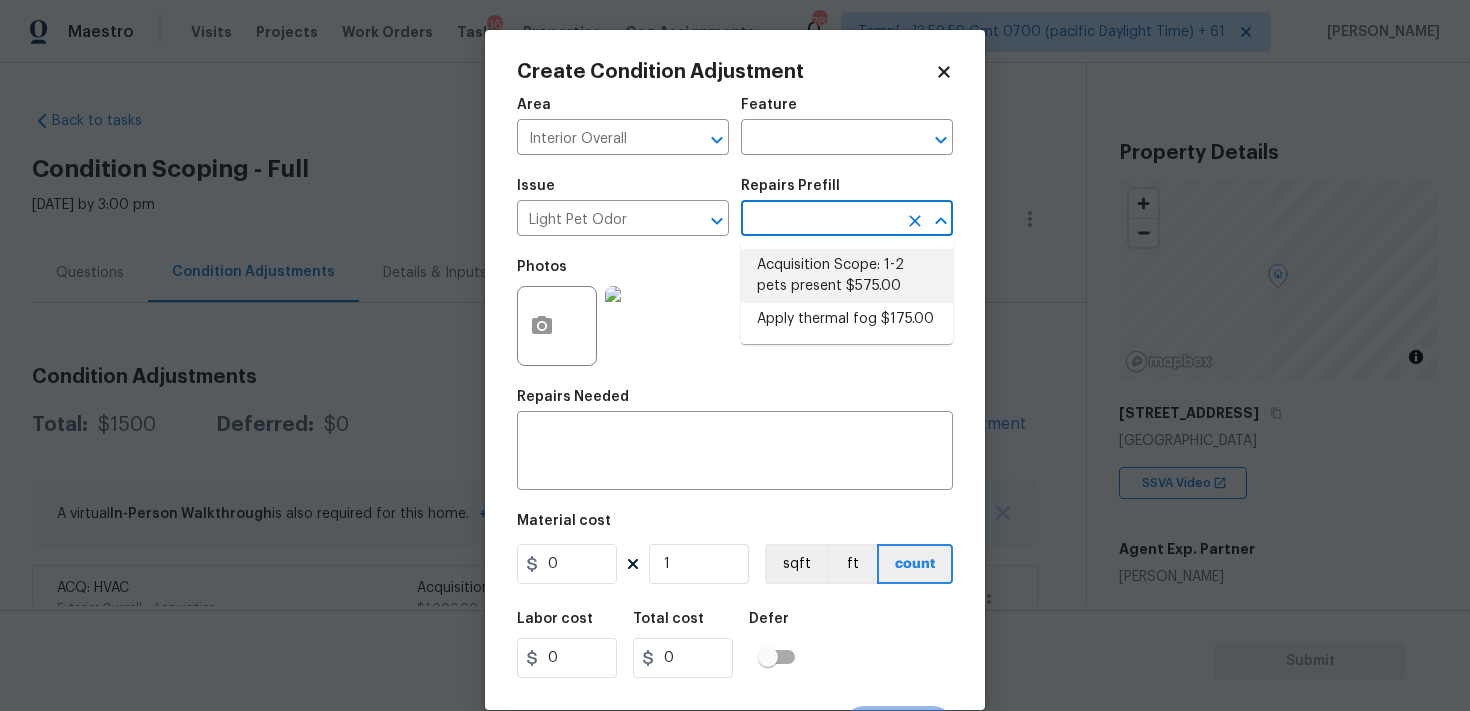click on "Acquisition Scope: 1-2 pets present $575.00" at bounding box center [847, 276] 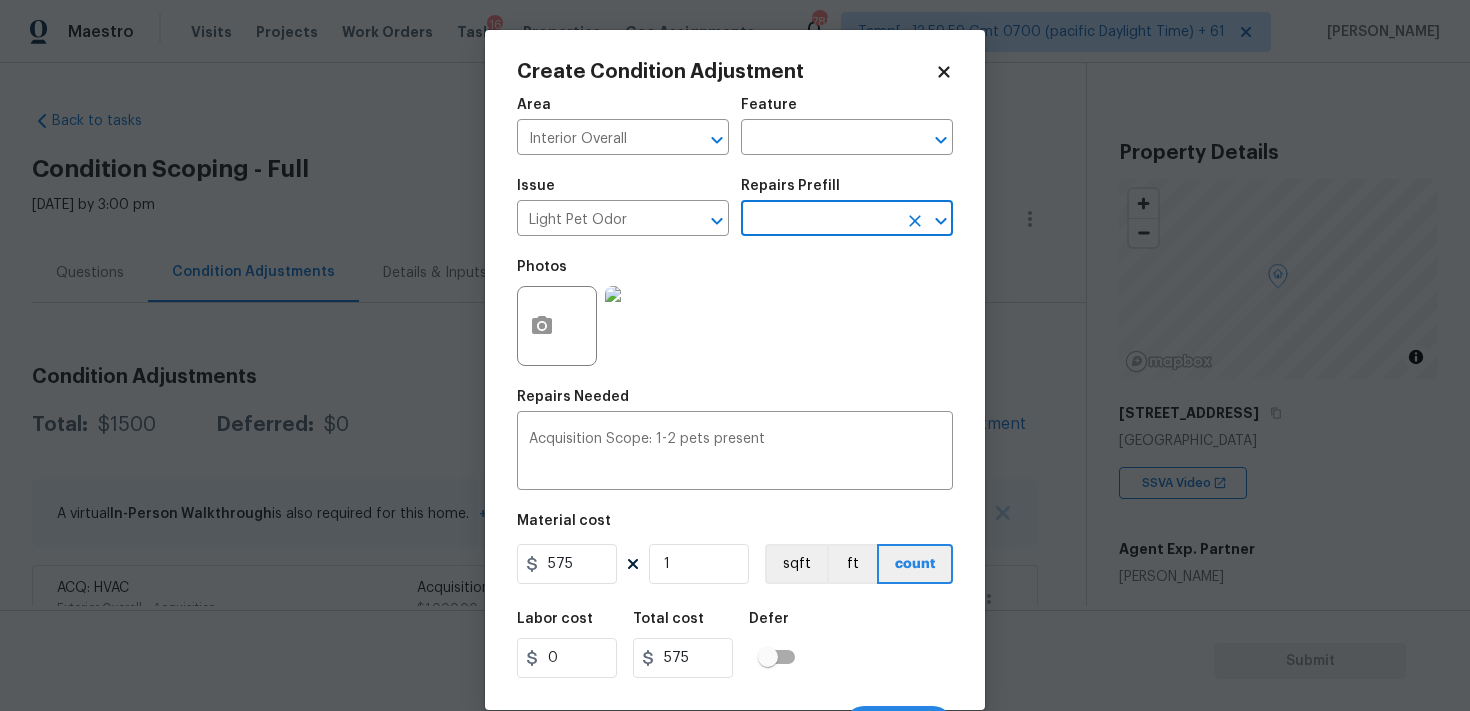 scroll, scrollTop: 36, scrollLeft: 0, axis: vertical 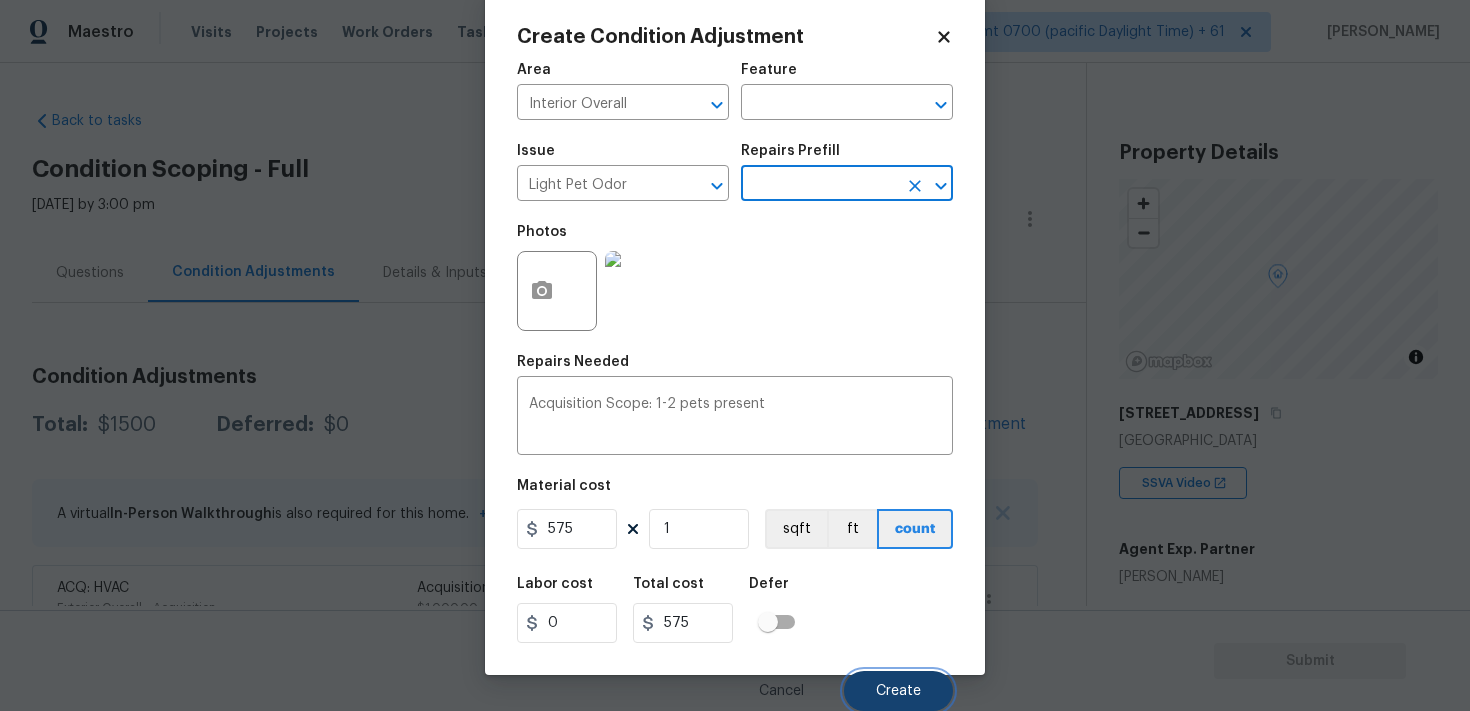 click on "Create" at bounding box center [898, 691] 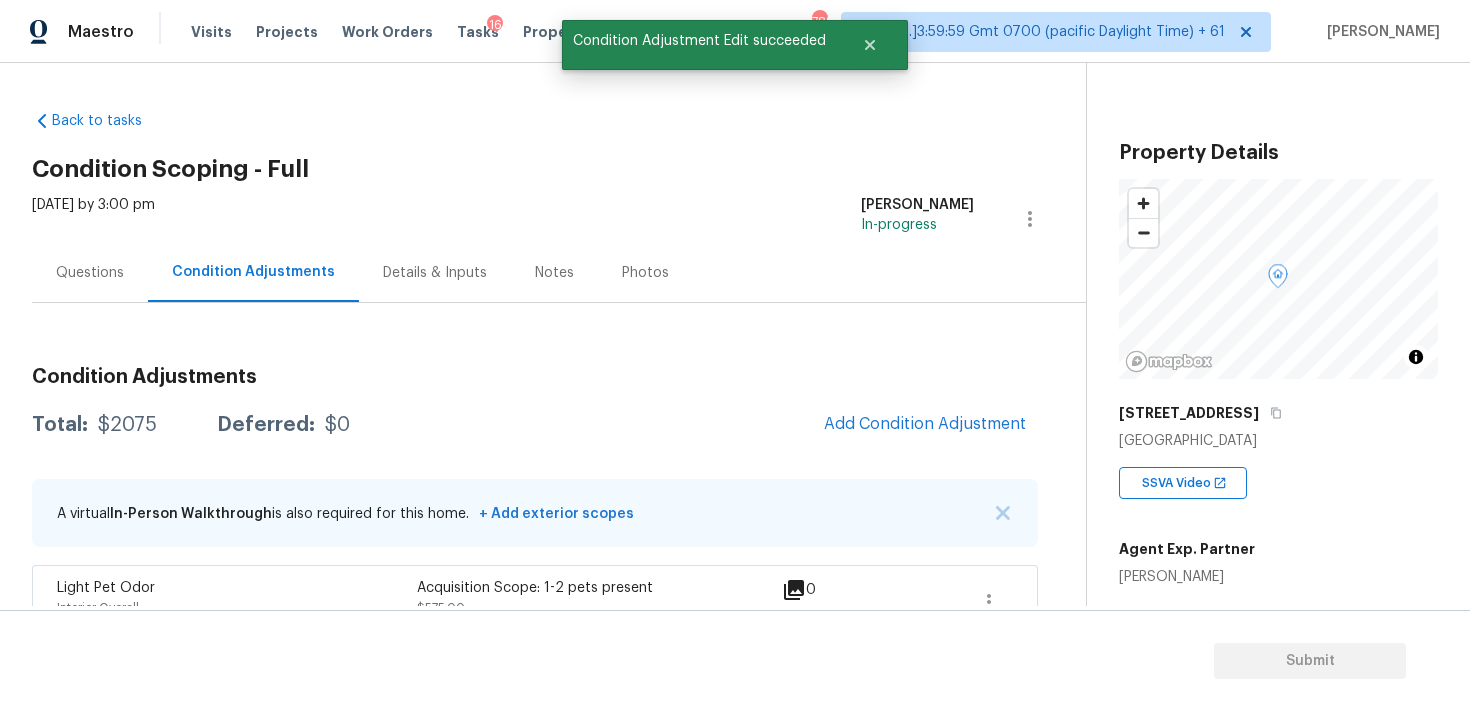 scroll, scrollTop: 0, scrollLeft: 0, axis: both 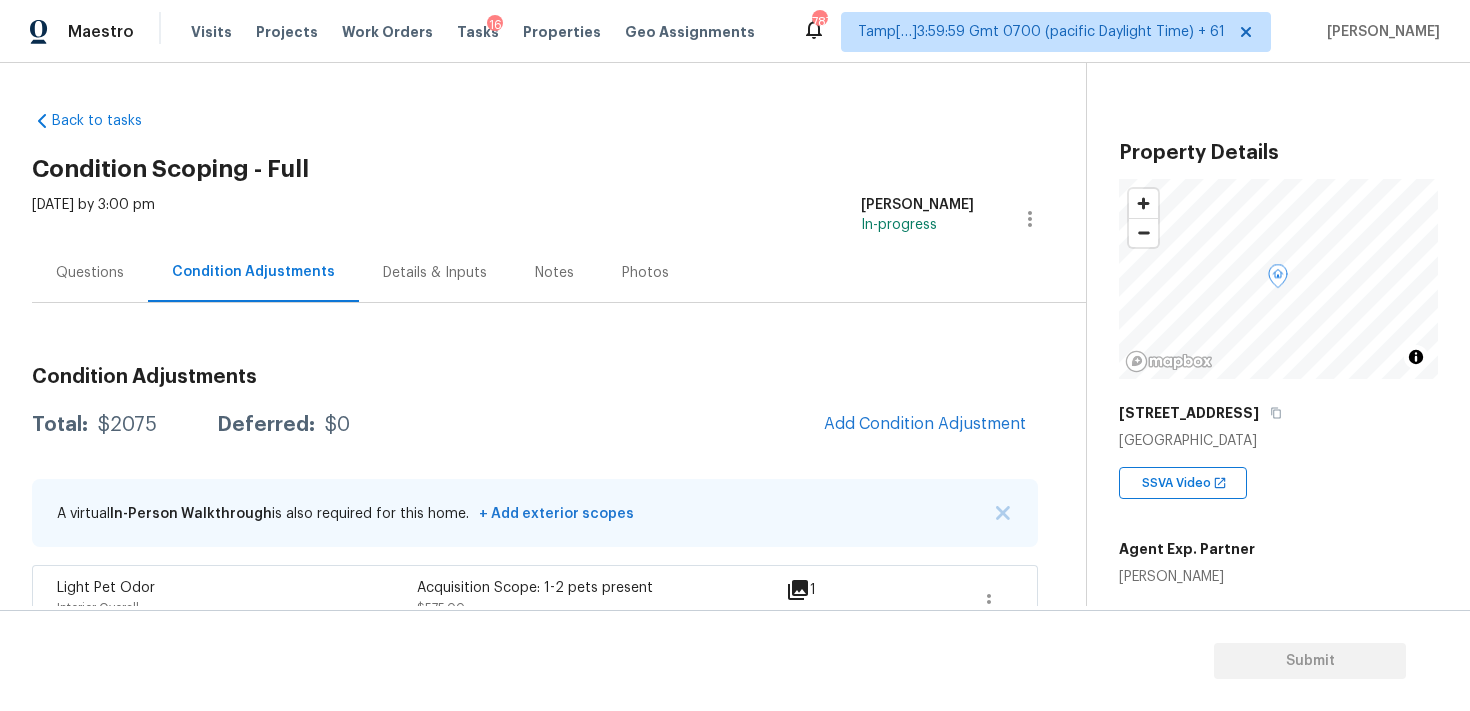 click on "Questions" at bounding box center [90, 272] 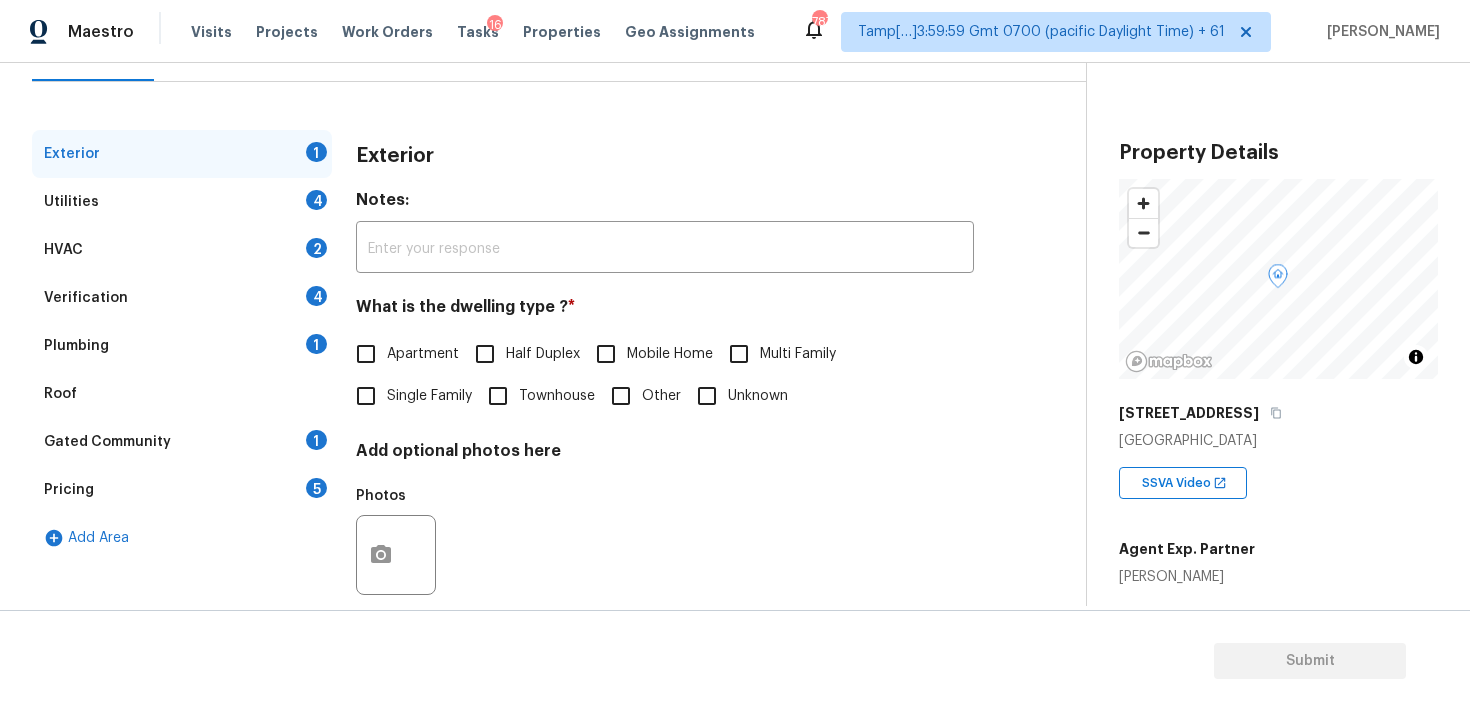 scroll, scrollTop: 252, scrollLeft: 0, axis: vertical 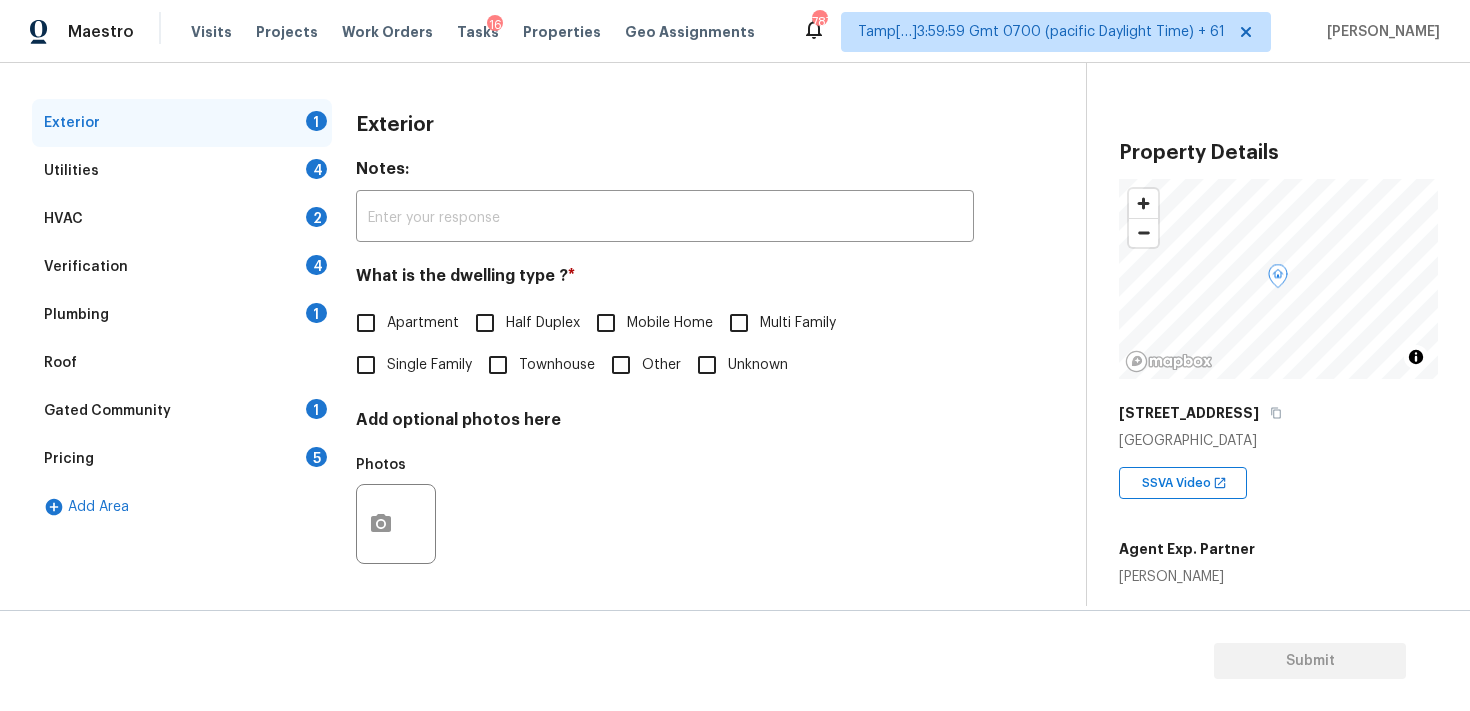 click on "Single Family" at bounding box center (429, 365) 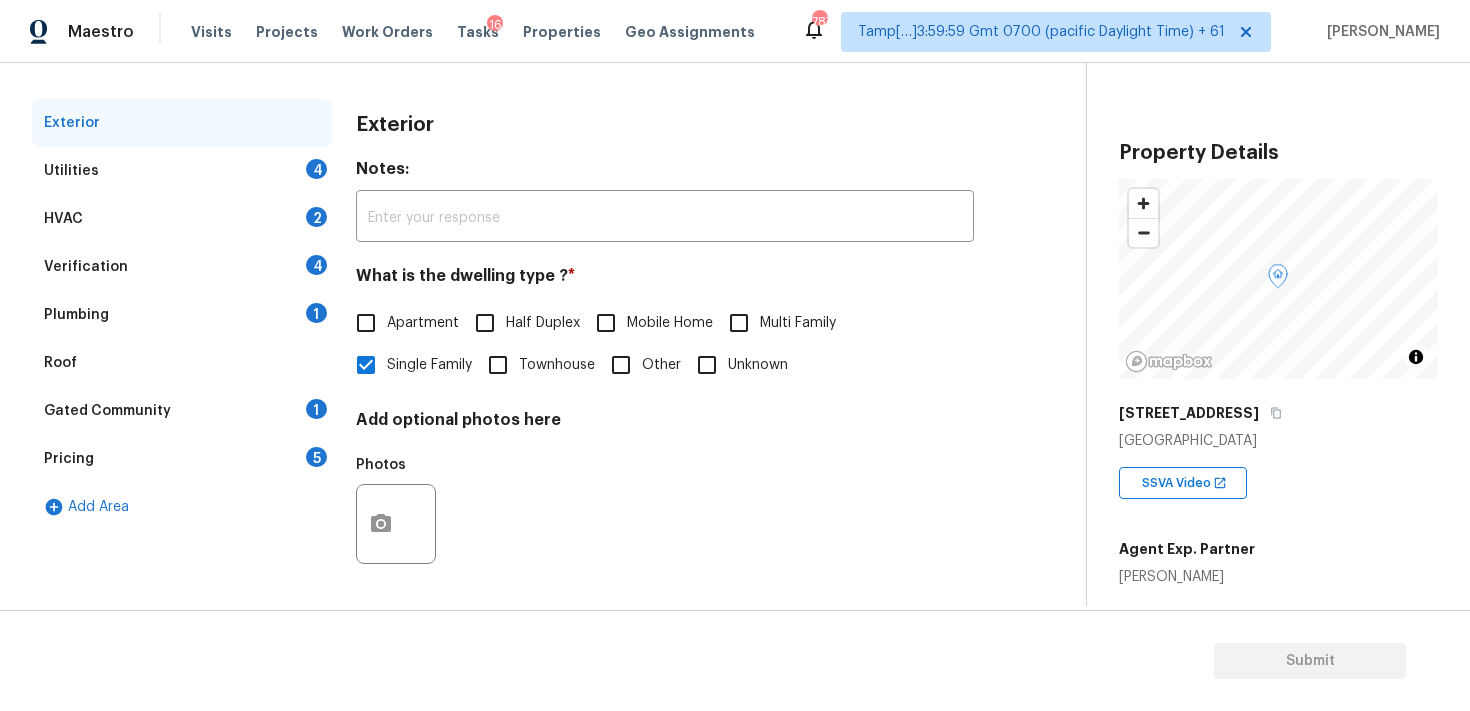 click on "Pricing 5" at bounding box center (182, 459) 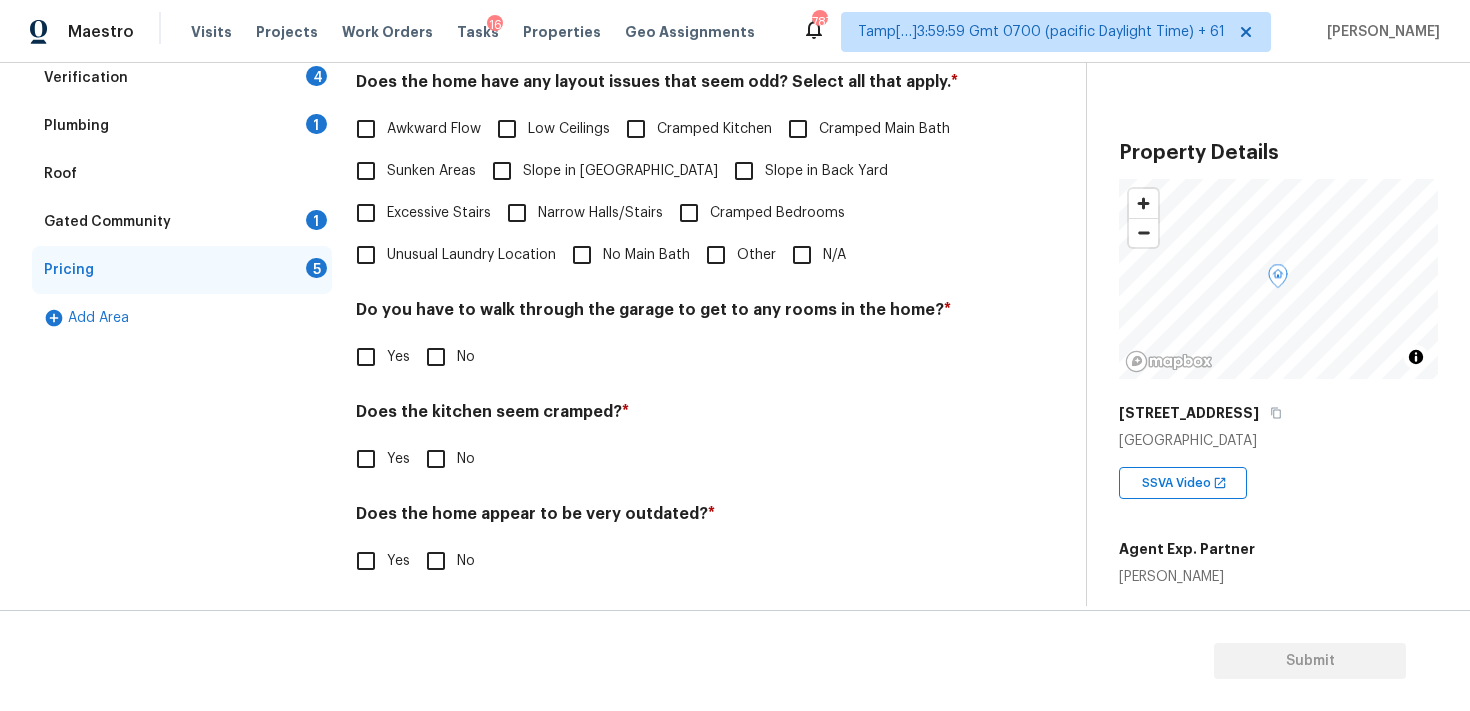 scroll, scrollTop: 447, scrollLeft: 0, axis: vertical 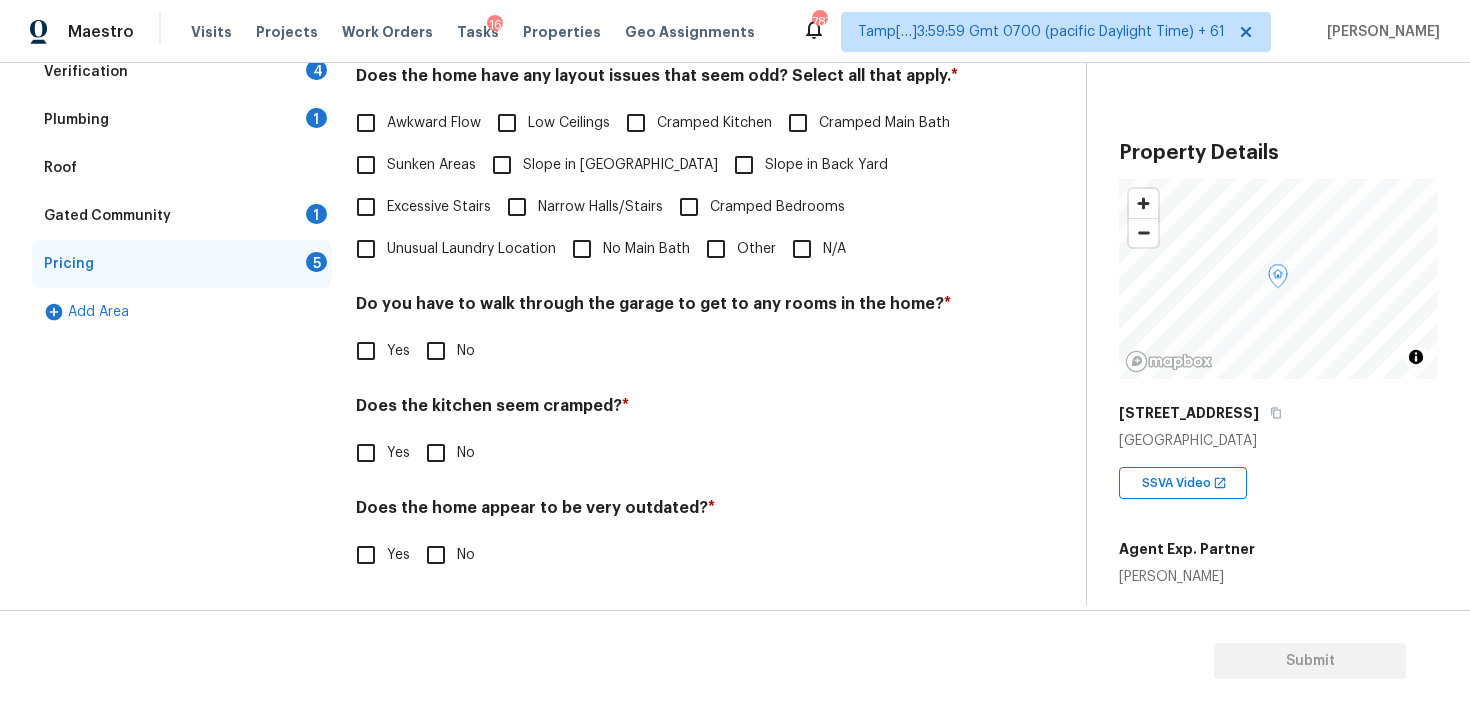click on "Other" at bounding box center [716, 249] 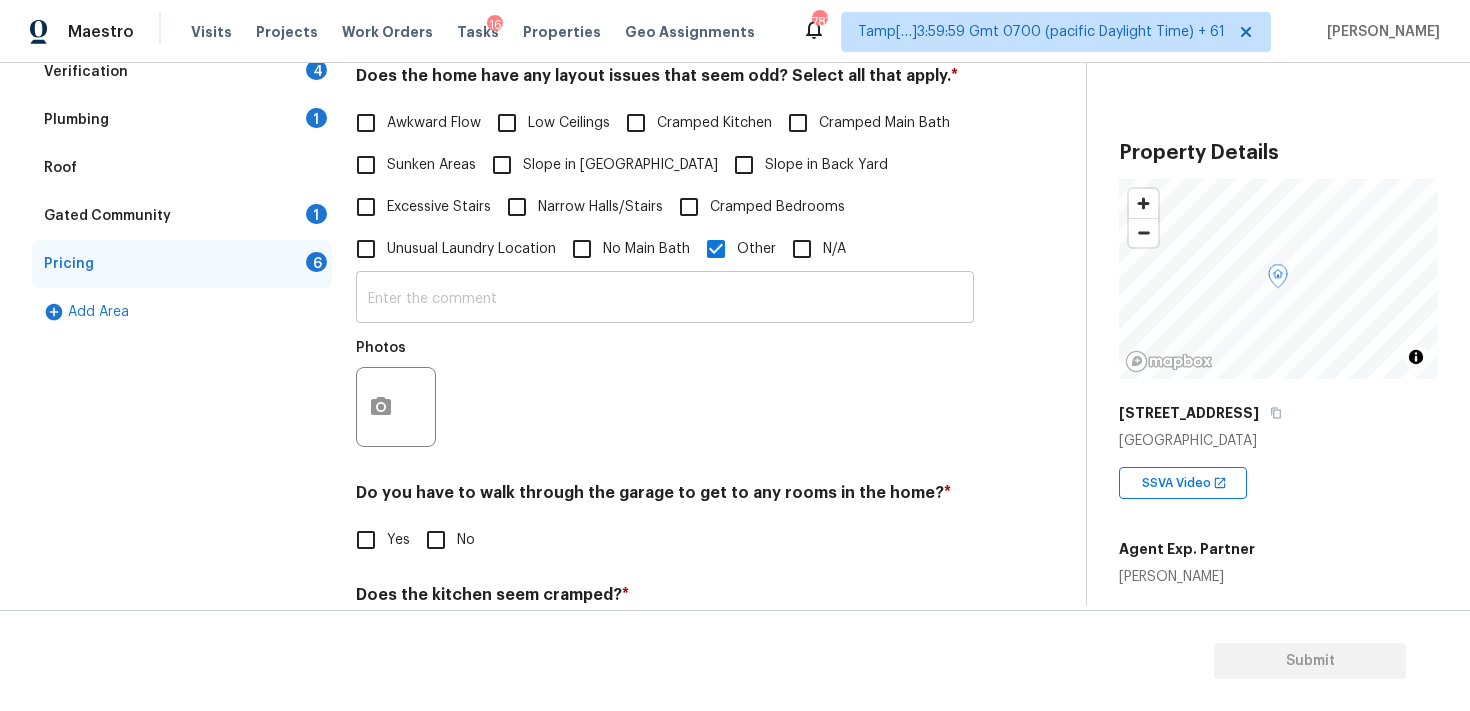 click at bounding box center (665, 299) 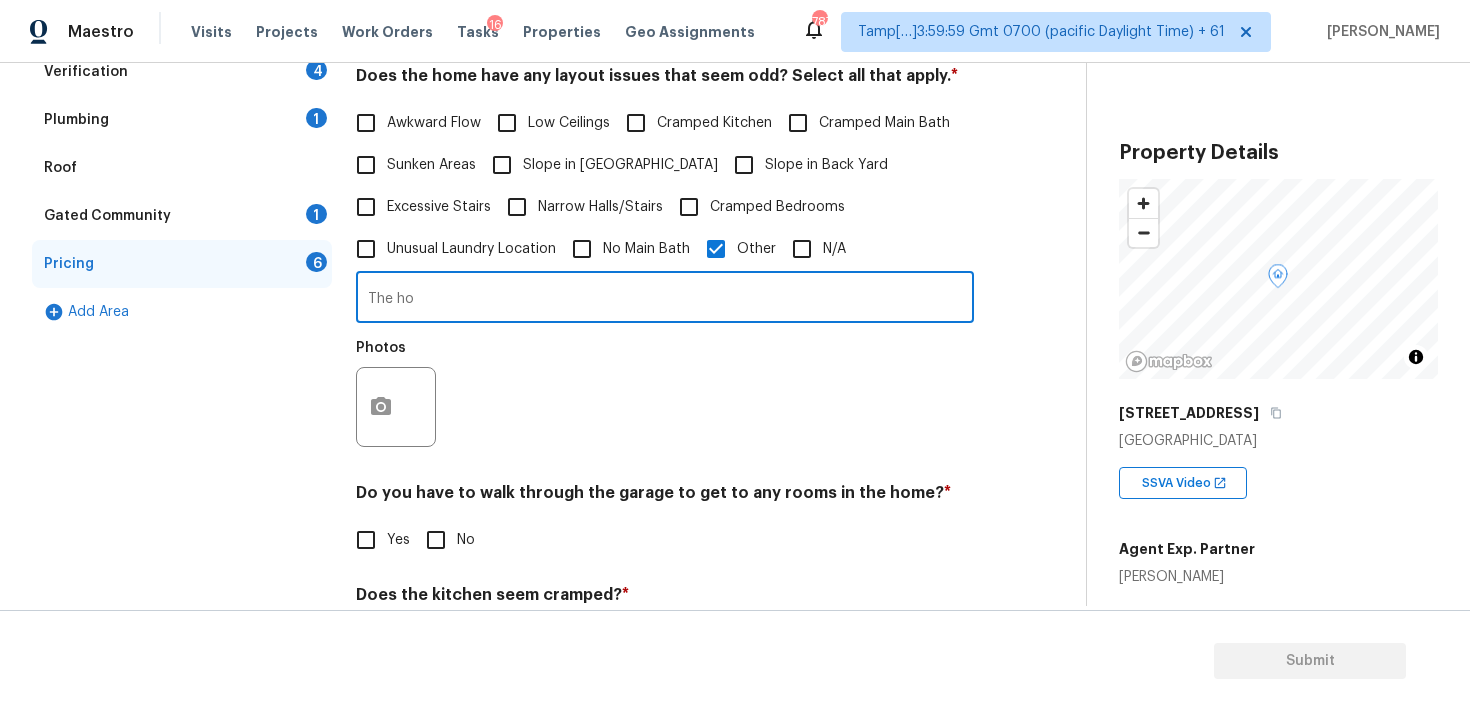 type on "The ho" 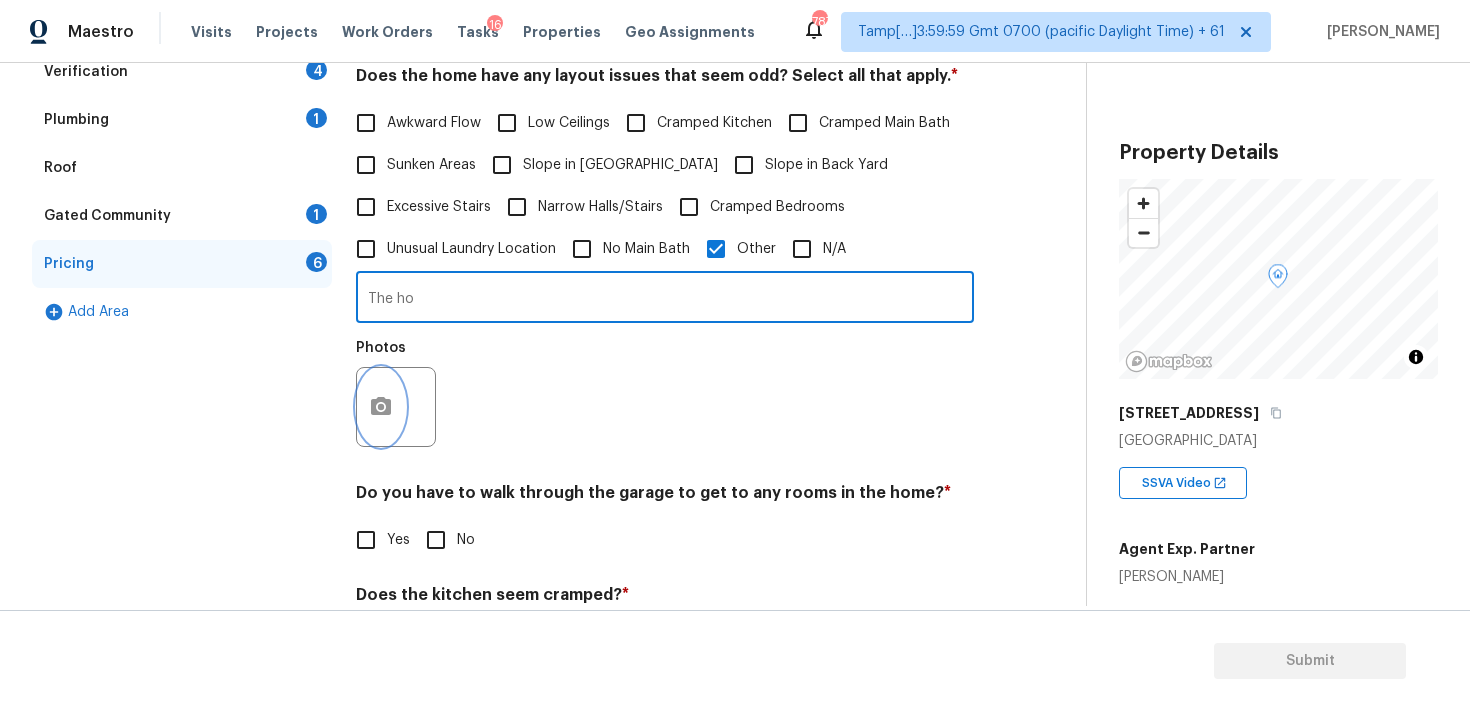 click 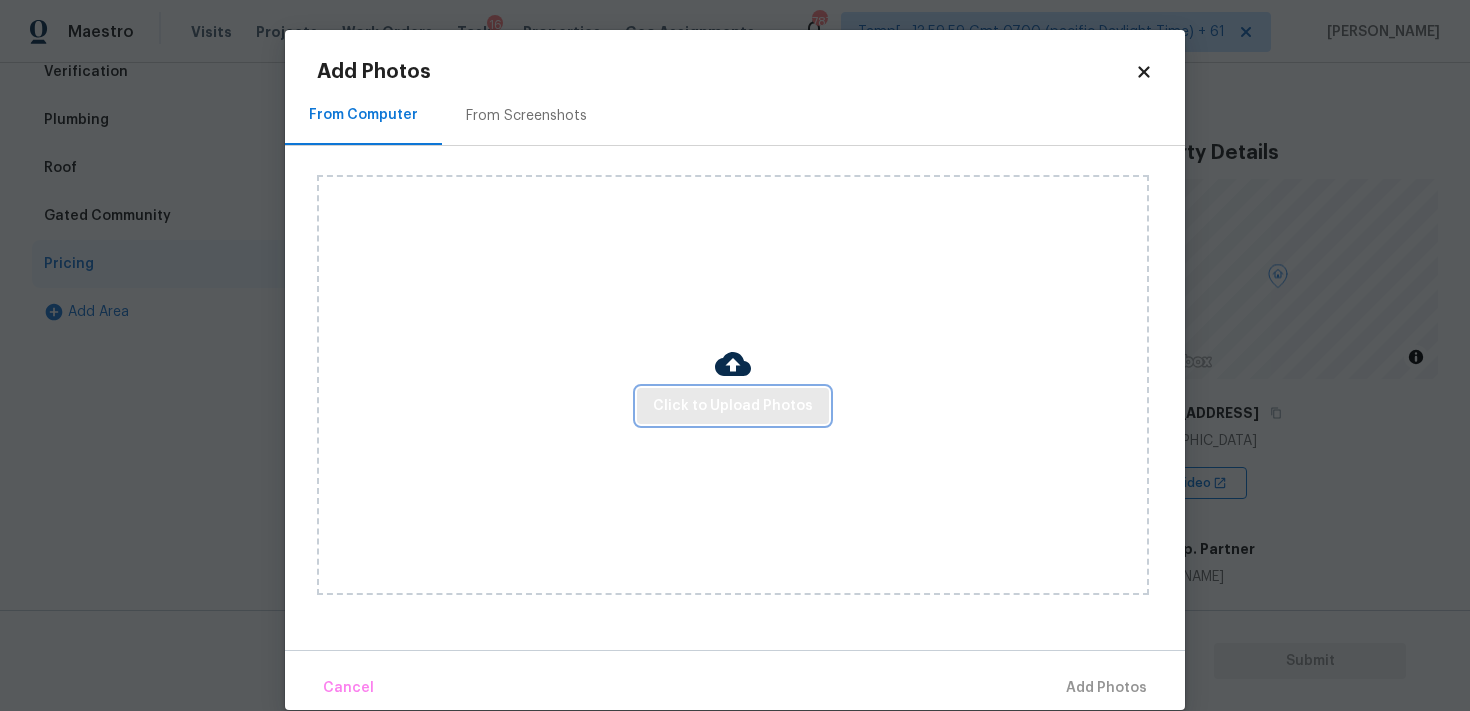 click on "Click to Upload Photos" at bounding box center (733, 406) 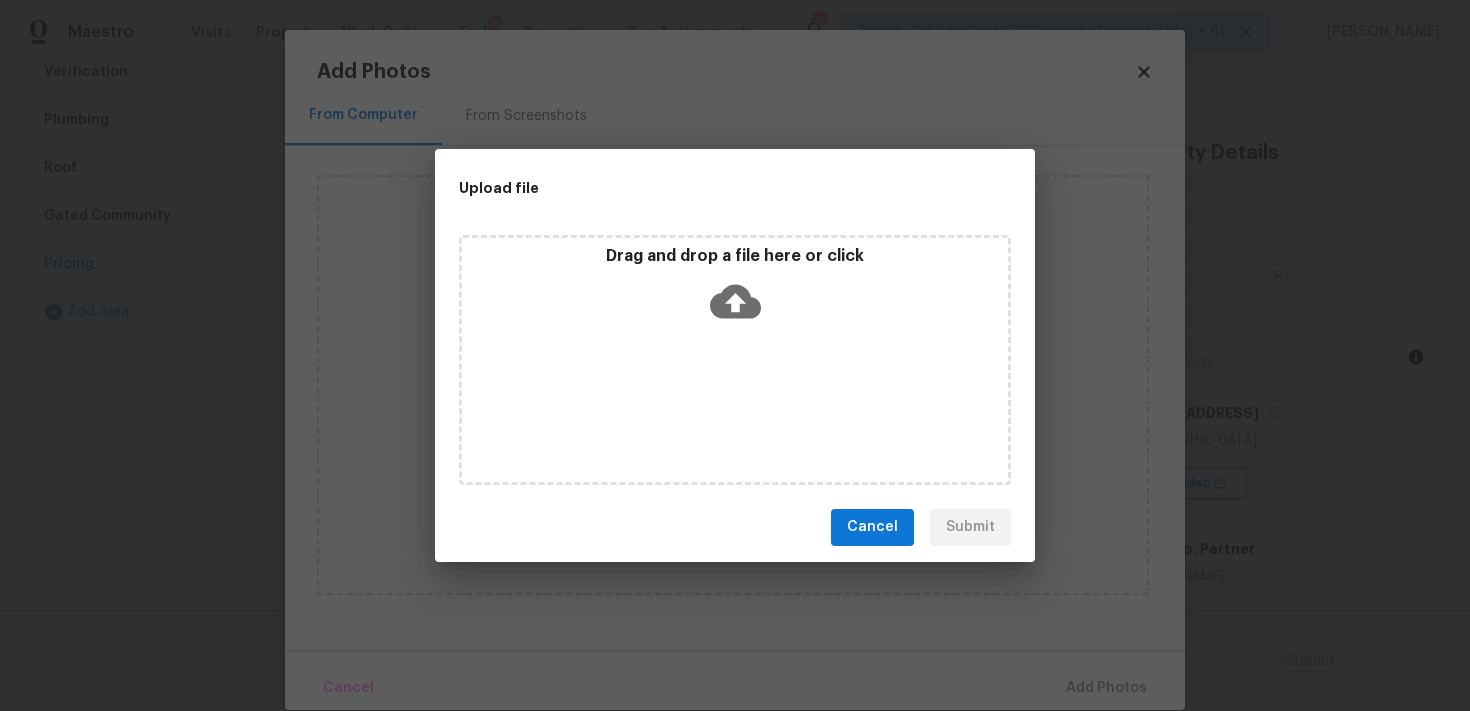 click on "Drag and drop a file here or click" at bounding box center [735, 360] 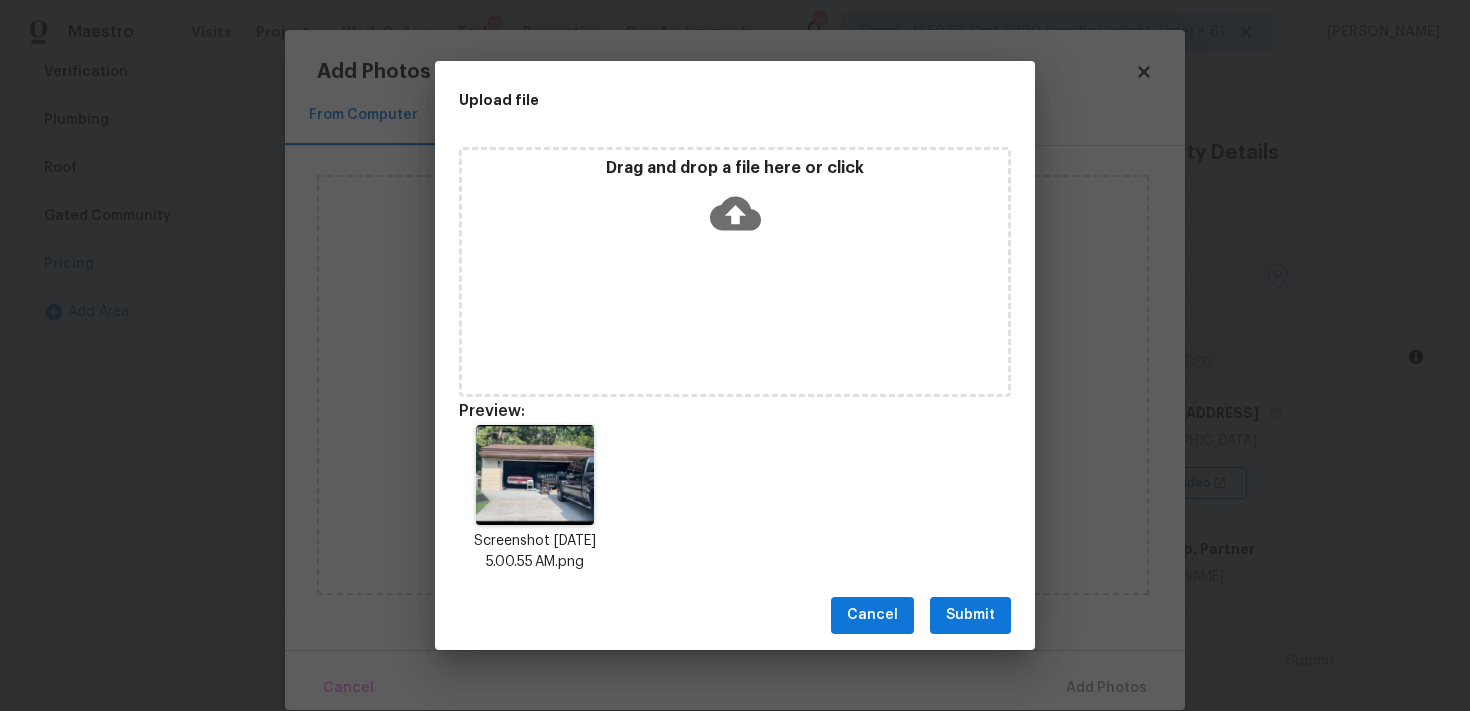 click on "Submit" at bounding box center (970, 615) 